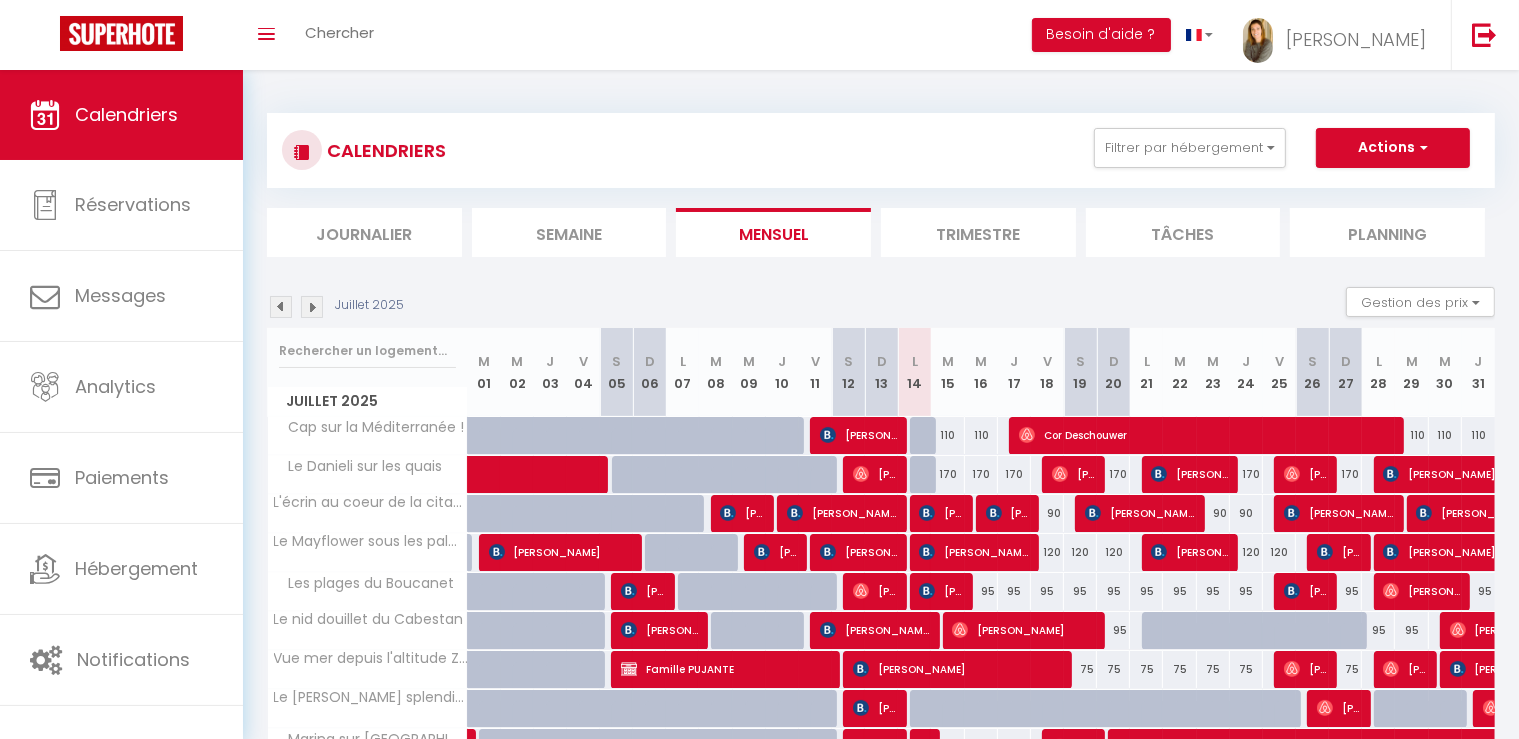 scroll, scrollTop: 0, scrollLeft: 0, axis: both 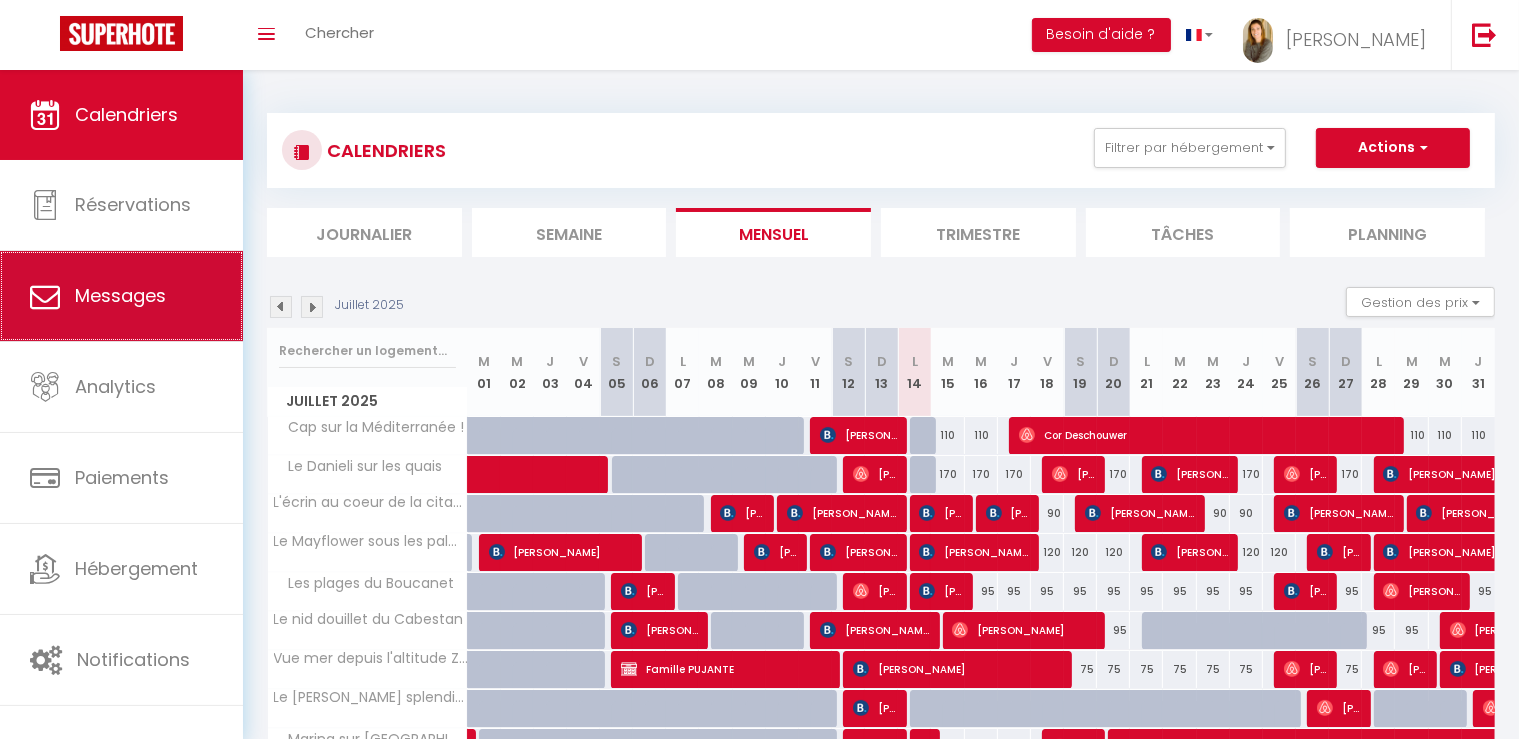click on "Messages" at bounding box center (120, 295) 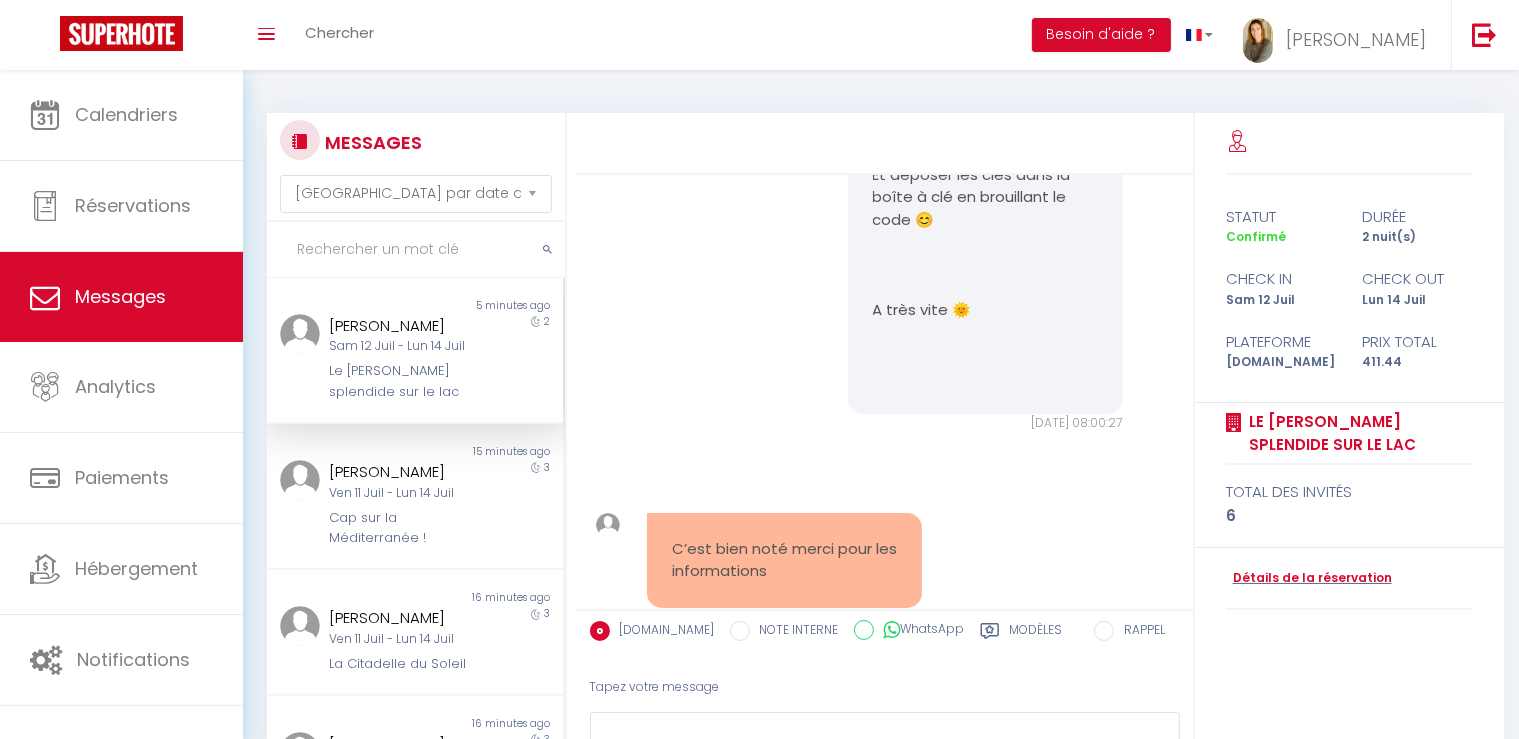 scroll, scrollTop: 2818, scrollLeft: 0, axis: vertical 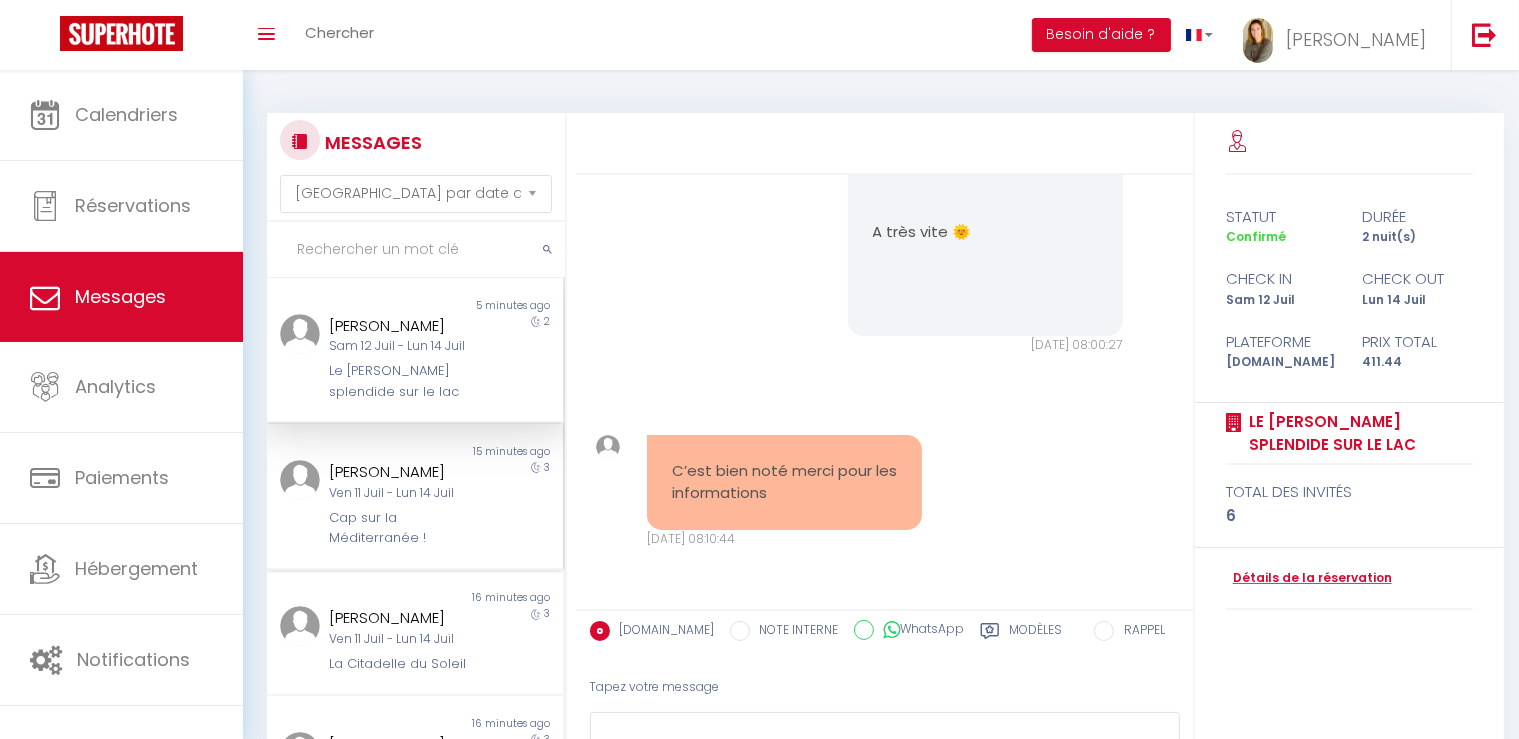 click on "Cap sur la Méditerranée !" at bounding box center [403, 528] 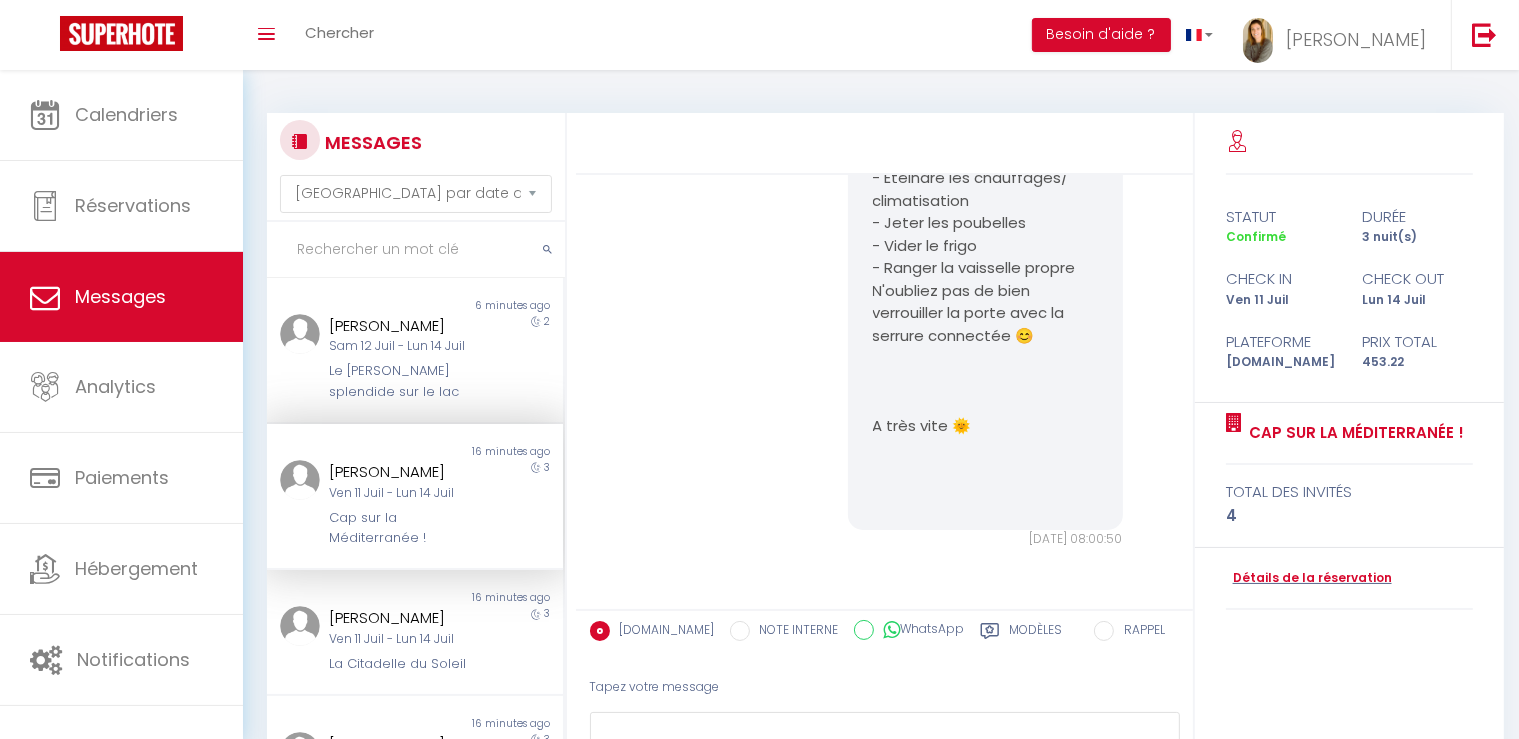 scroll, scrollTop: 2443, scrollLeft: 0, axis: vertical 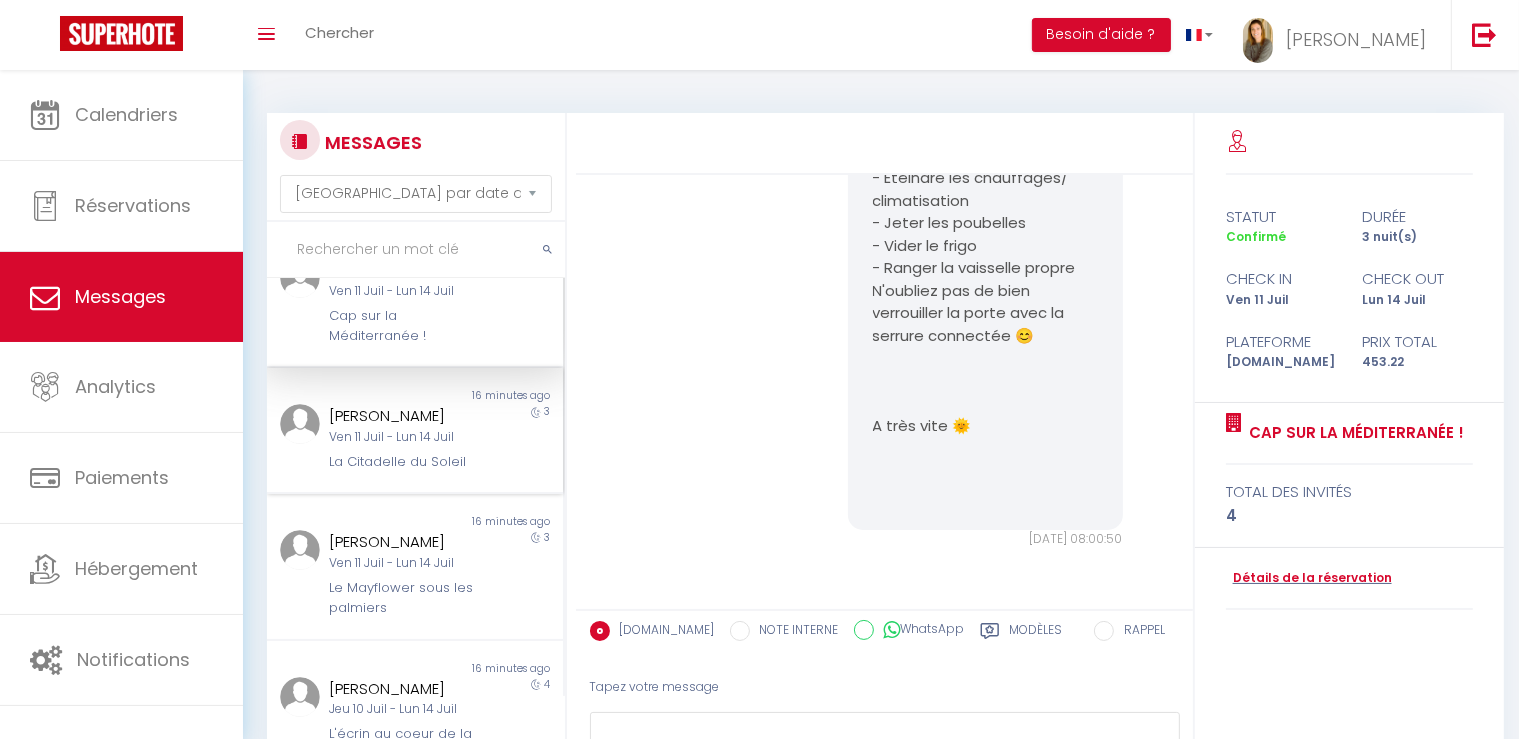 click on "Non lu
16 minutes ago
[PERSON_NAME]   [DATE] - [DATE]   La Citadelle du Soleil     3" at bounding box center (415, 431) 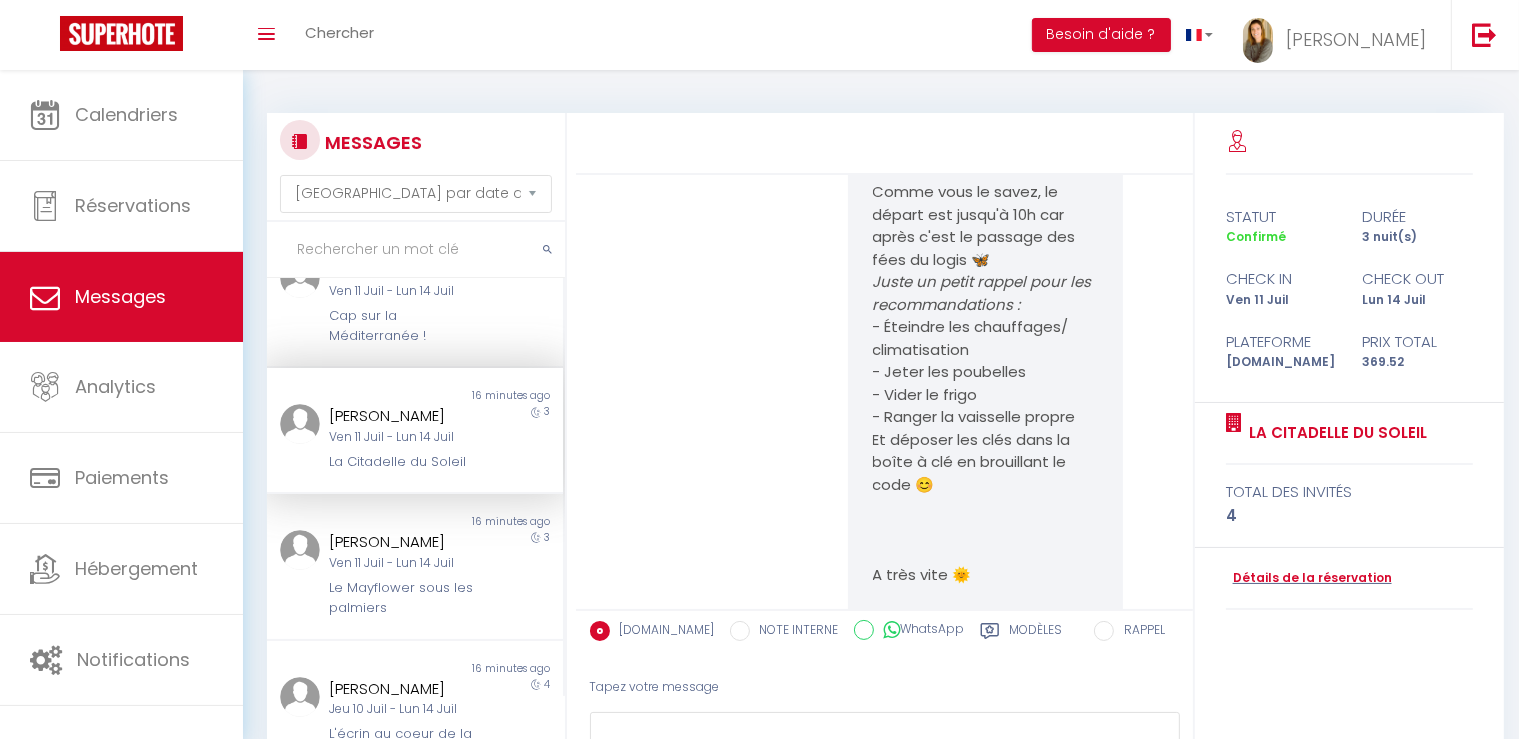 scroll, scrollTop: 1849, scrollLeft: 0, axis: vertical 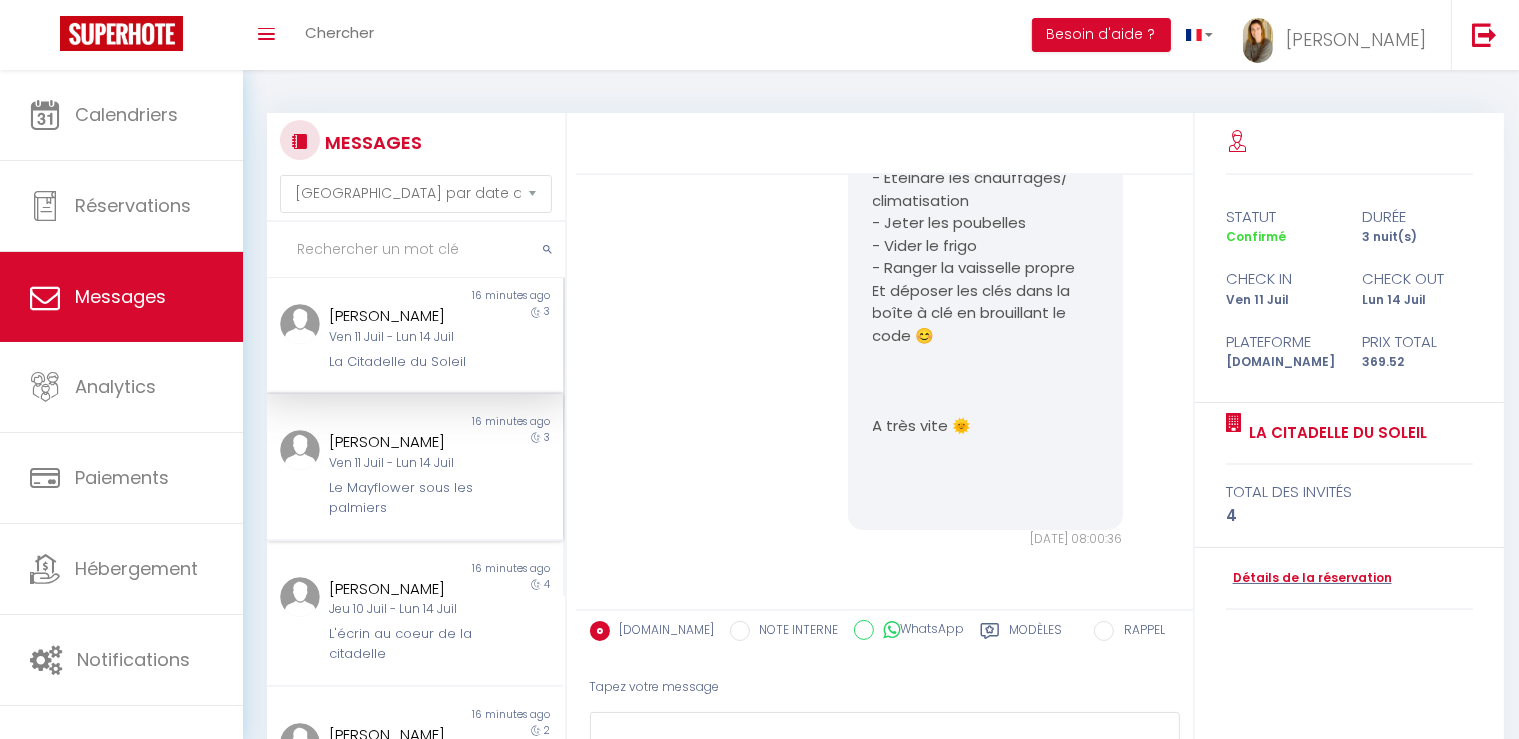 click on "Le Mayflower sous les palmiers" at bounding box center (403, 498) 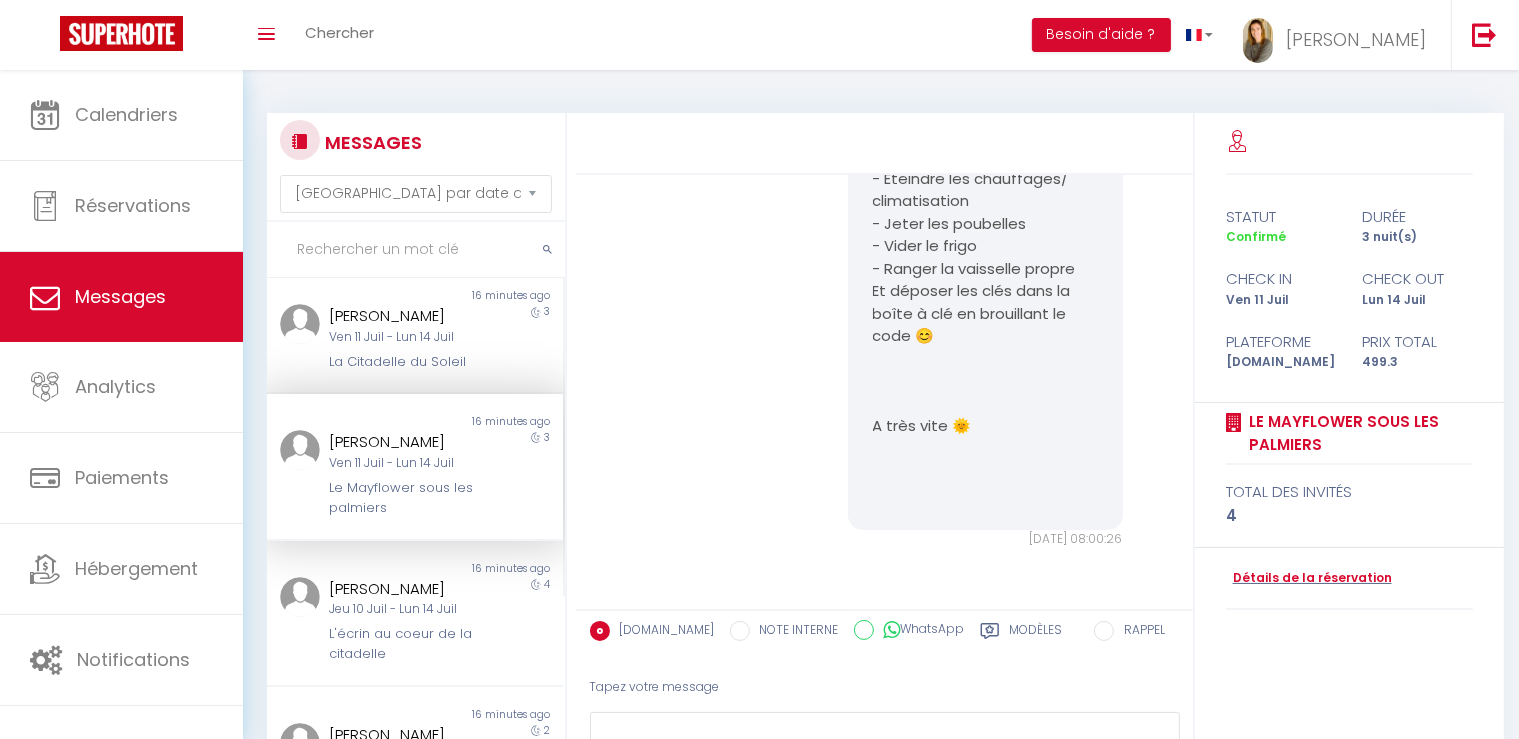 scroll, scrollTop: 403, scrollLeft: 0, axis: vertical 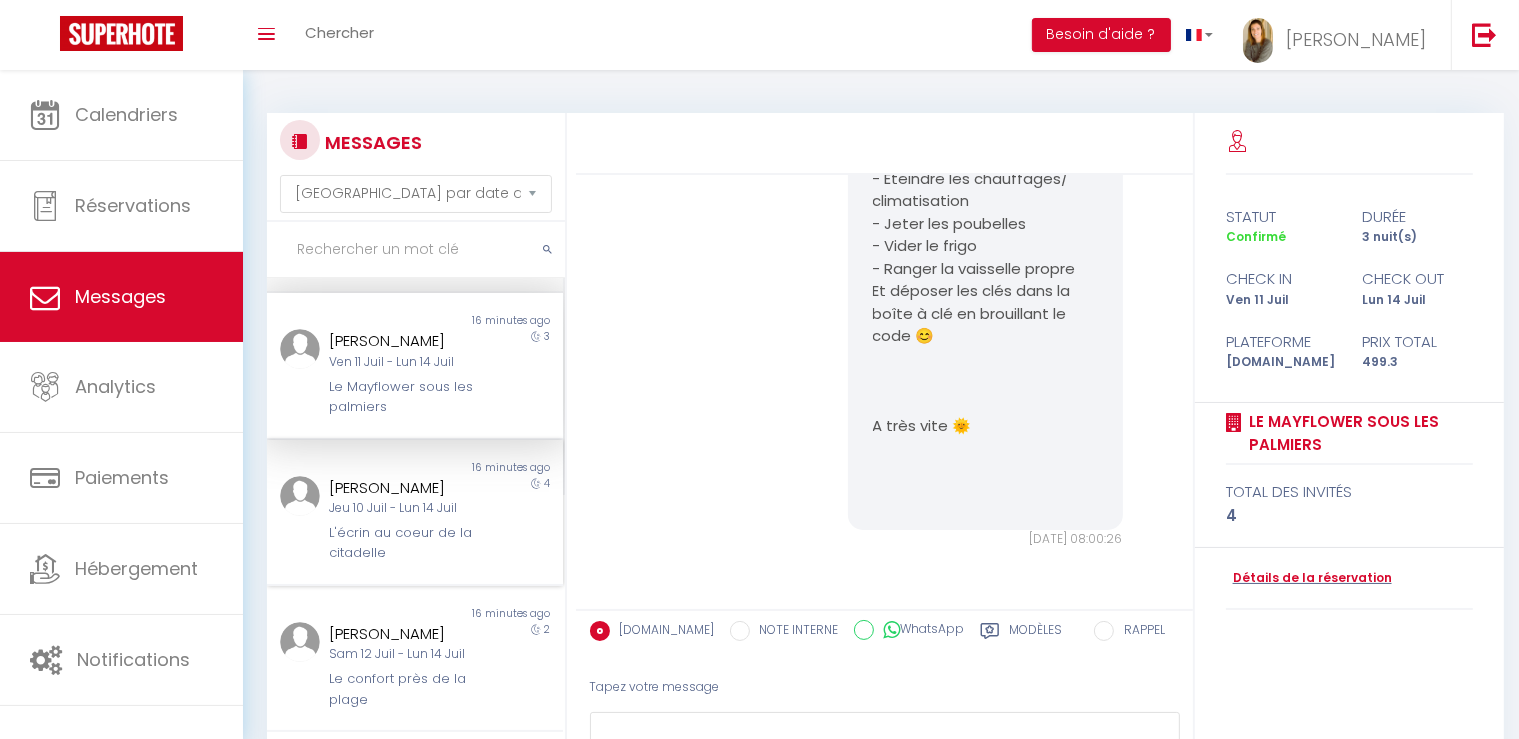 click on "L'écrin au coeur de la citadelle" at bounding box center [403, 543] 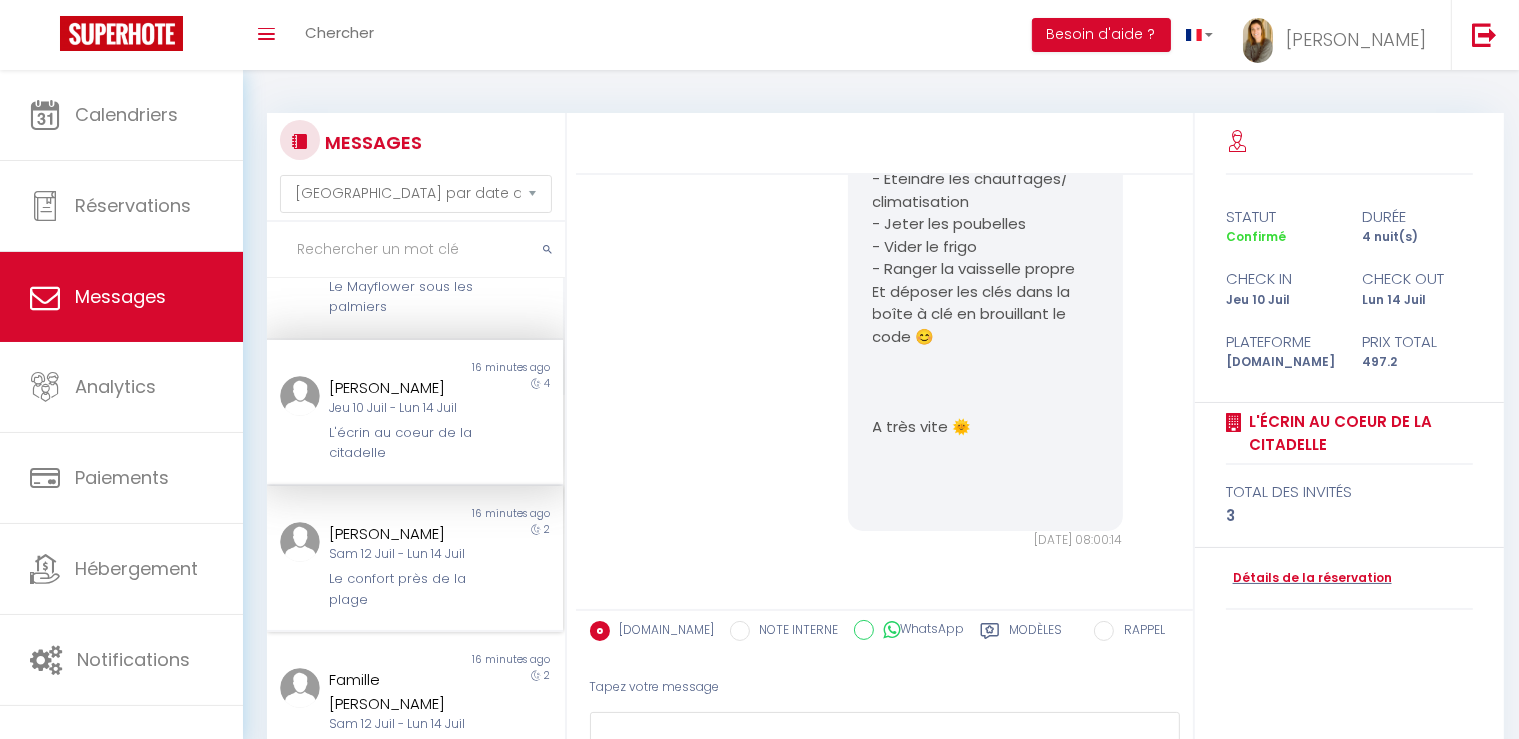 scroll, scrollTop: 504, scrollLeft: 0, axis: vertical 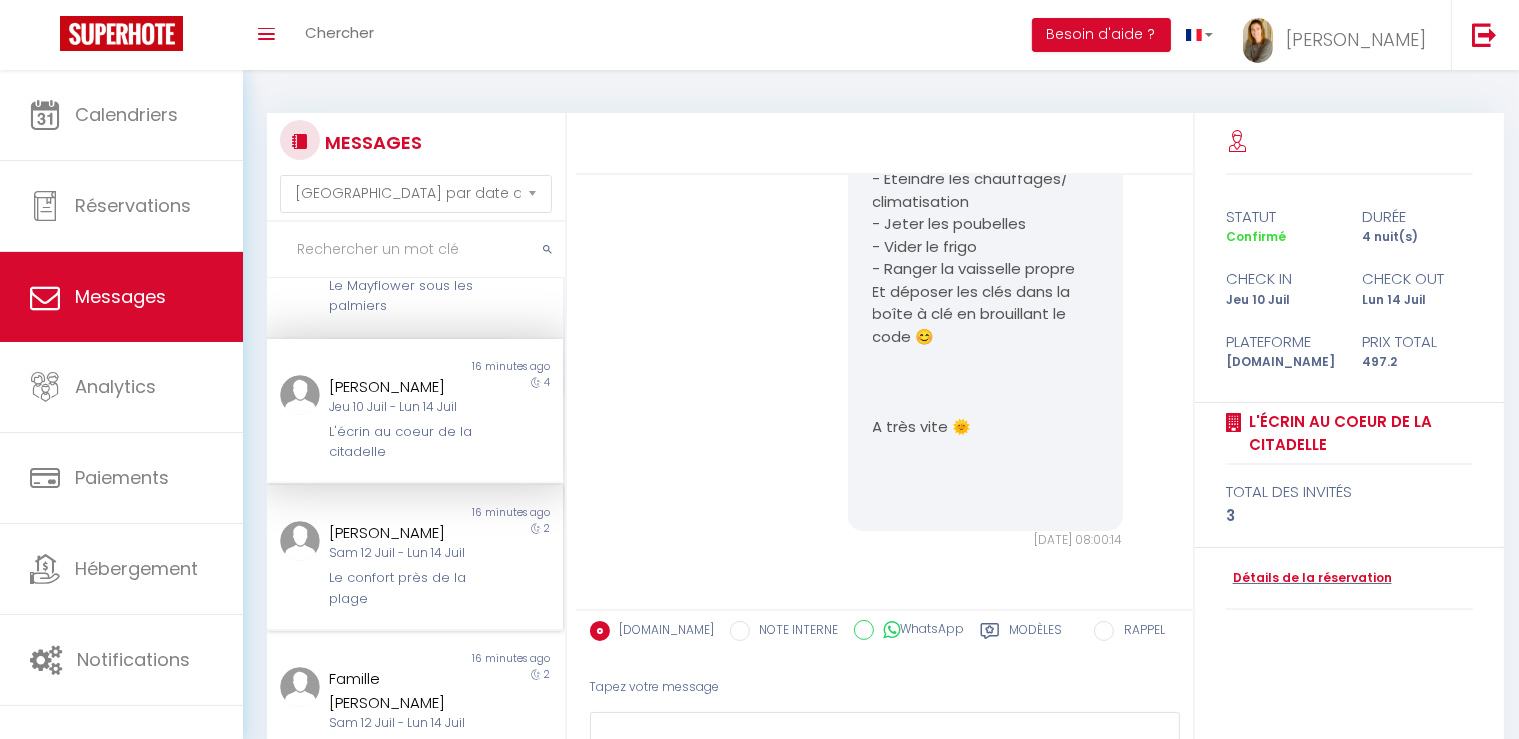 click on "Le confort près de la plage" at bounding box center (403, 588) 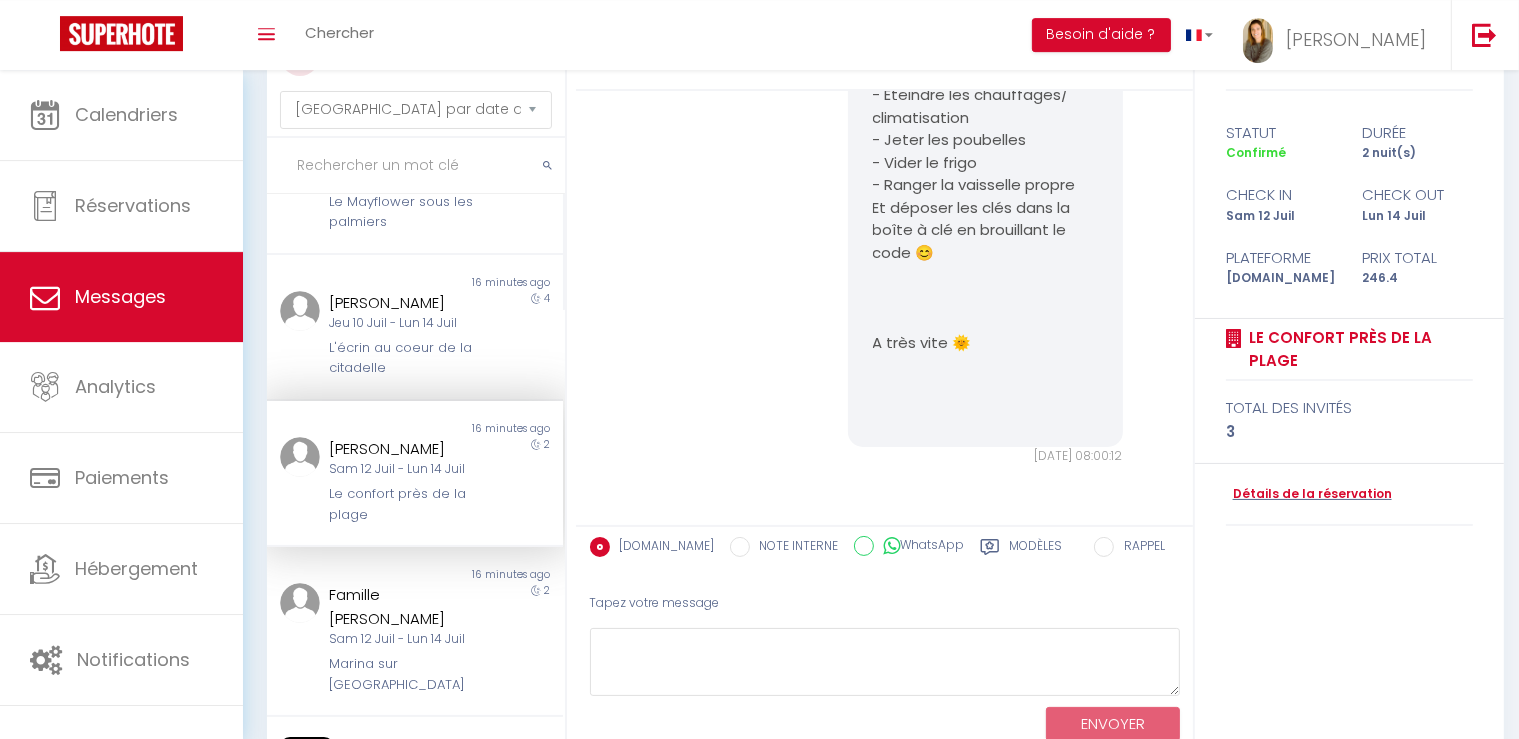 scroll, scrollTop: 160, scrollLeft: 0, axis: vertical 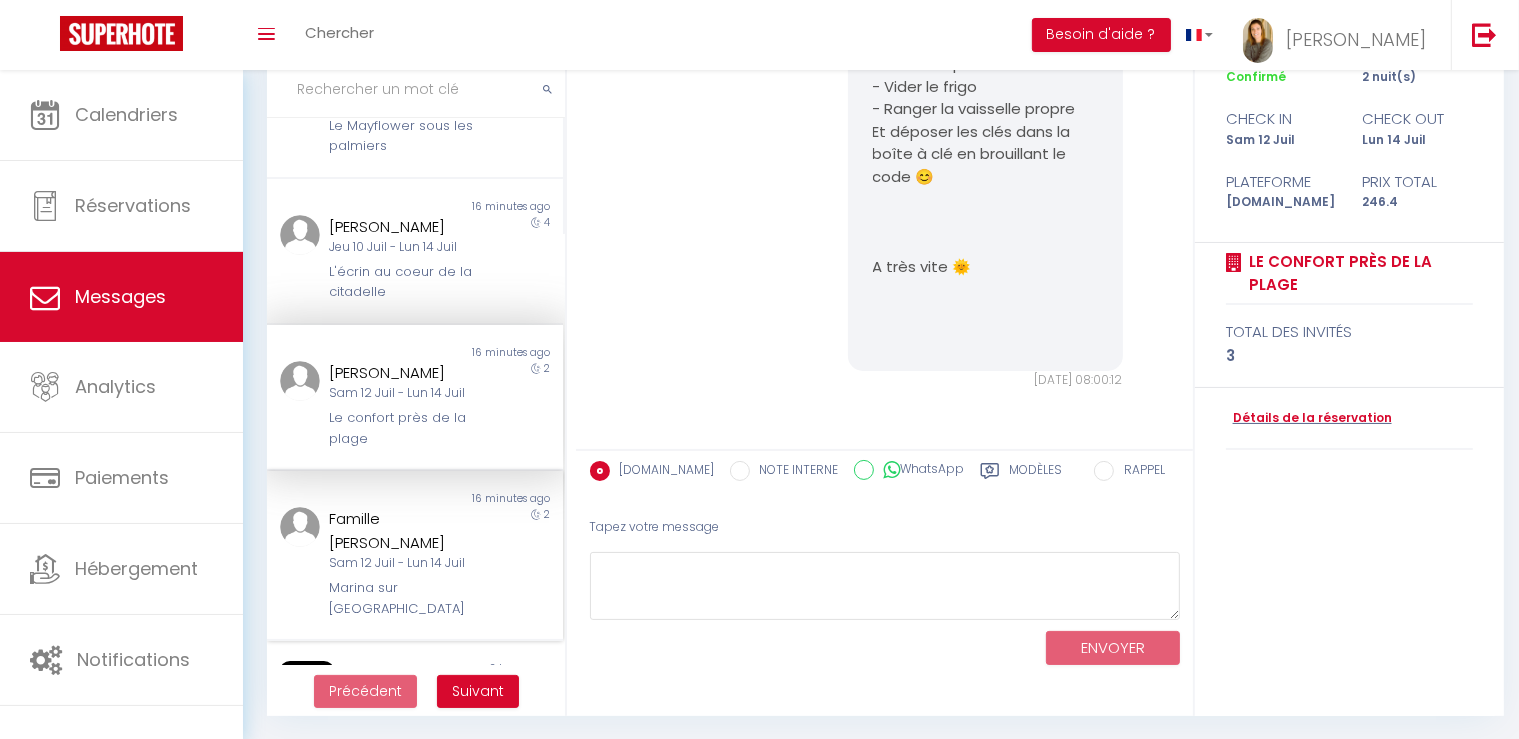 click on "Marina sur [GEOGRAPHIC_DATA]" at bounding box center (403, 598) 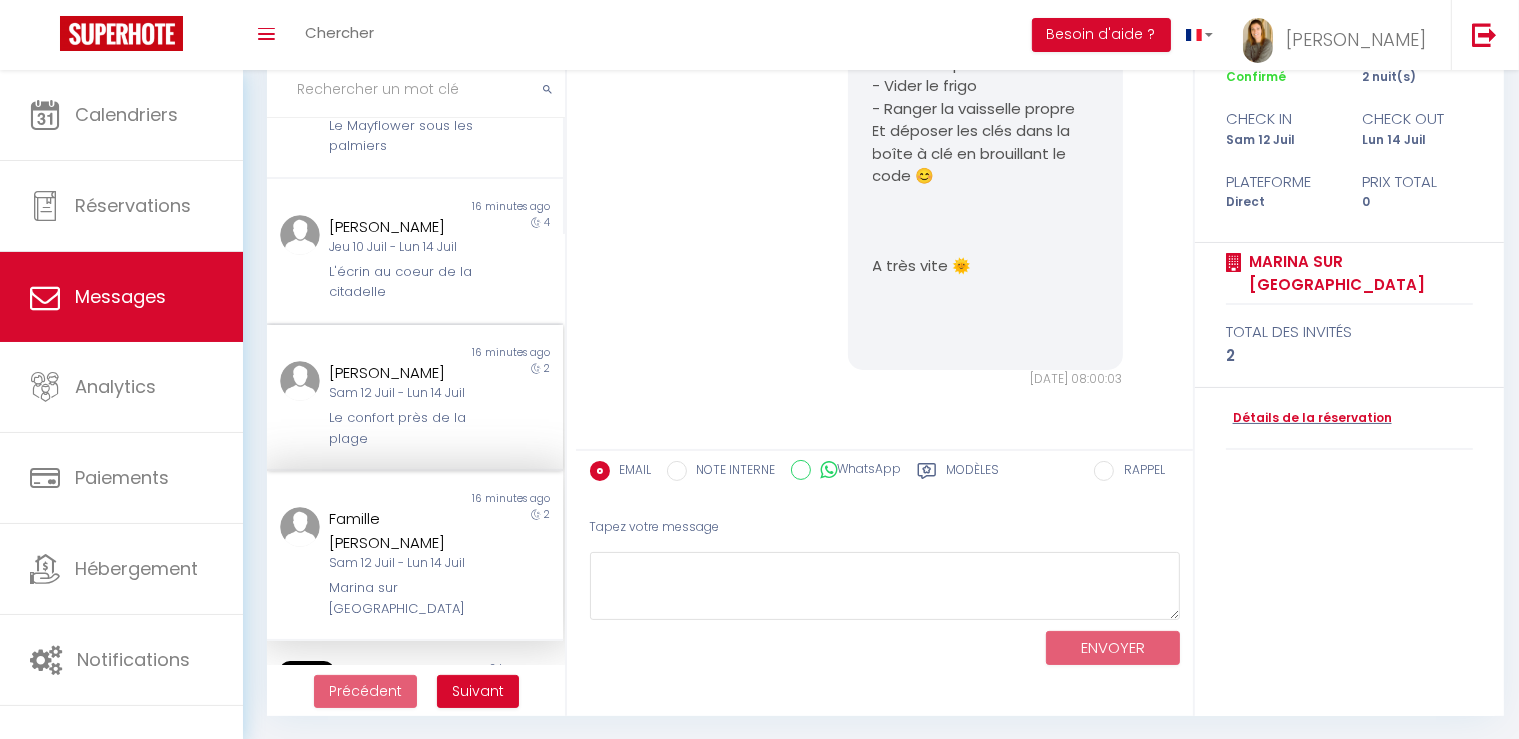 scroll, scrollTop: 706, scrollLeft: 0, axis: vertical 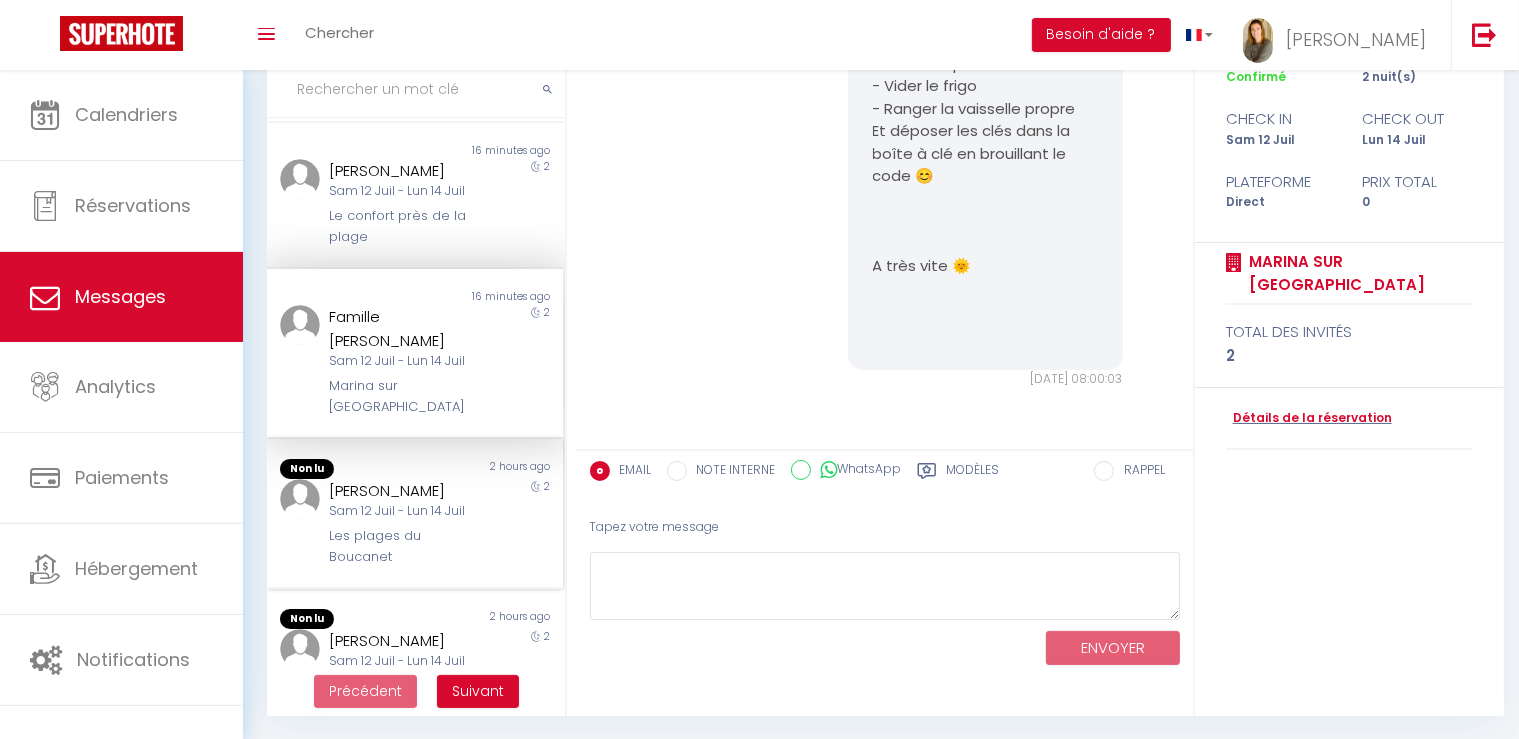 click on "Non lu
2 hours ago
[PERSON_NAME][DATE] - [DATE]   Les plages du Boucanet     2" at bounding box center (415, 514) 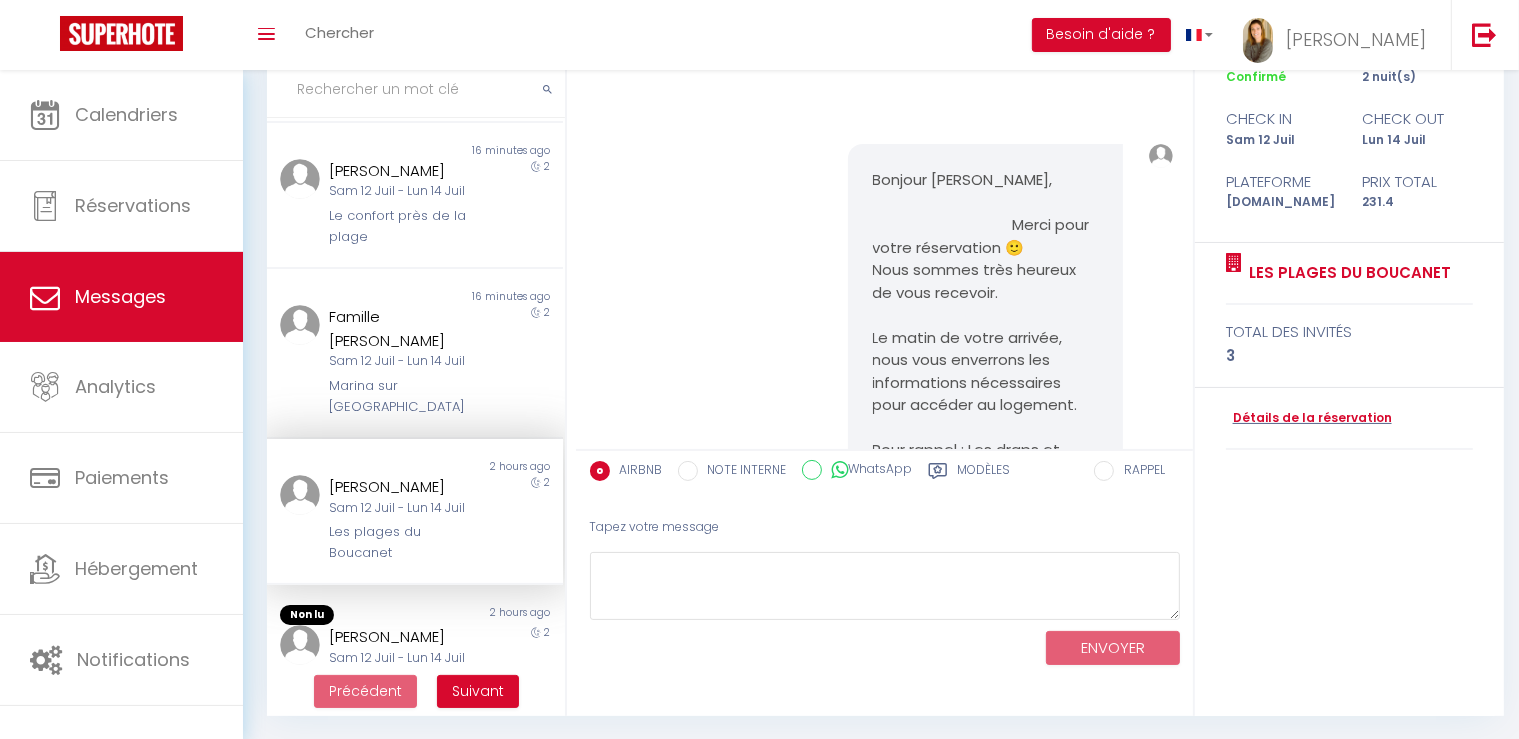 scroll, scrollTop: 3538, scrollLeft: 0, axis: vertical 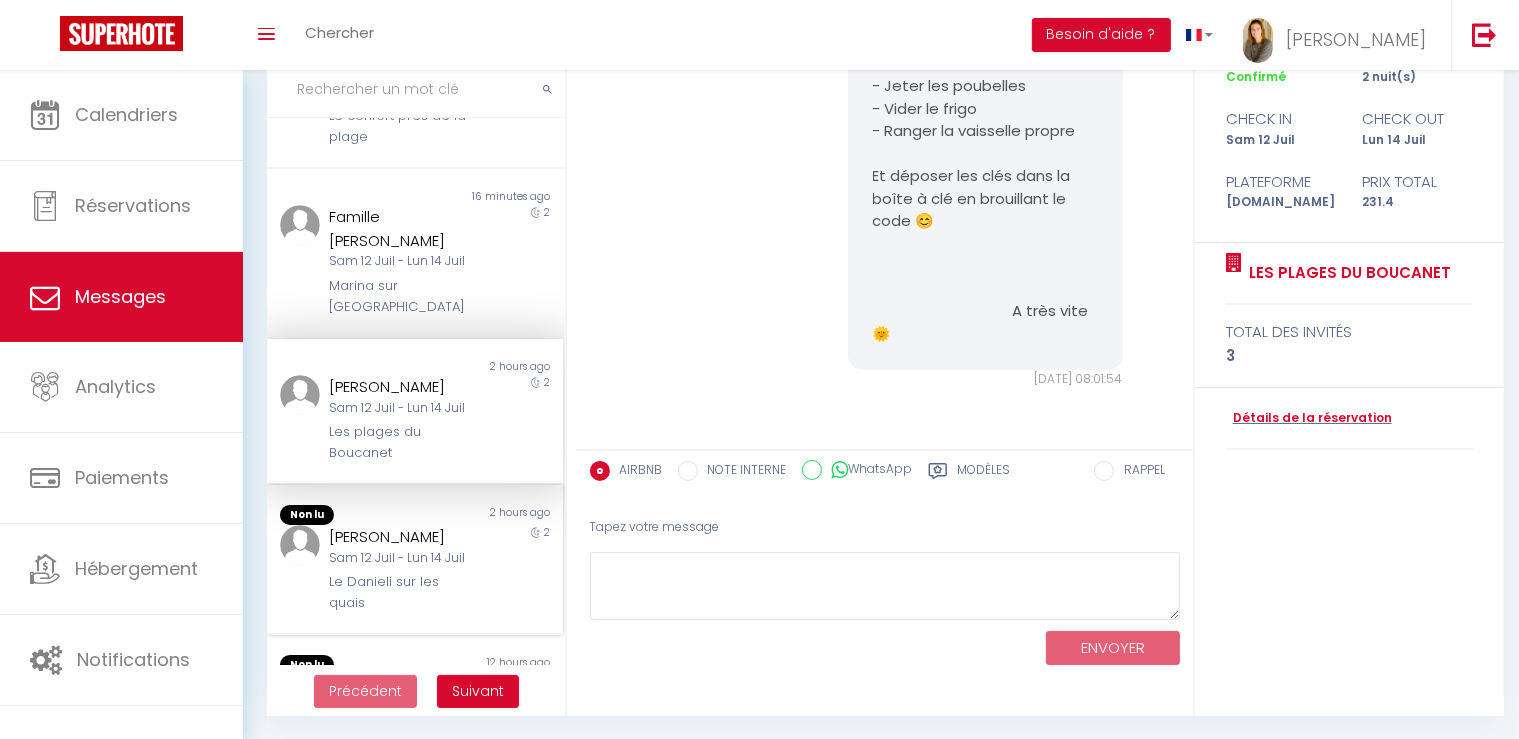 click on "Sam 12 Juil - Lun 14 Juil" at bounding box center [403, 558] 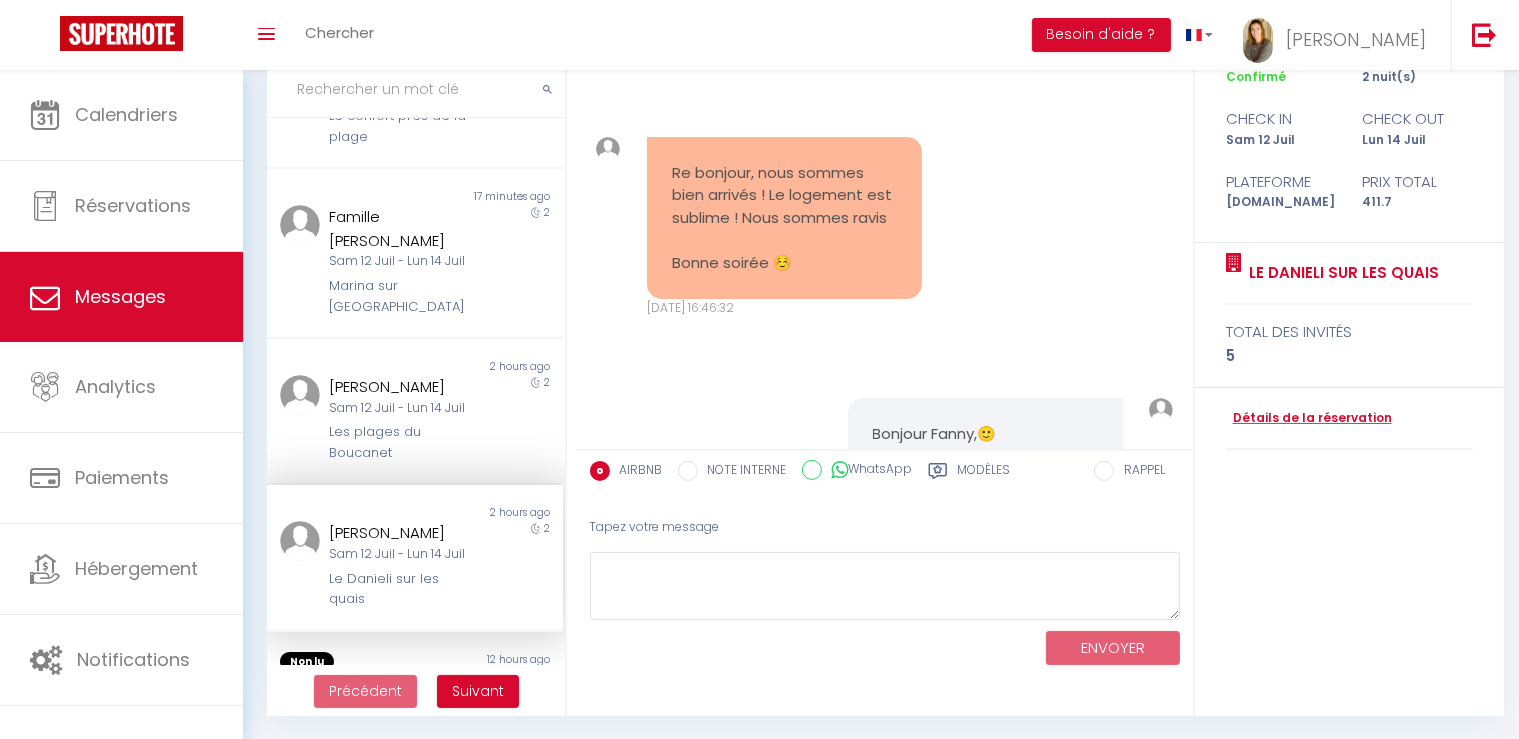 scroll, scrollTop: 4584, scrollLeft: 0, axis: vertical 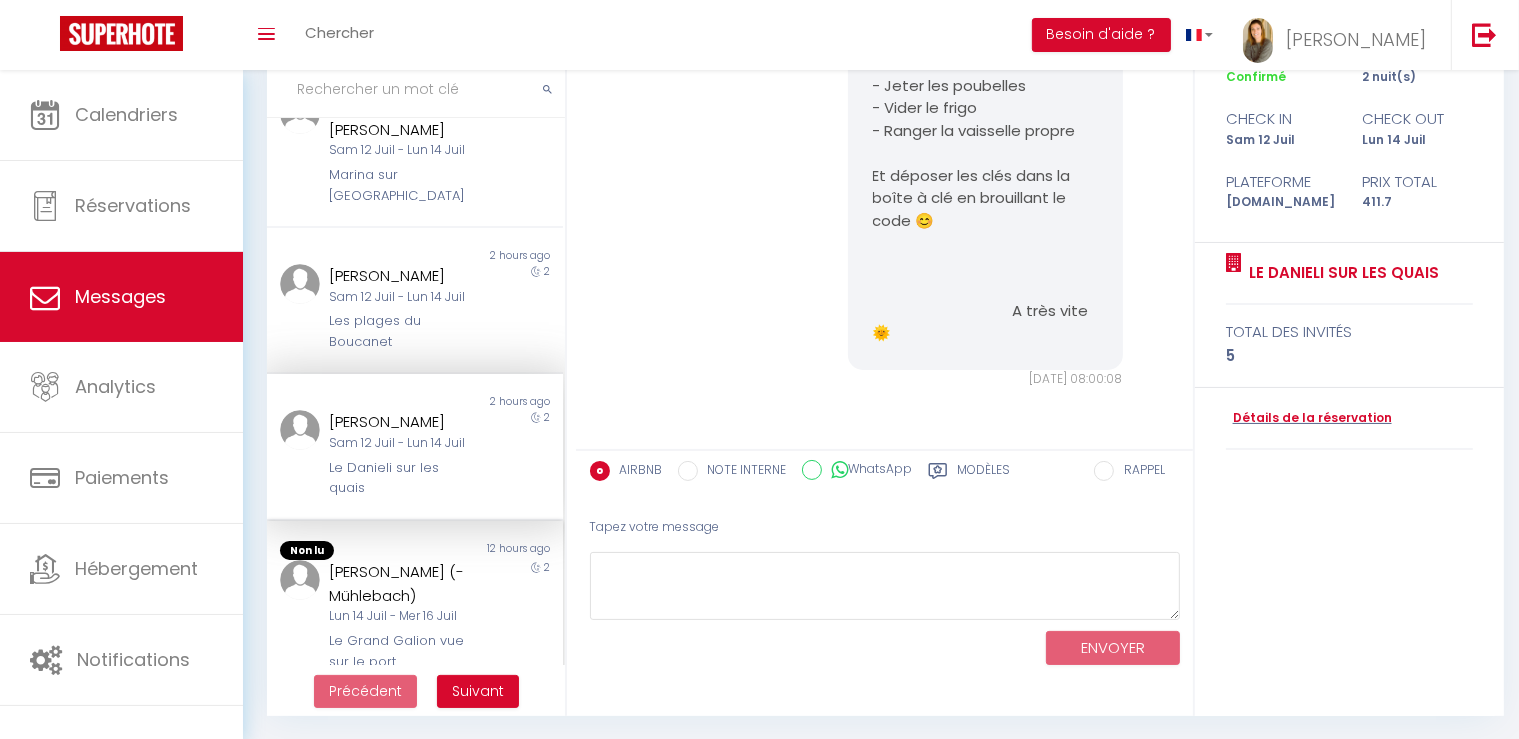 click on "[PERSON_NAME] (-Mühlebach)" at bounding box center [403, 583] 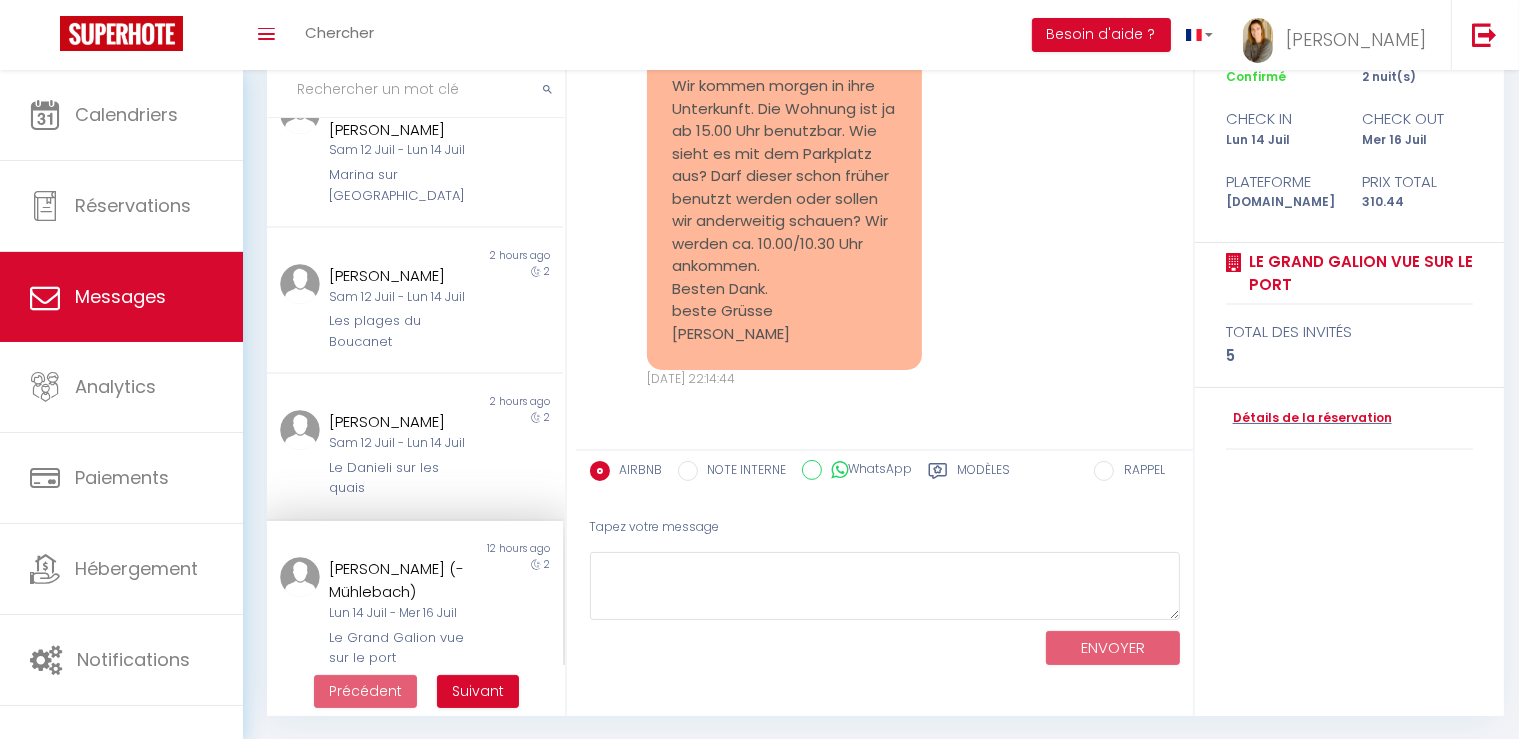scroll, scrollTop: 914, scrollLeft: 0, axis: vertical 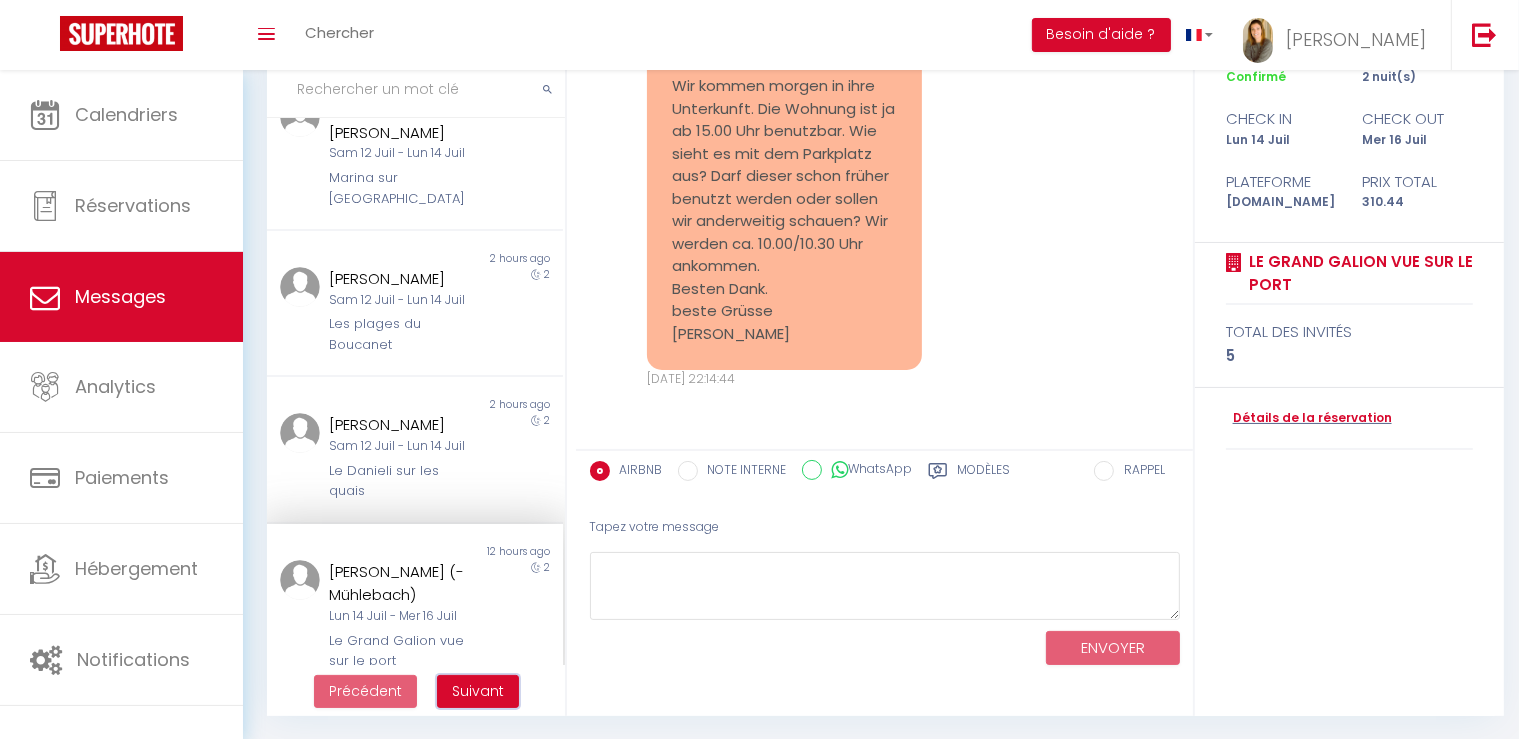 click on "Suivant" at bounding box center [478, 692] 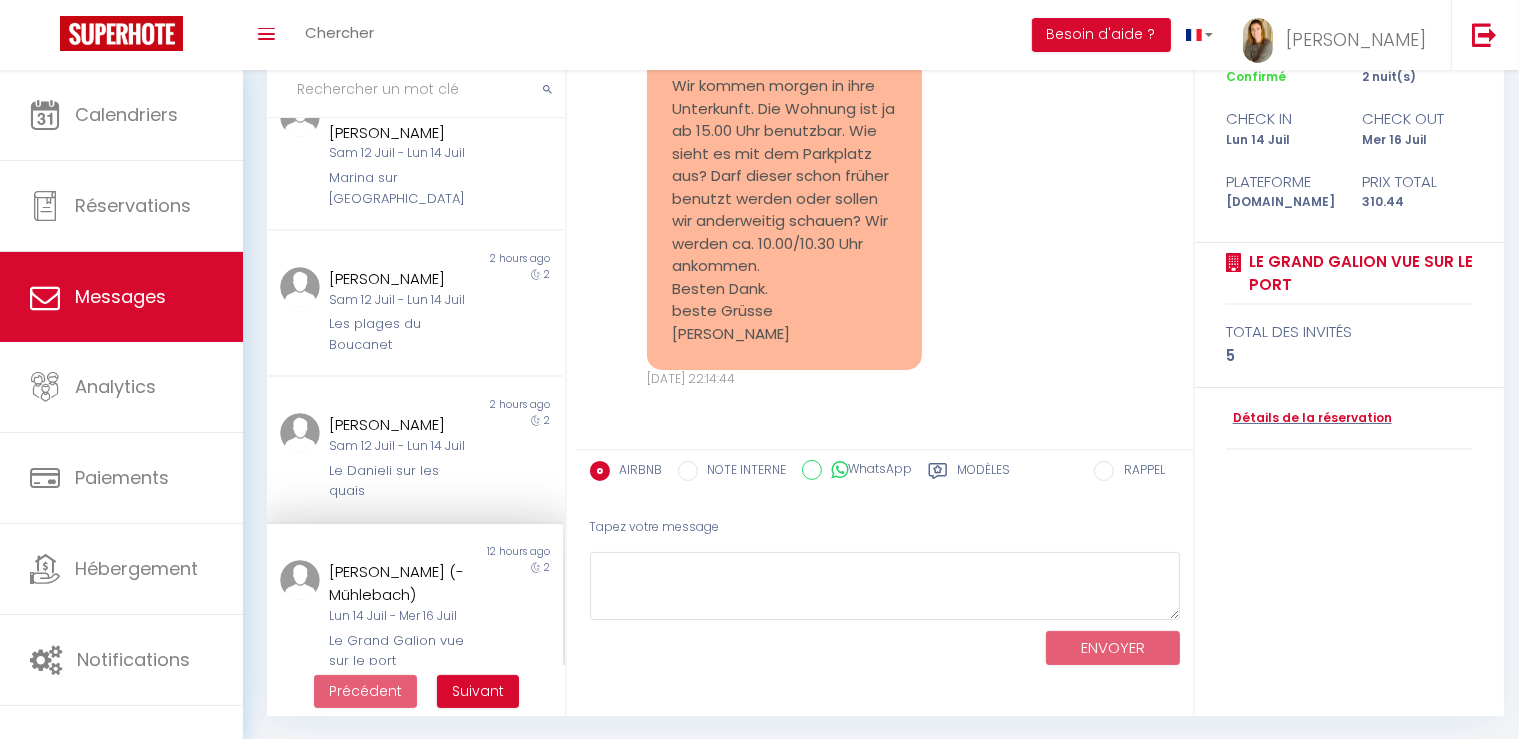 scroll, scrollTop: 70, scrollLeft: 0, axis: vertical 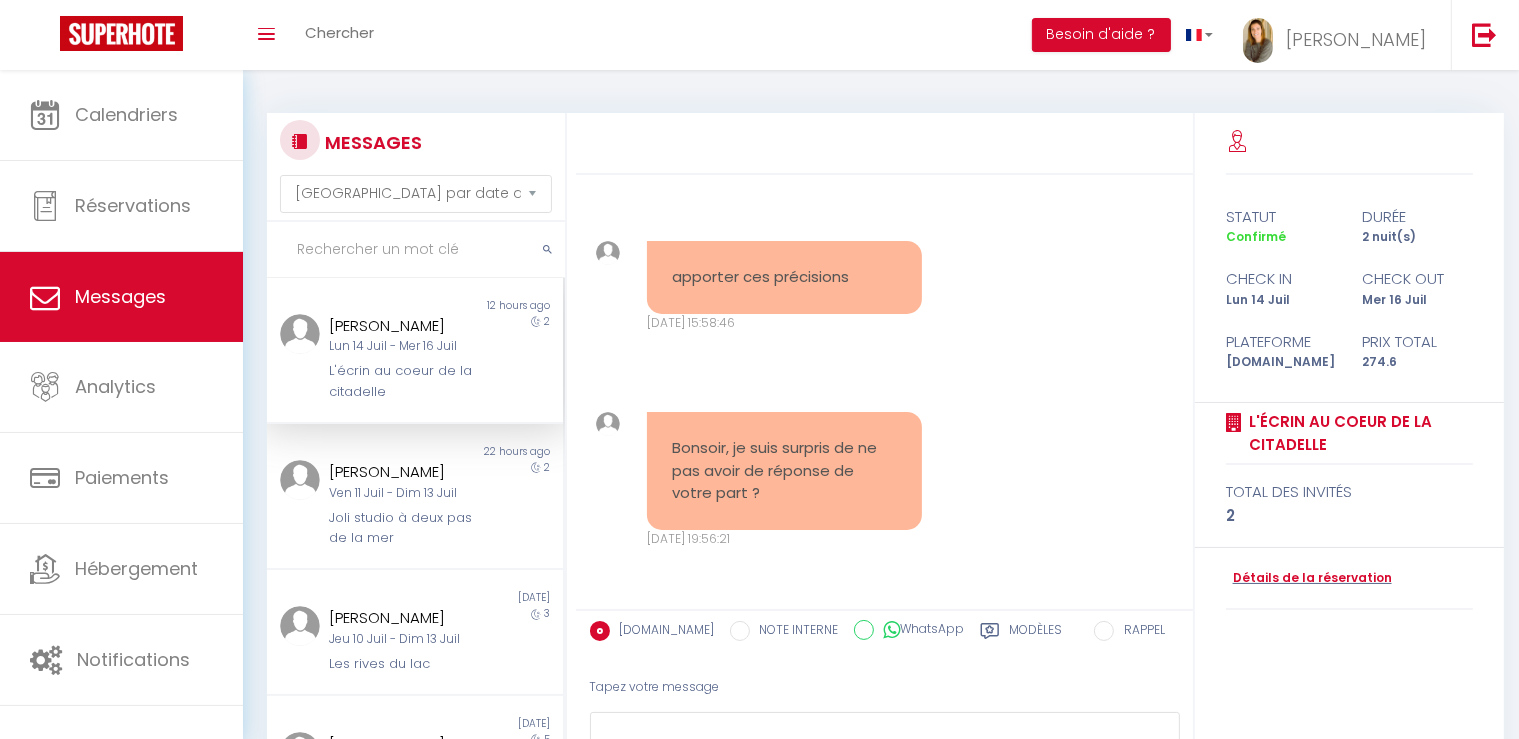click on "L'écrin au coeur de la citadelle" at bounding box center (403, 381) 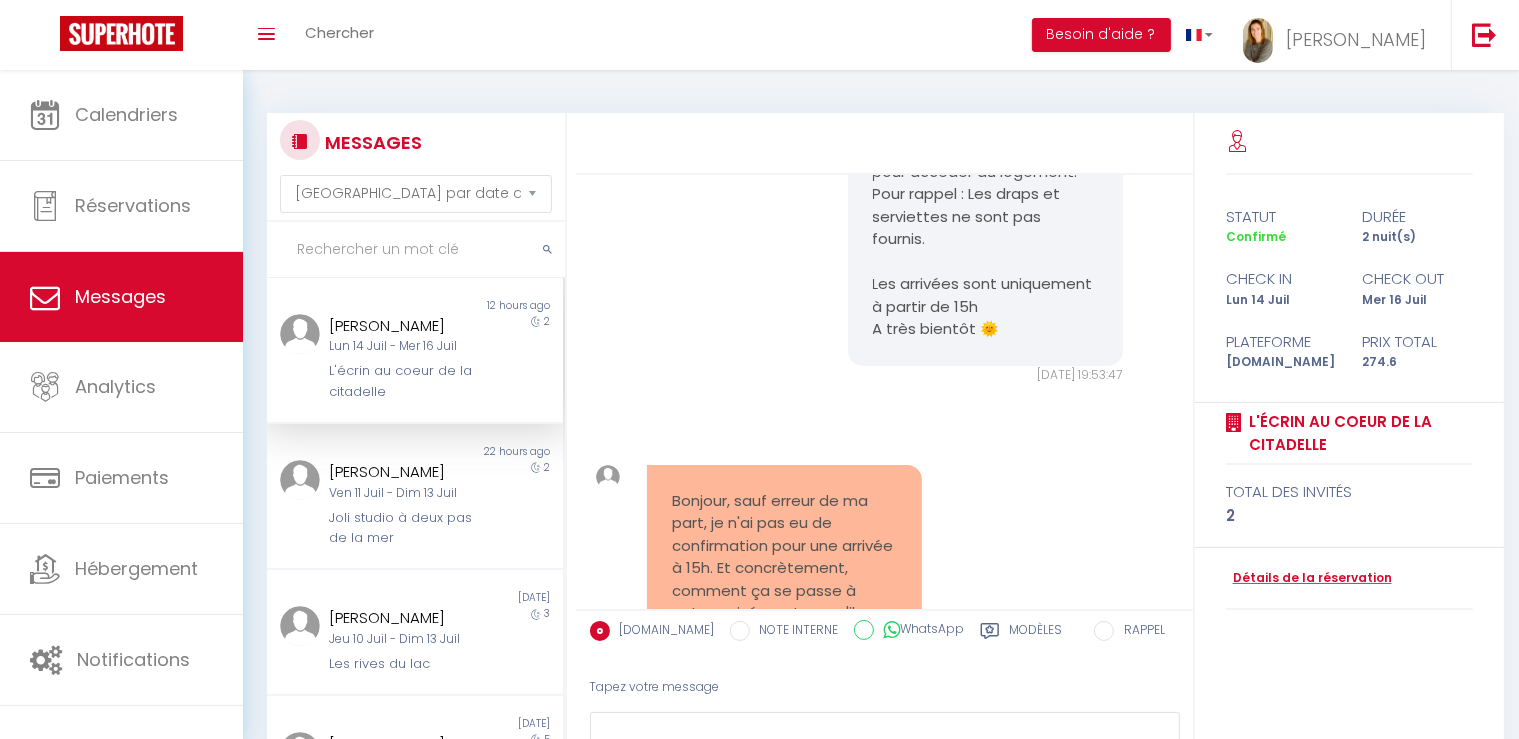 scroll, scrollTop: 403, scrollLeft: 0, axis: vertical 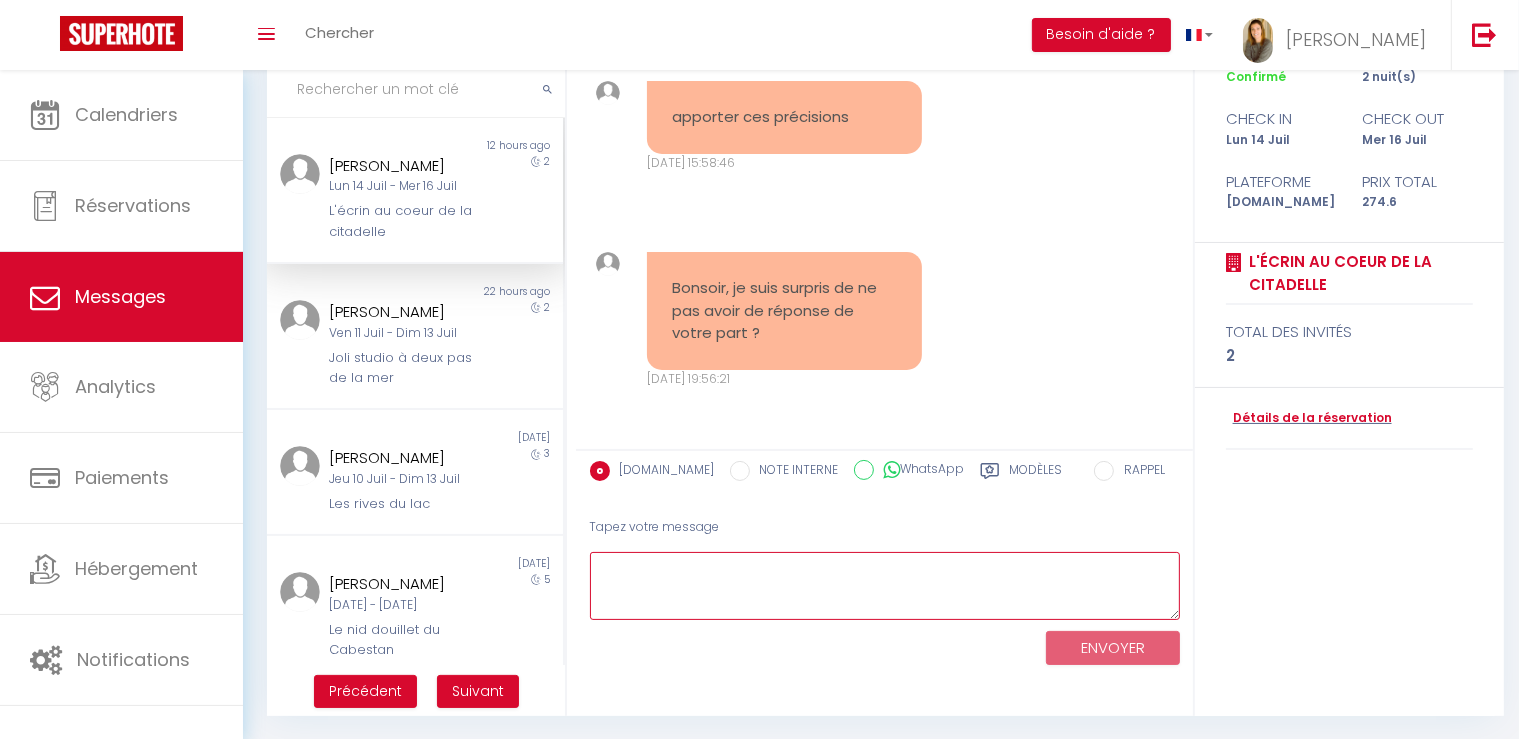 click at bounding box center [885, 586] 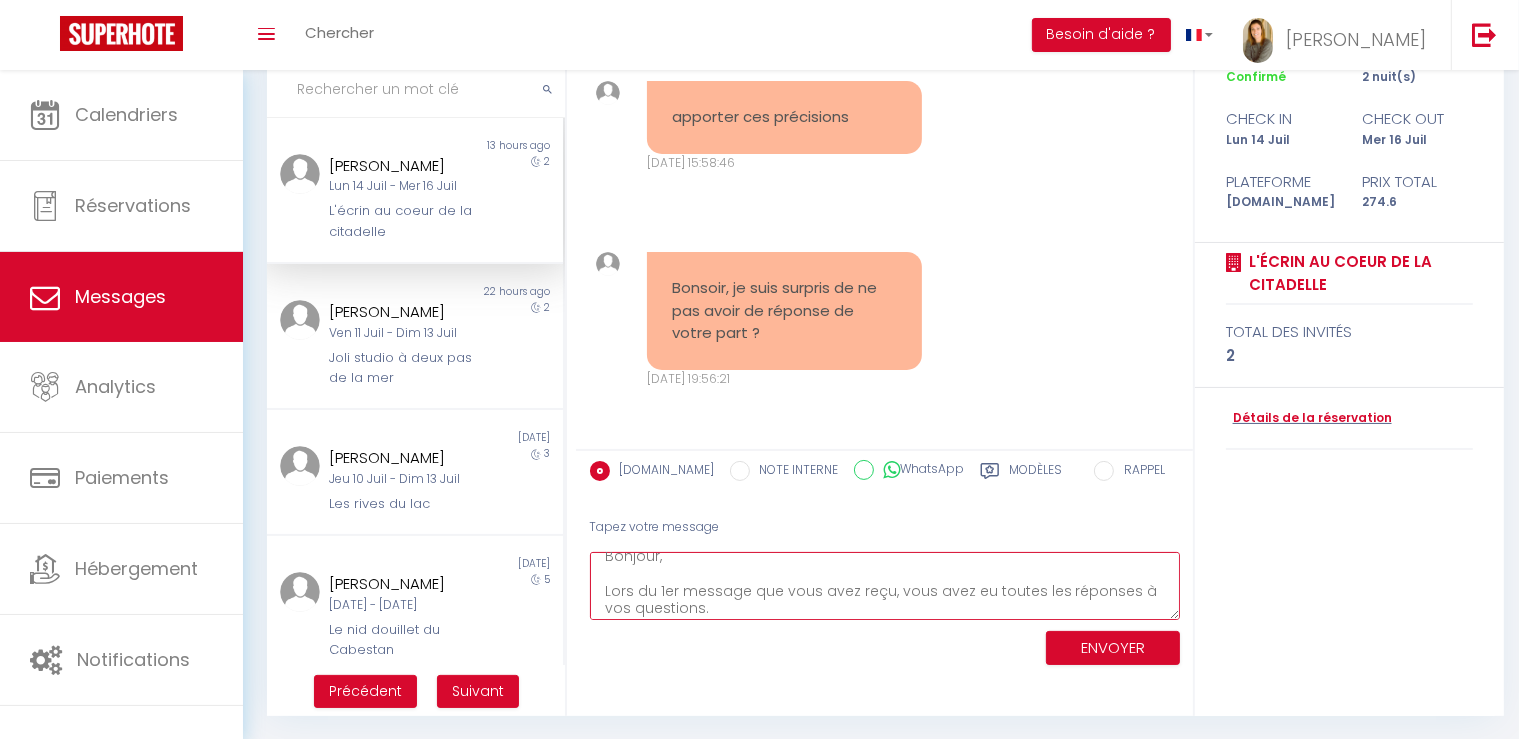 scroll, scrollTop: 28, scrollLeft: 0, axis: vertical 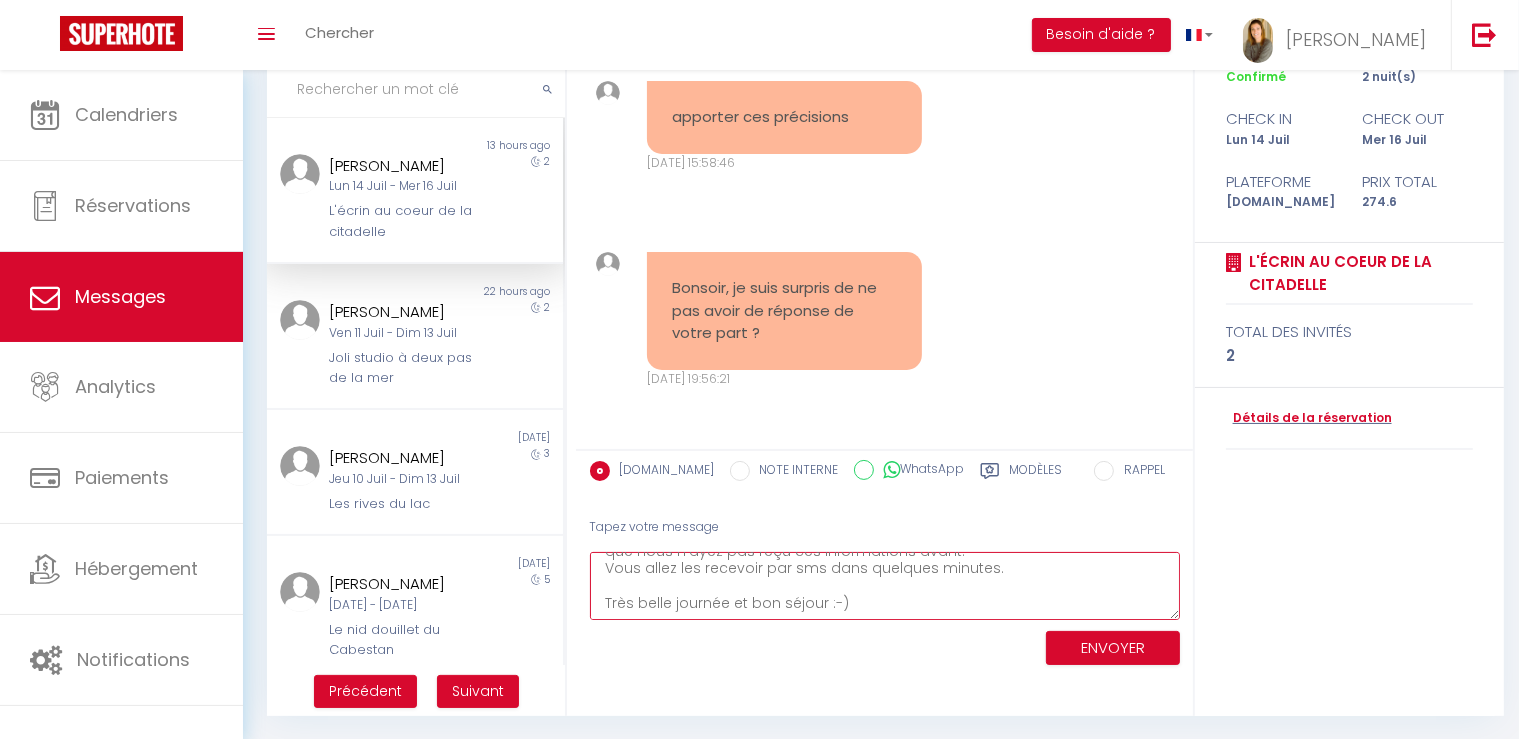 type on "Bonjour,
Lors du 1er message que vous avez reçu, vous avez eu toutes les réponses à vos questions.
Les arrivées sont à partir de 15h donc oui, entendu que vous pouvez arriver à partir de 15h.
Quant à l'accès au logement, il est bien indiqué que toutes les informations sont envoyées le matin de votre arrivée...Qui est ce jour. Donc il est normal que nous n'ayez pas reçu ces informations avant.
Vous allez les recevoir par sms dans quelques minutes.
Très belle journée et bon séjour :-)" 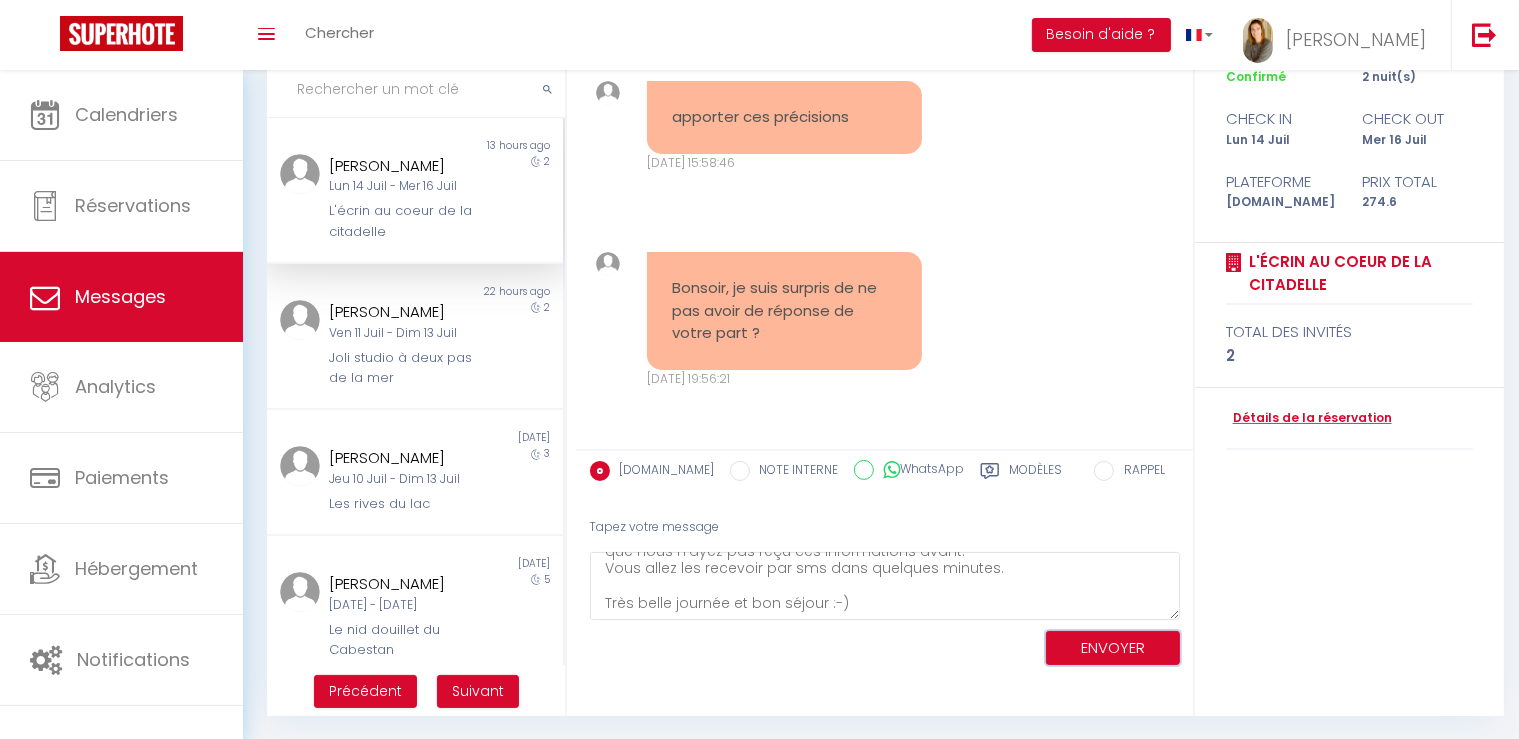 click on "ENVOYER" at bounding box center (1113, 648) 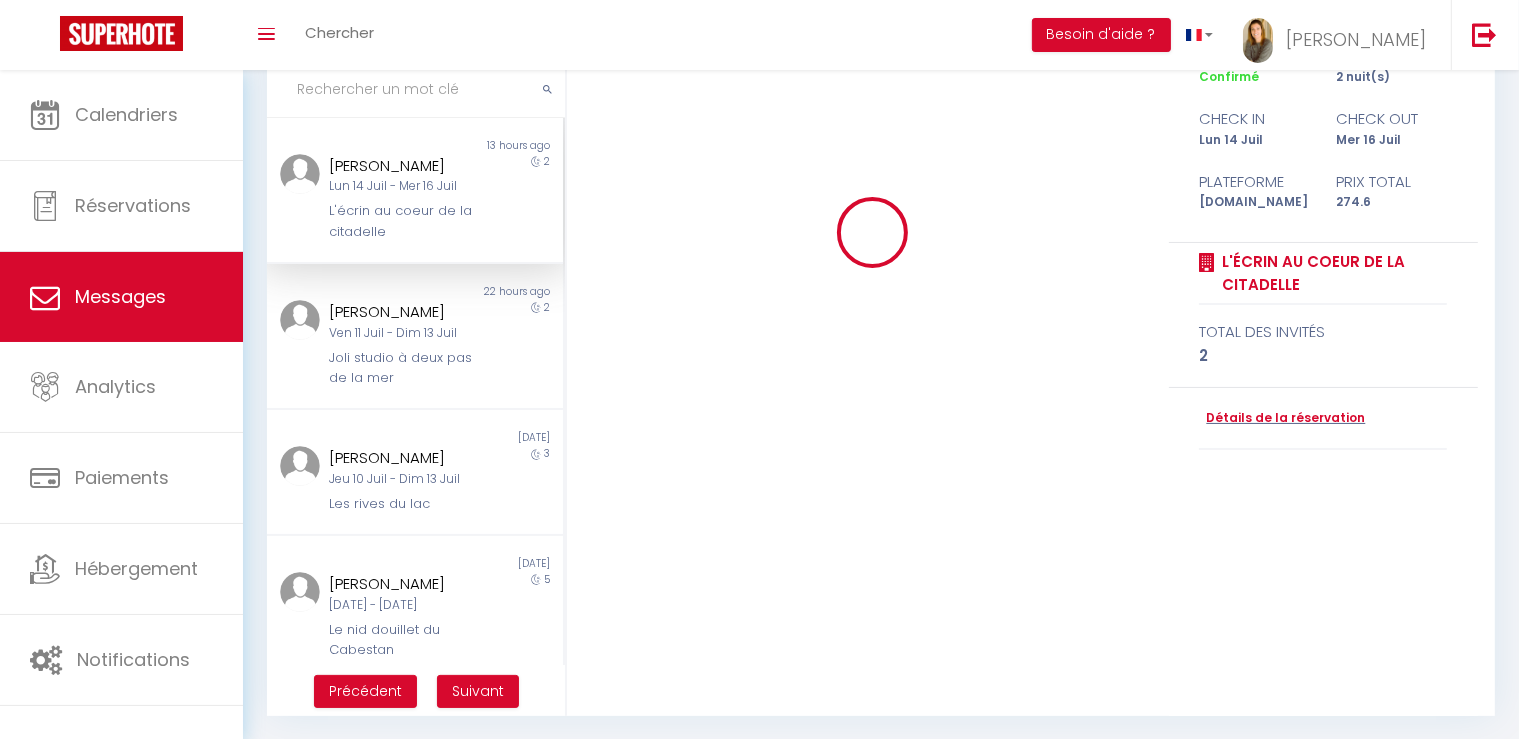 type 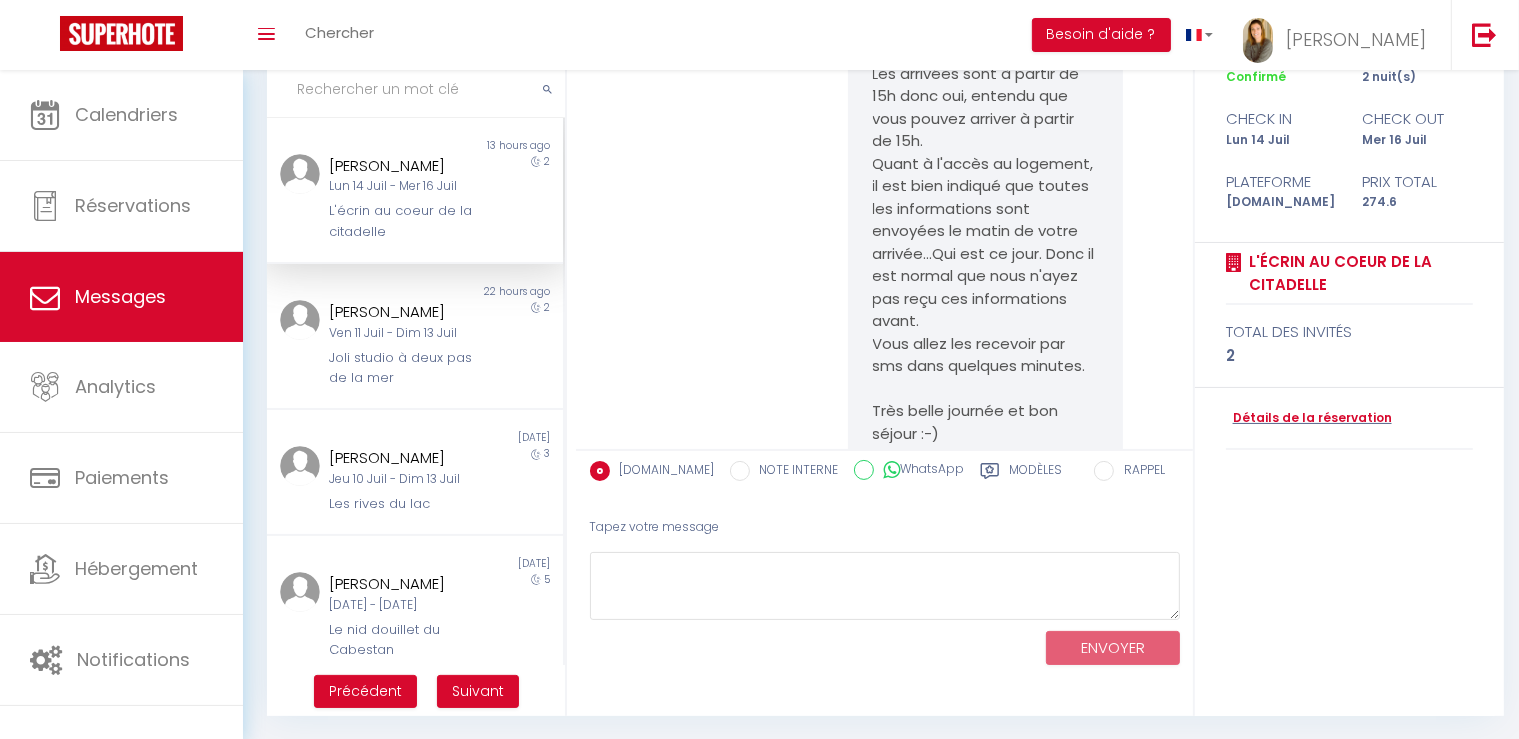 scroll, scrollTop: 1510, scrollLeft: 0, axis: vertical 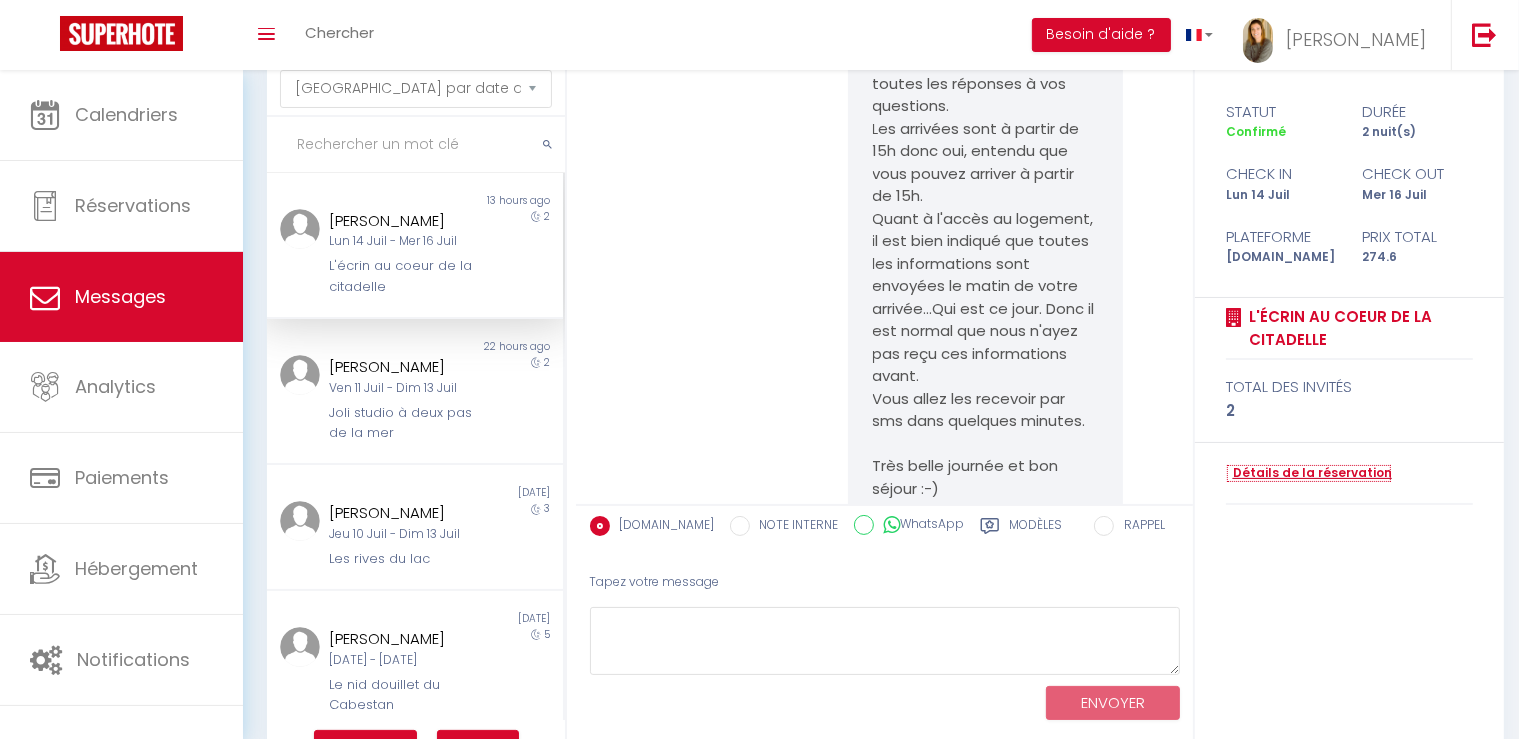 click on "Détails de la réservation" at bounding box center (1309, 473) 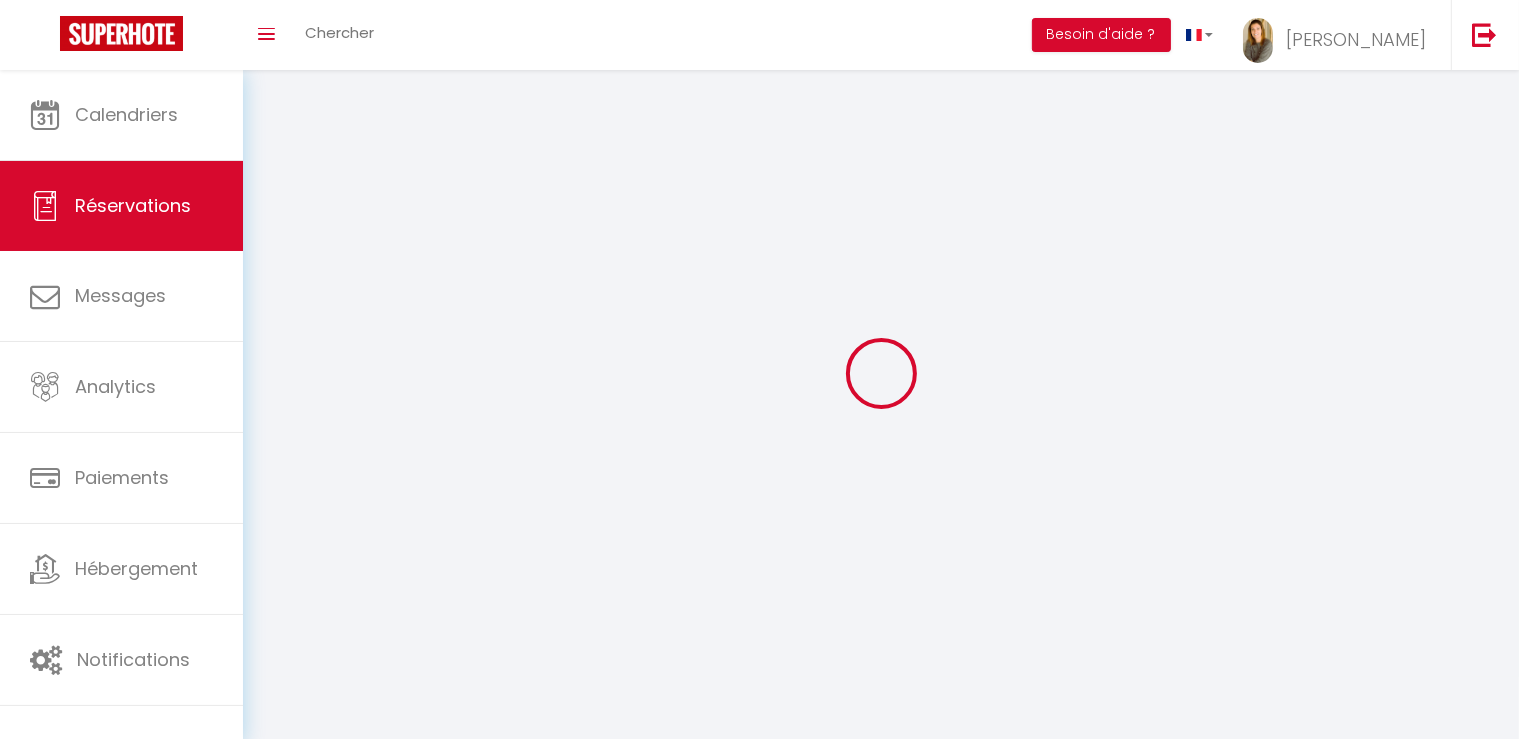 select 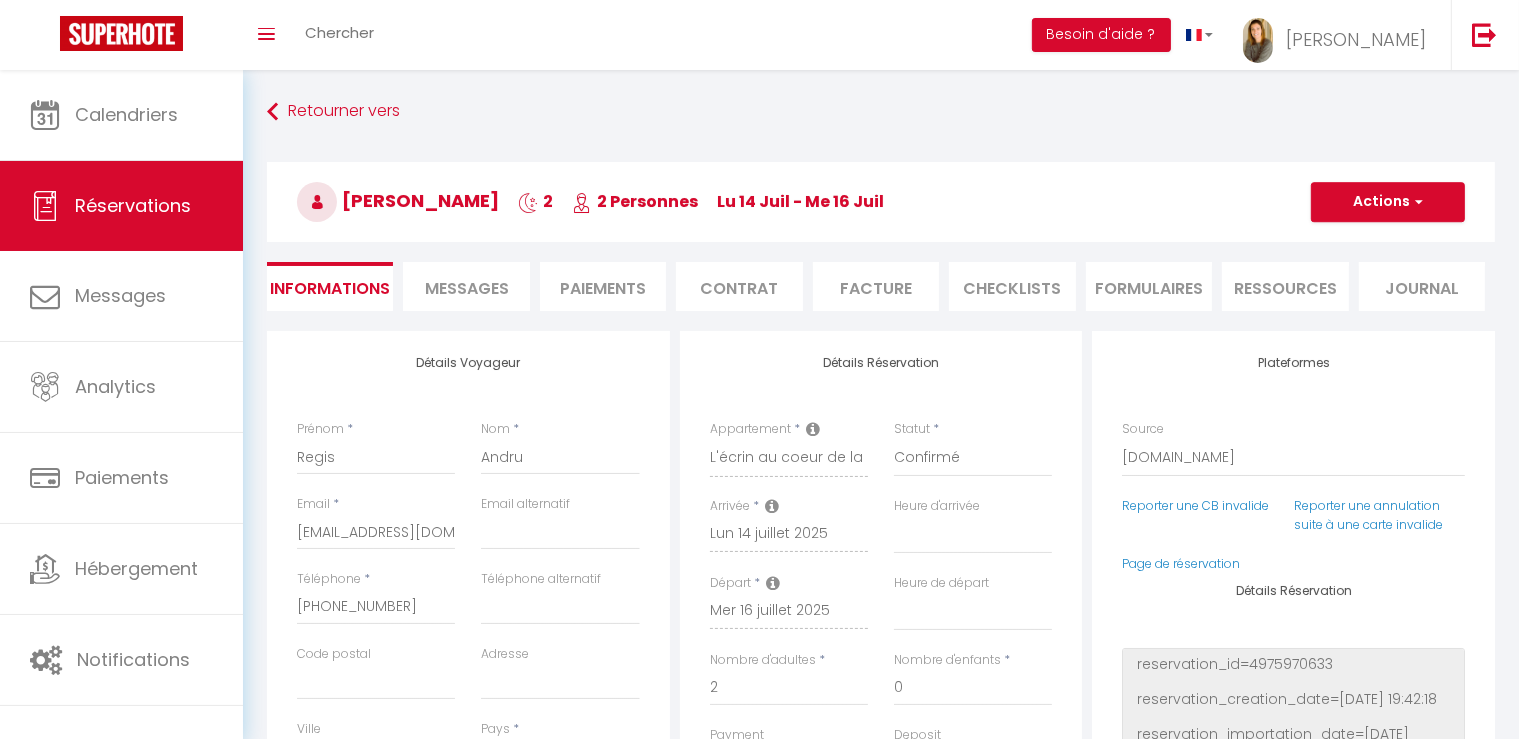 select 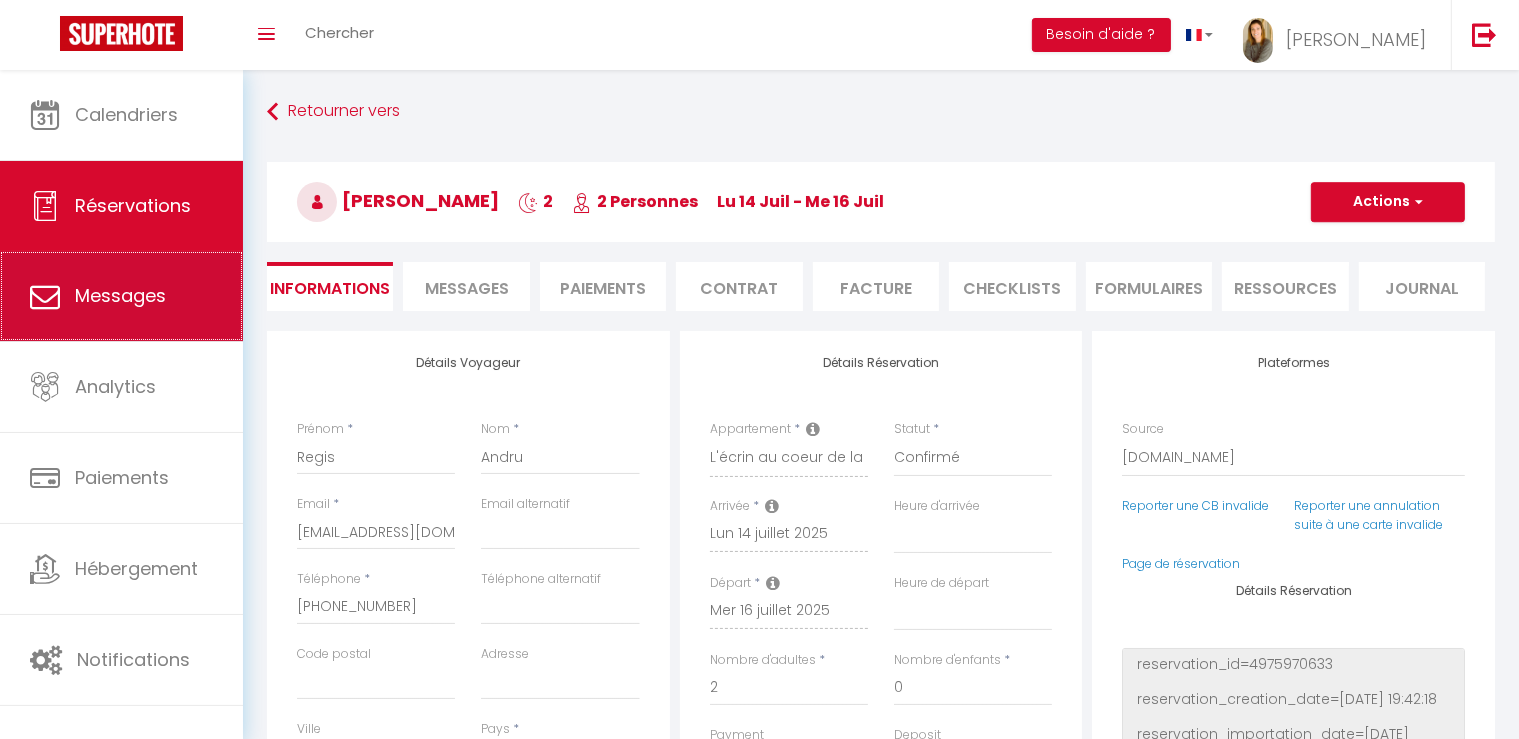 click on "Messages" at bounding box center [120, 295] 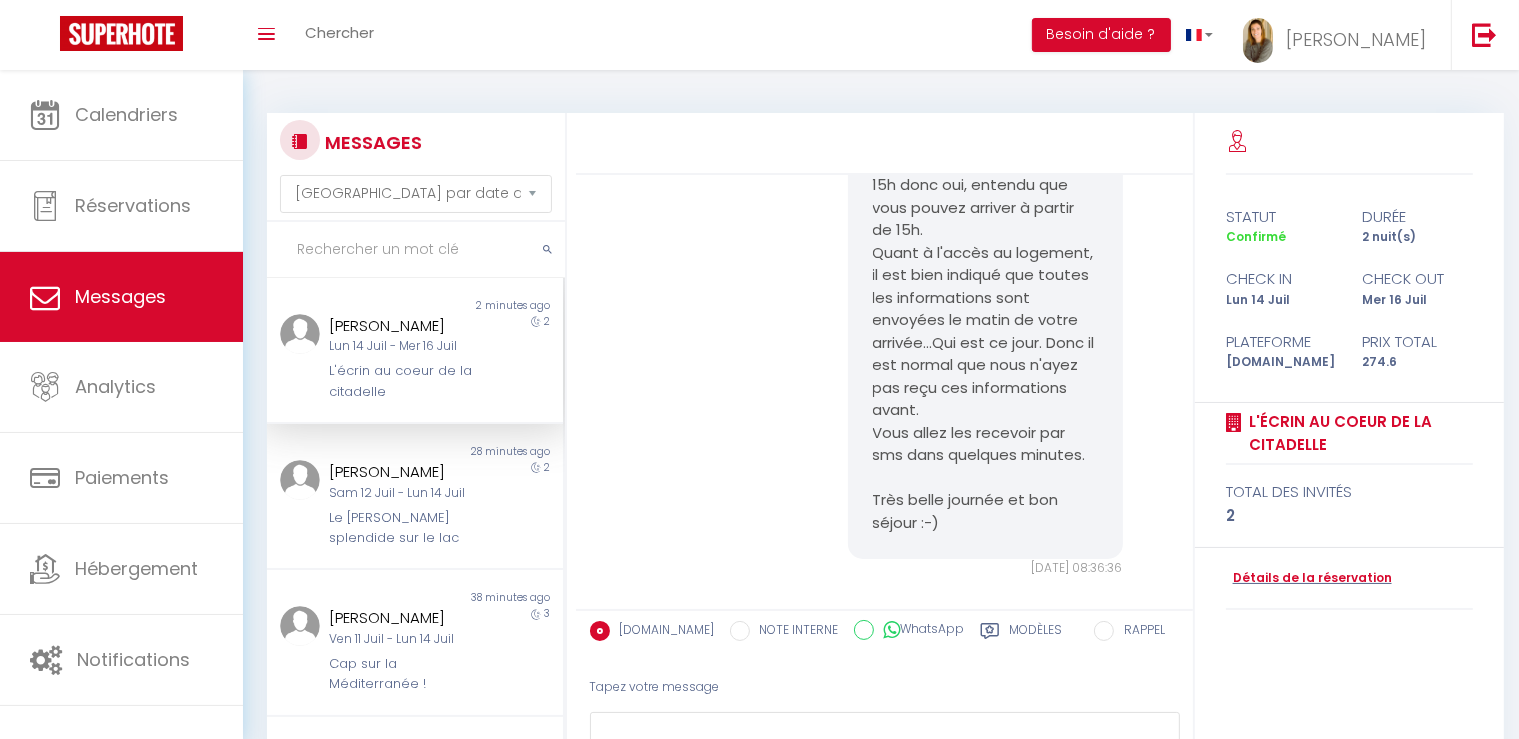 scroll, scrollTop: 1610, scrollLeft: 0, axis: vertical 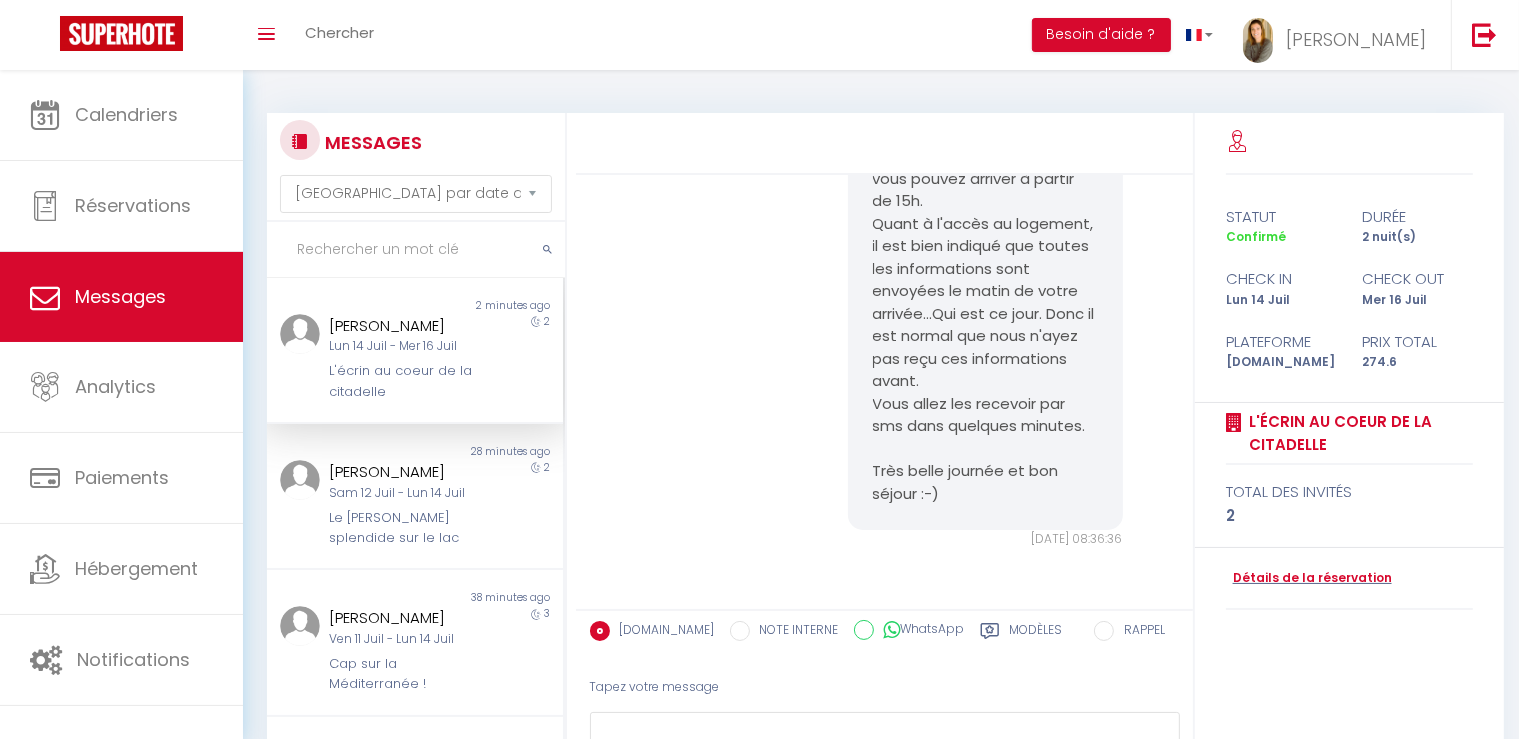 click at bounding box center (416, 250) 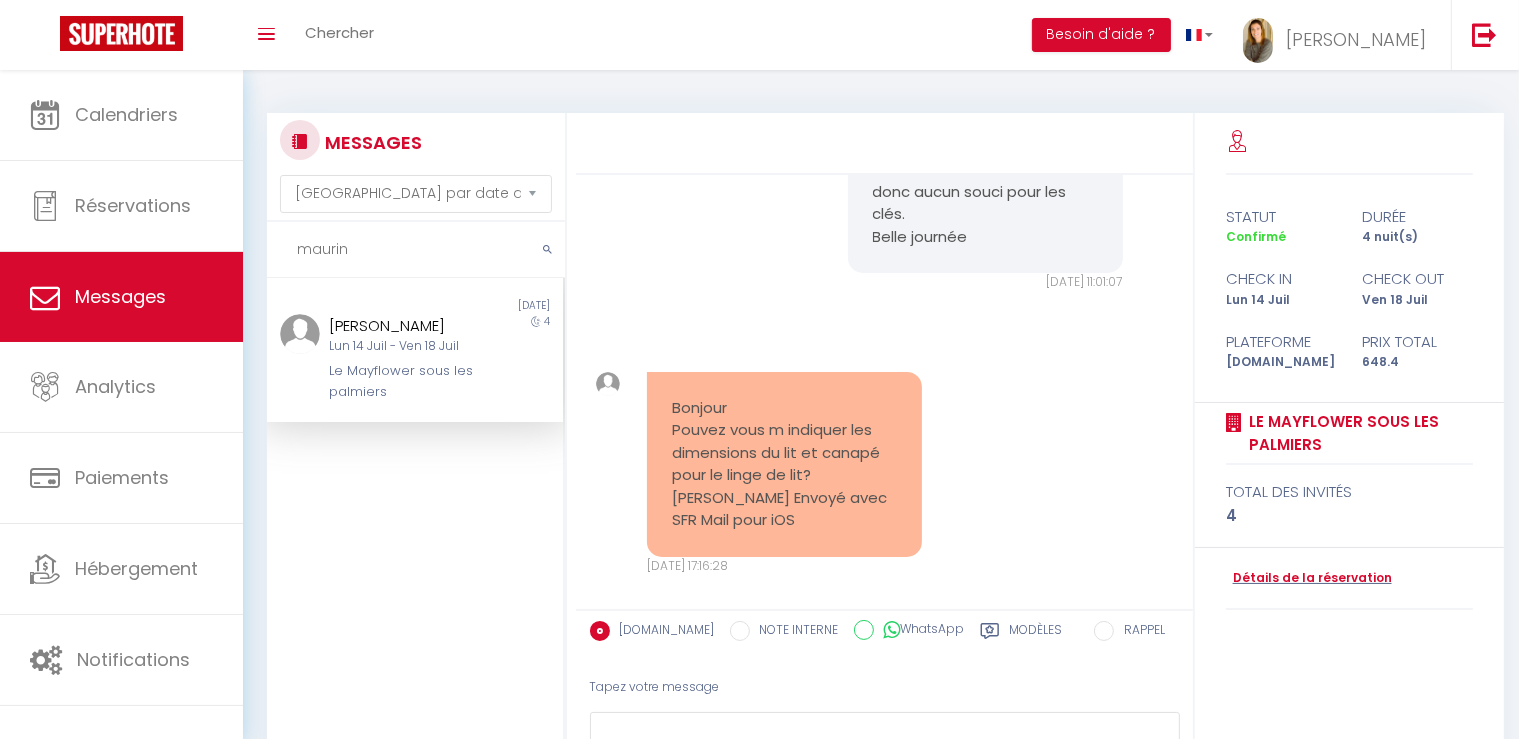 scroll, scrollTop: 1453, scrollLeft: 0, axis: vertical 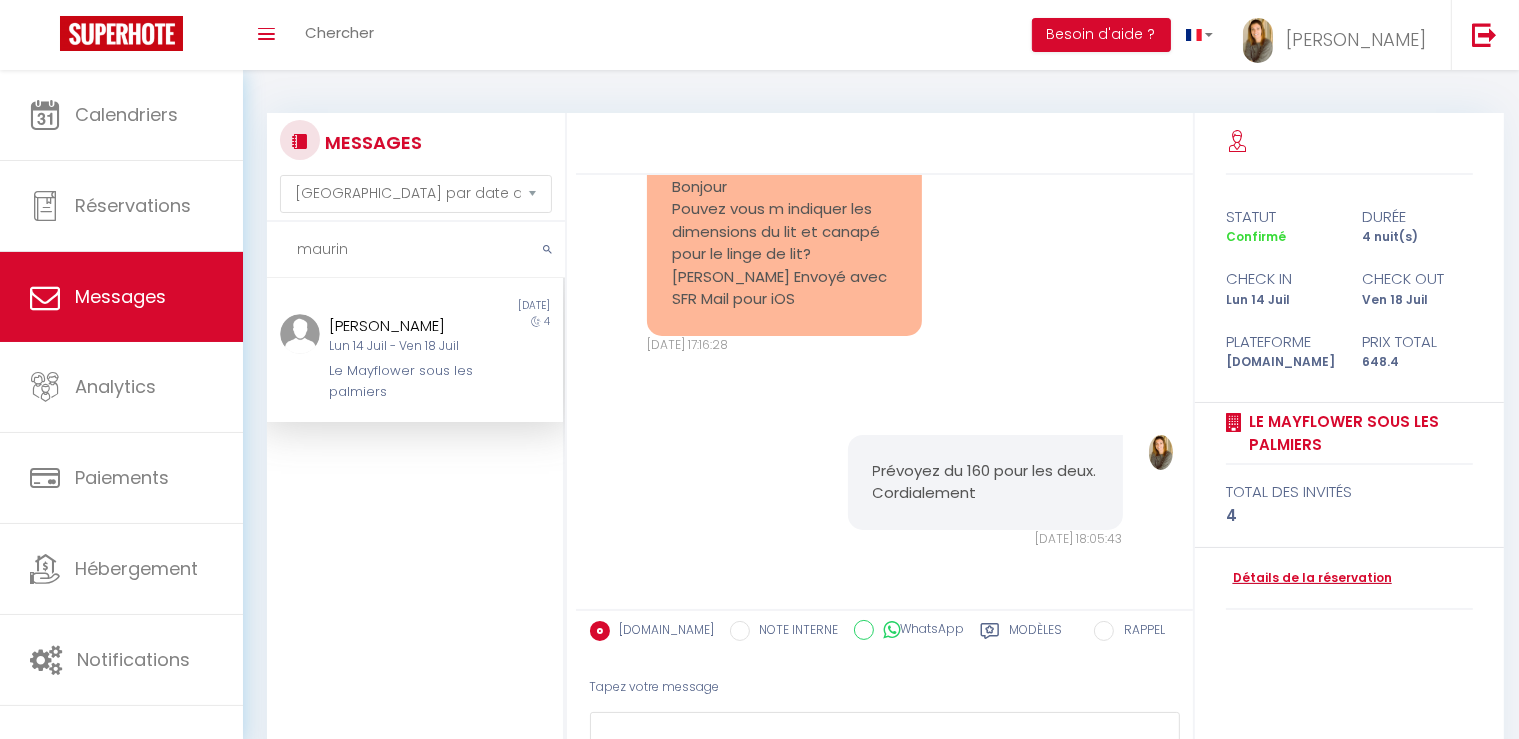 type on "maurin" 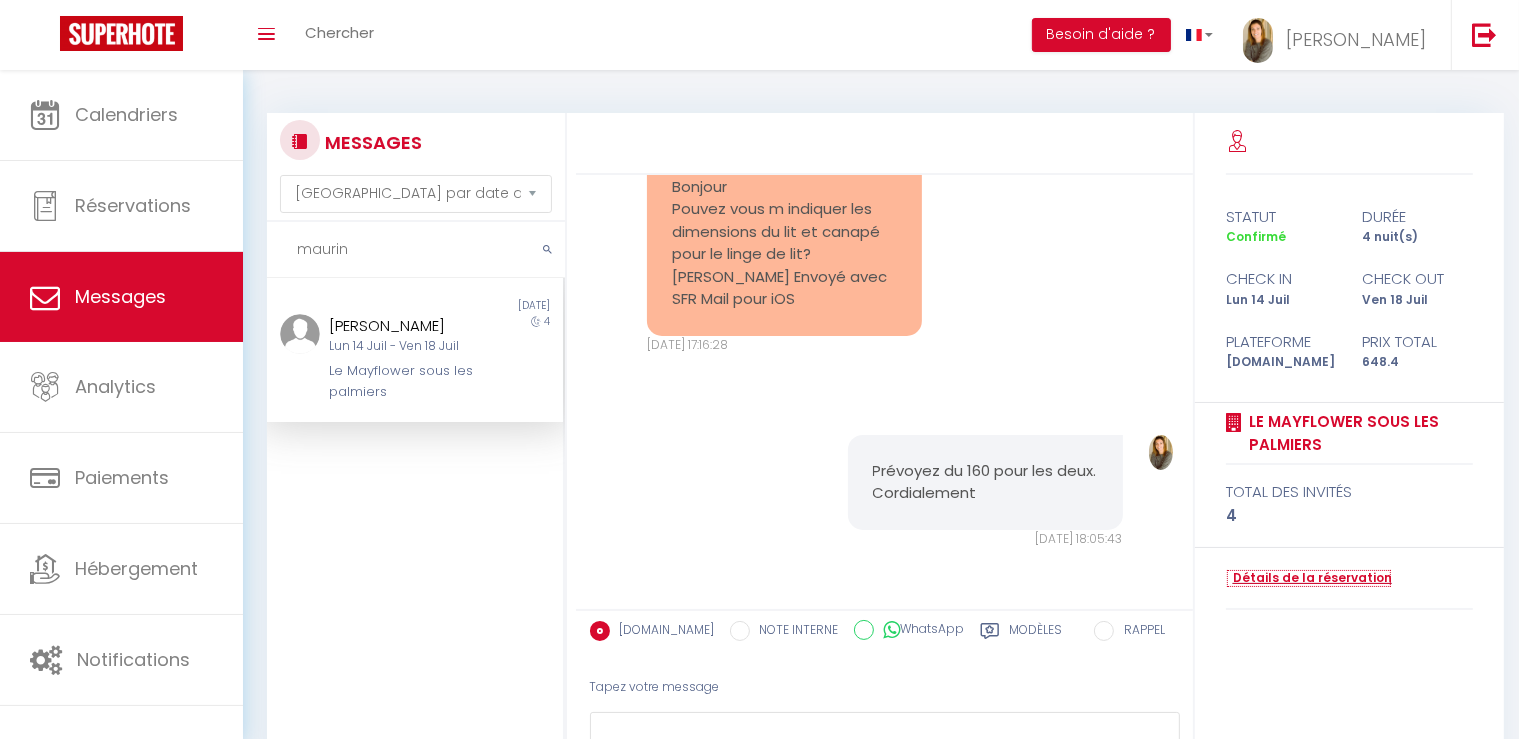 click on "Détails de la réservation" at bounding box center (1309, 578) 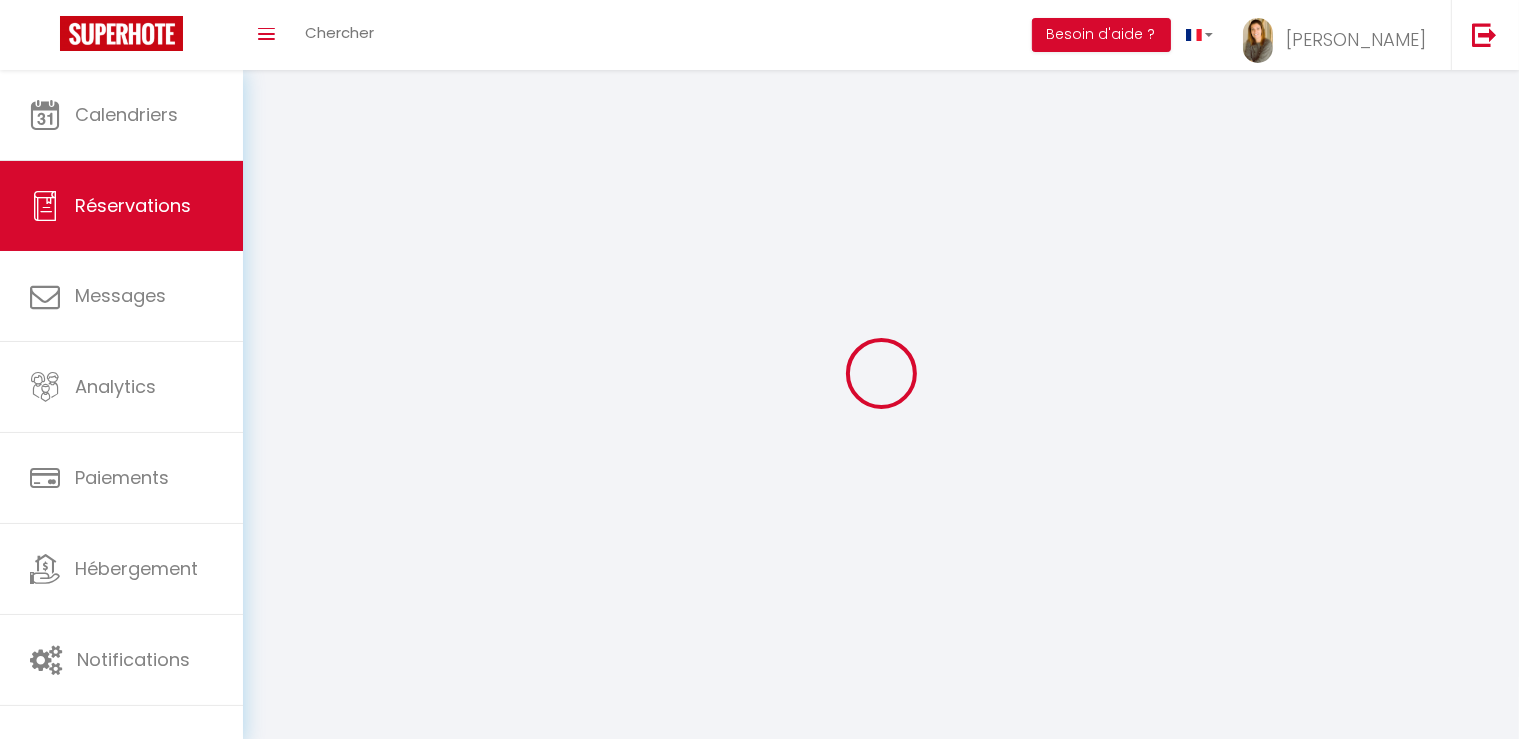 select 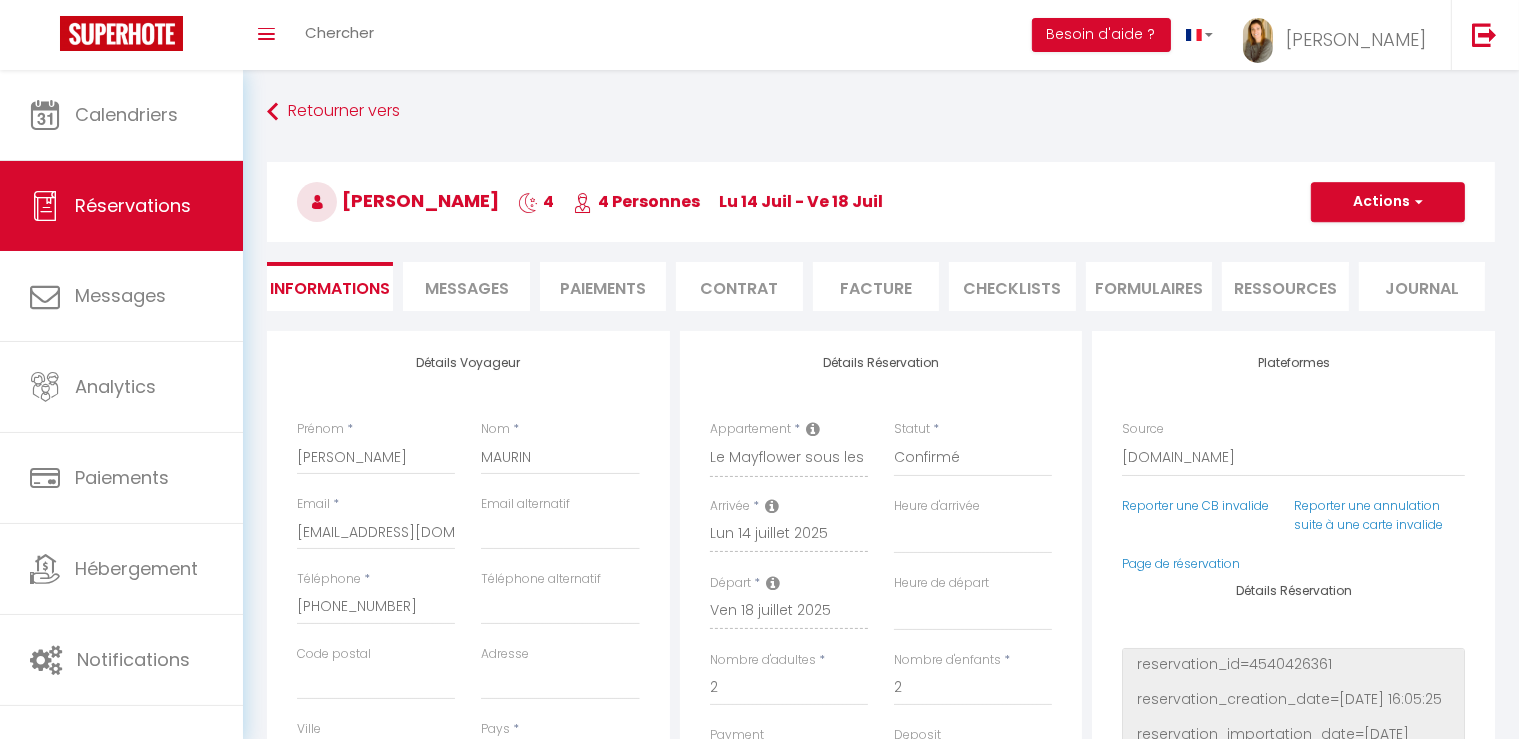 checkbox on "false" 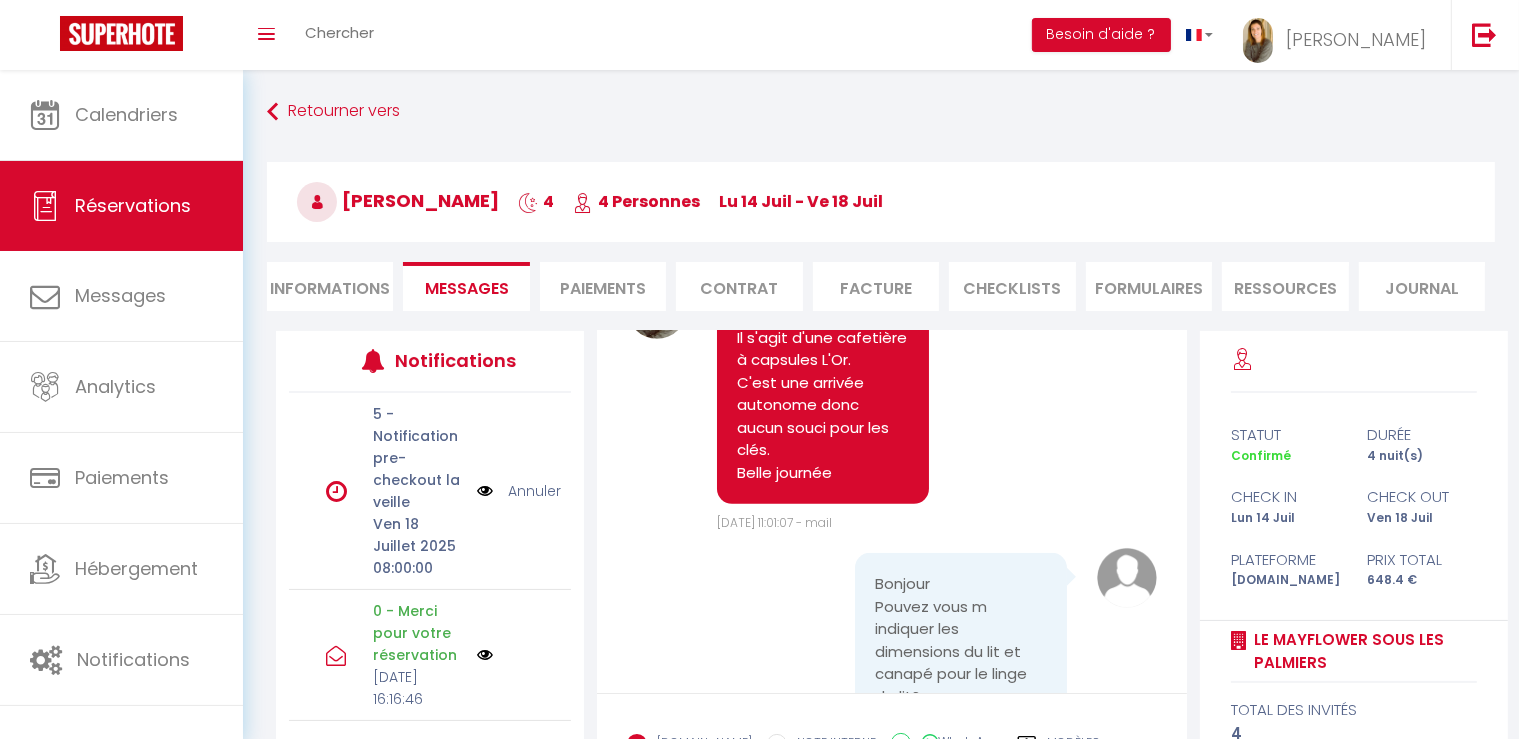 scroll, scrollTop: 1610, scrollLeft: 0, axis: vertical 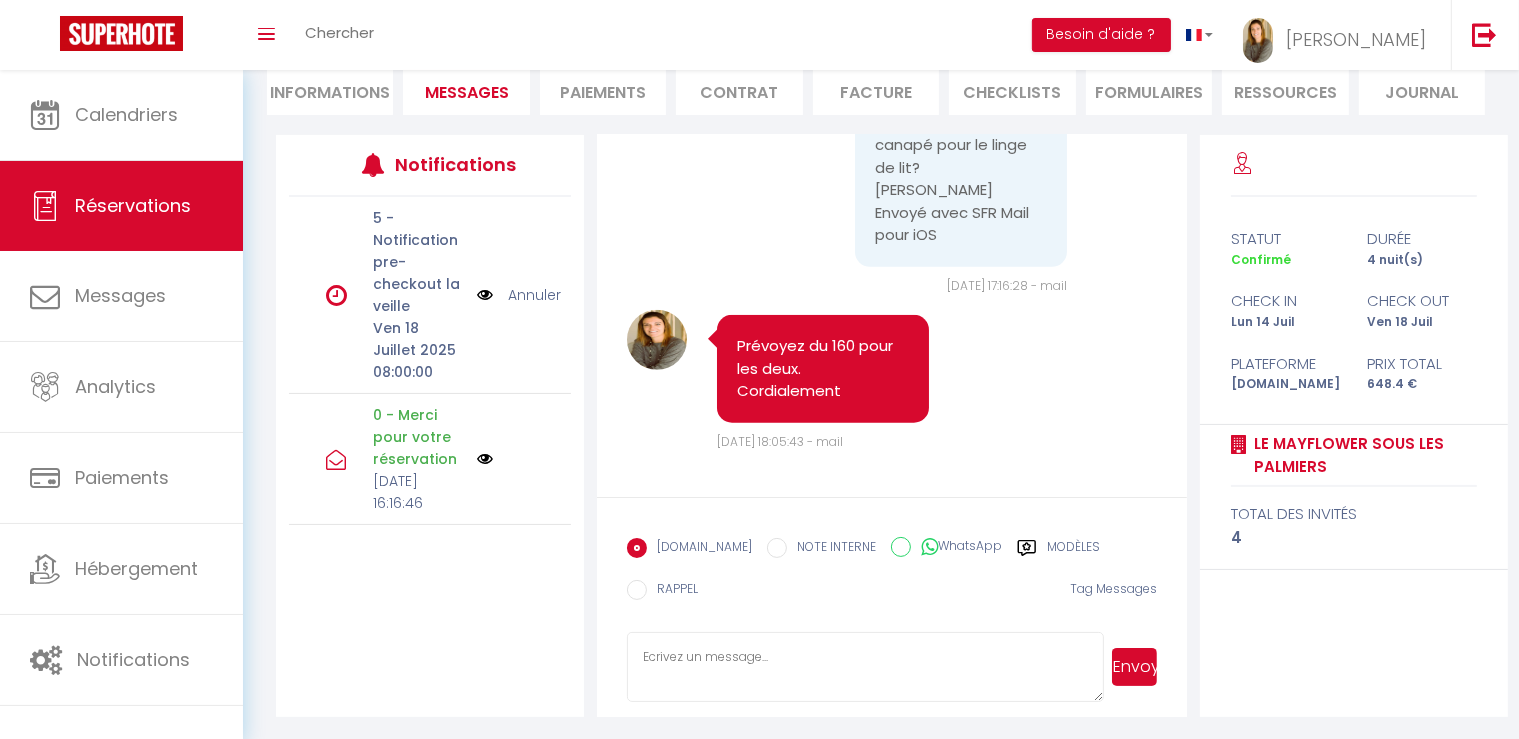 click at bounding box center (865, 667) 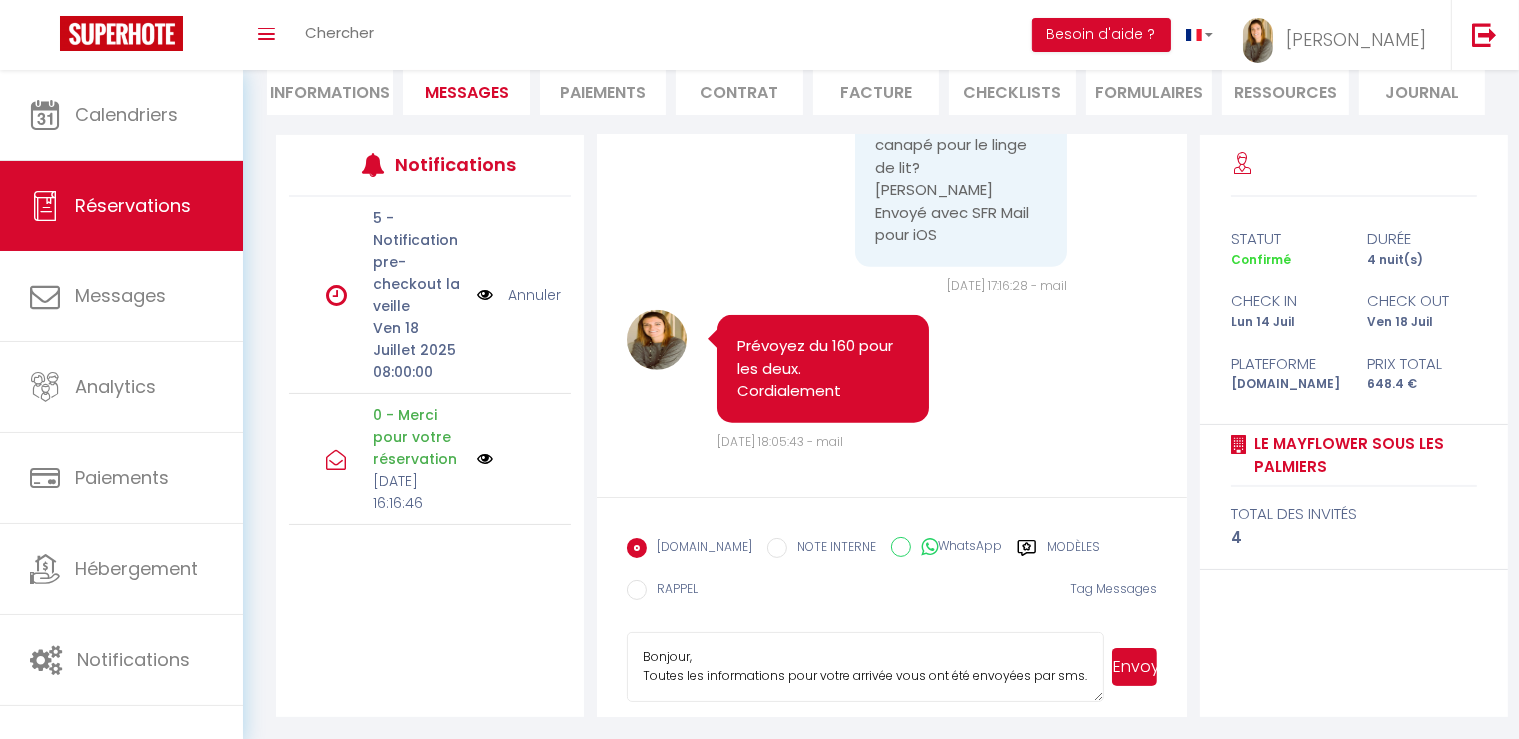 scroll, scrollTop: 23, scrollLeft: 0, axis: vertical 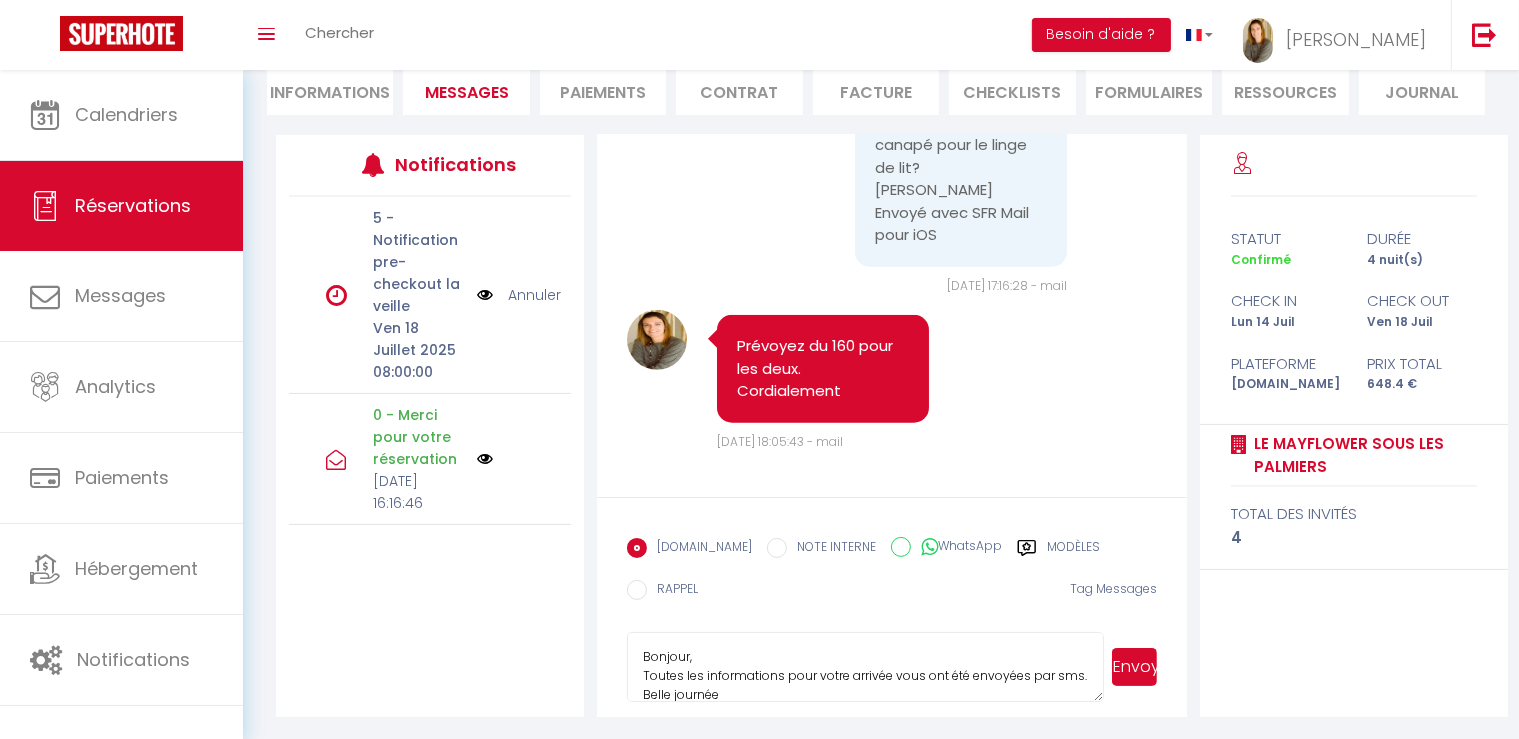 drag, startPoint x: 756, startPoint y: 693, endPoint x: 606, endPoint y: 628, distance: 163.47783 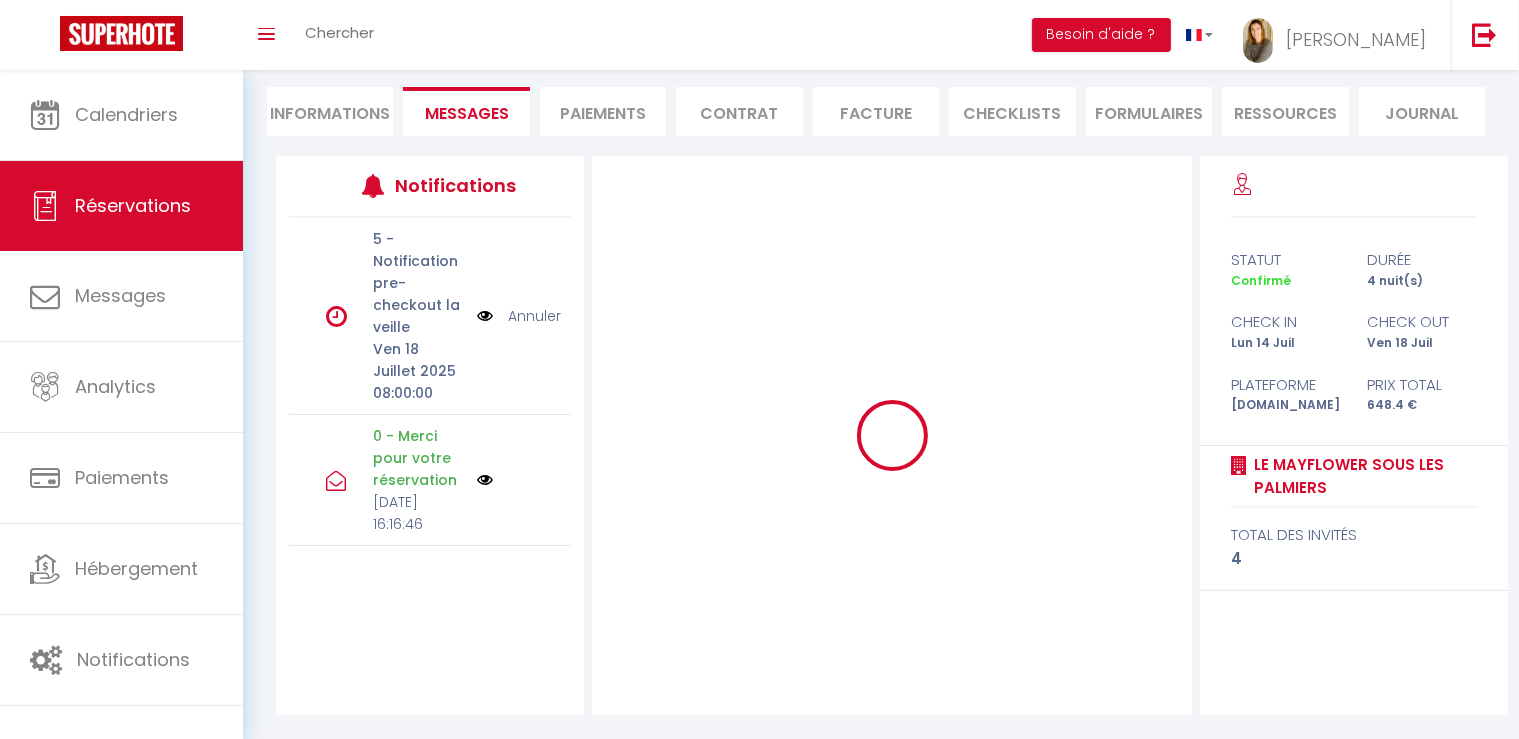 scroll, scrollTop: 175, scrollLeft: 0, axis: vertical 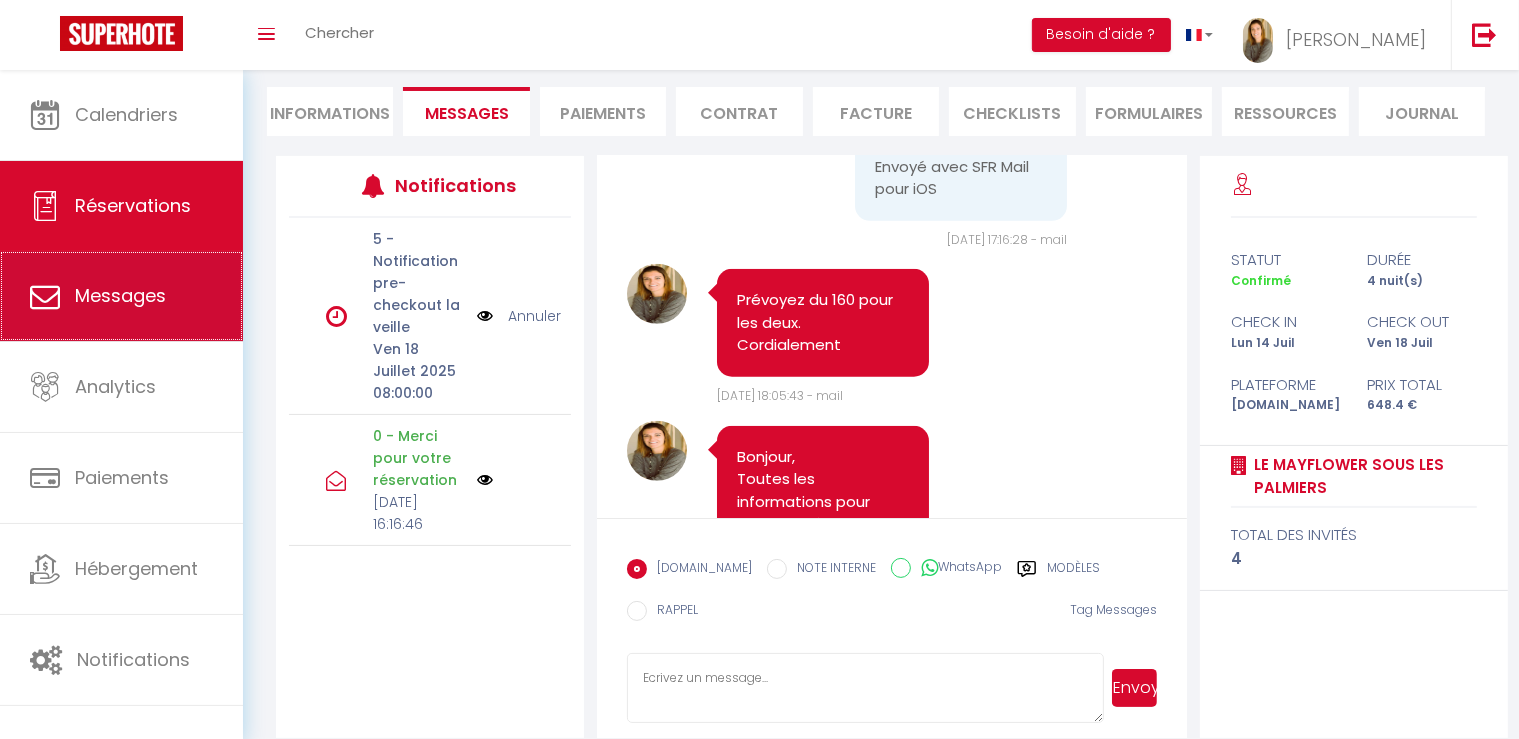 click on "Messages" at bounding box center [121, 296] 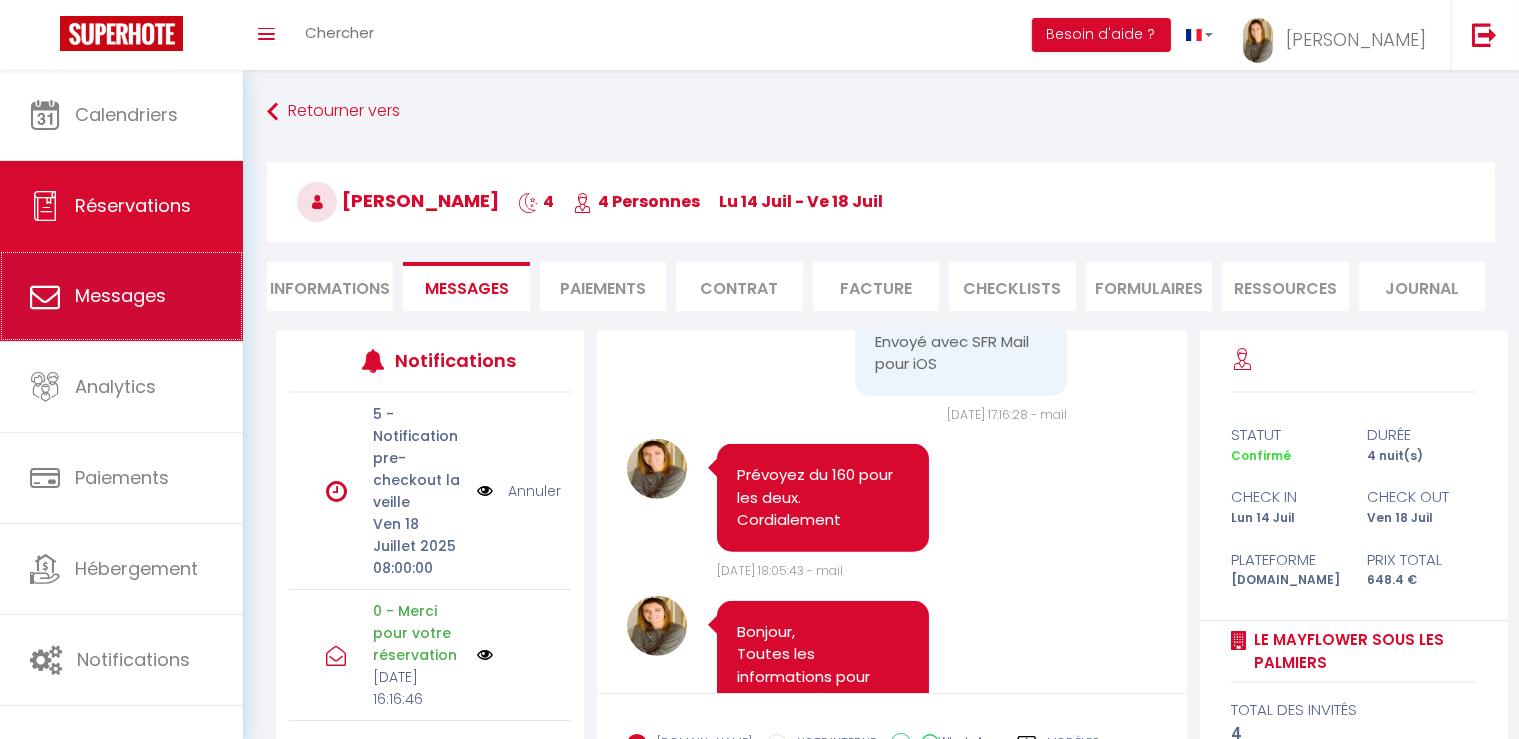select on "message" 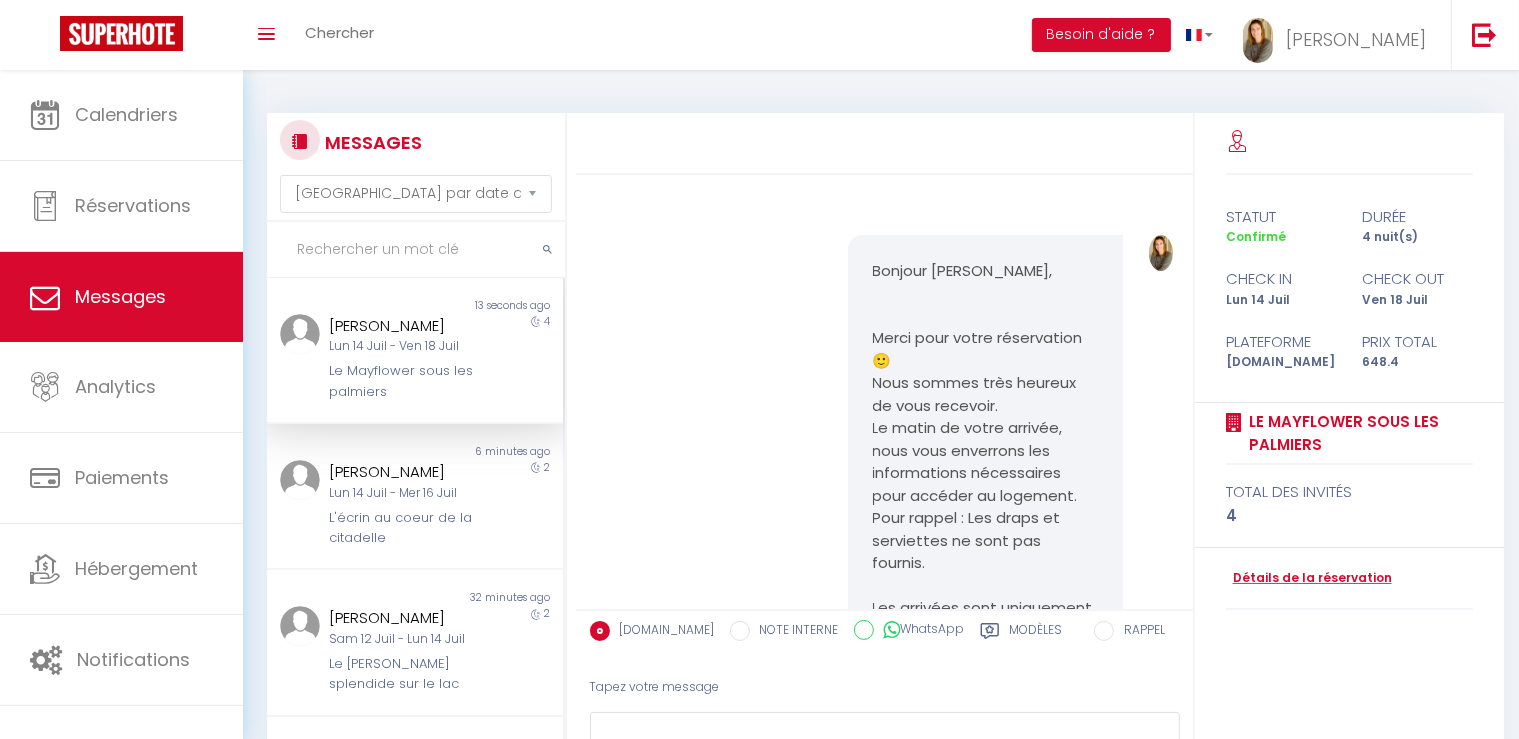 scroll, scrollTop: 1714, scrollLeft: 0, axis: vertical 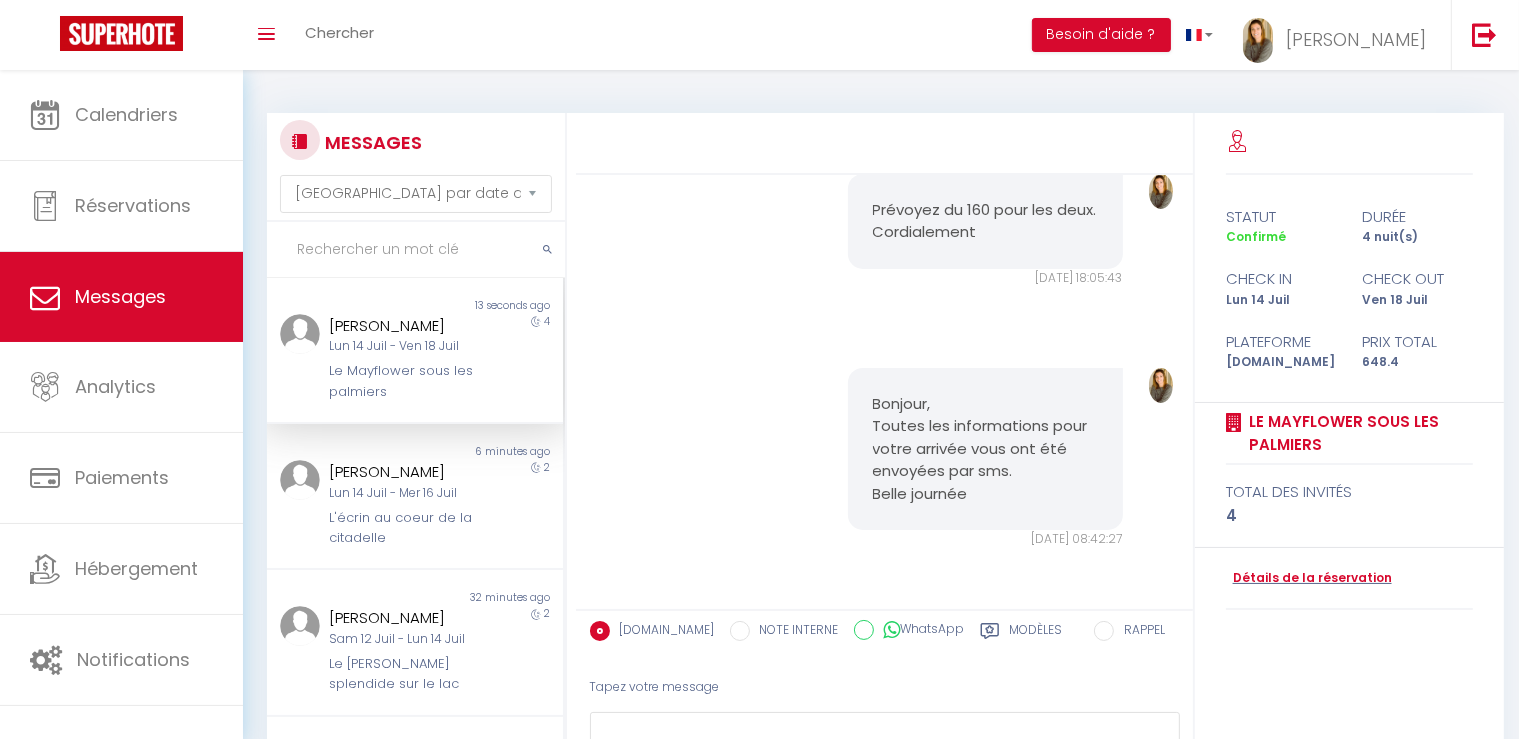 click at bounding box center [416, 250] 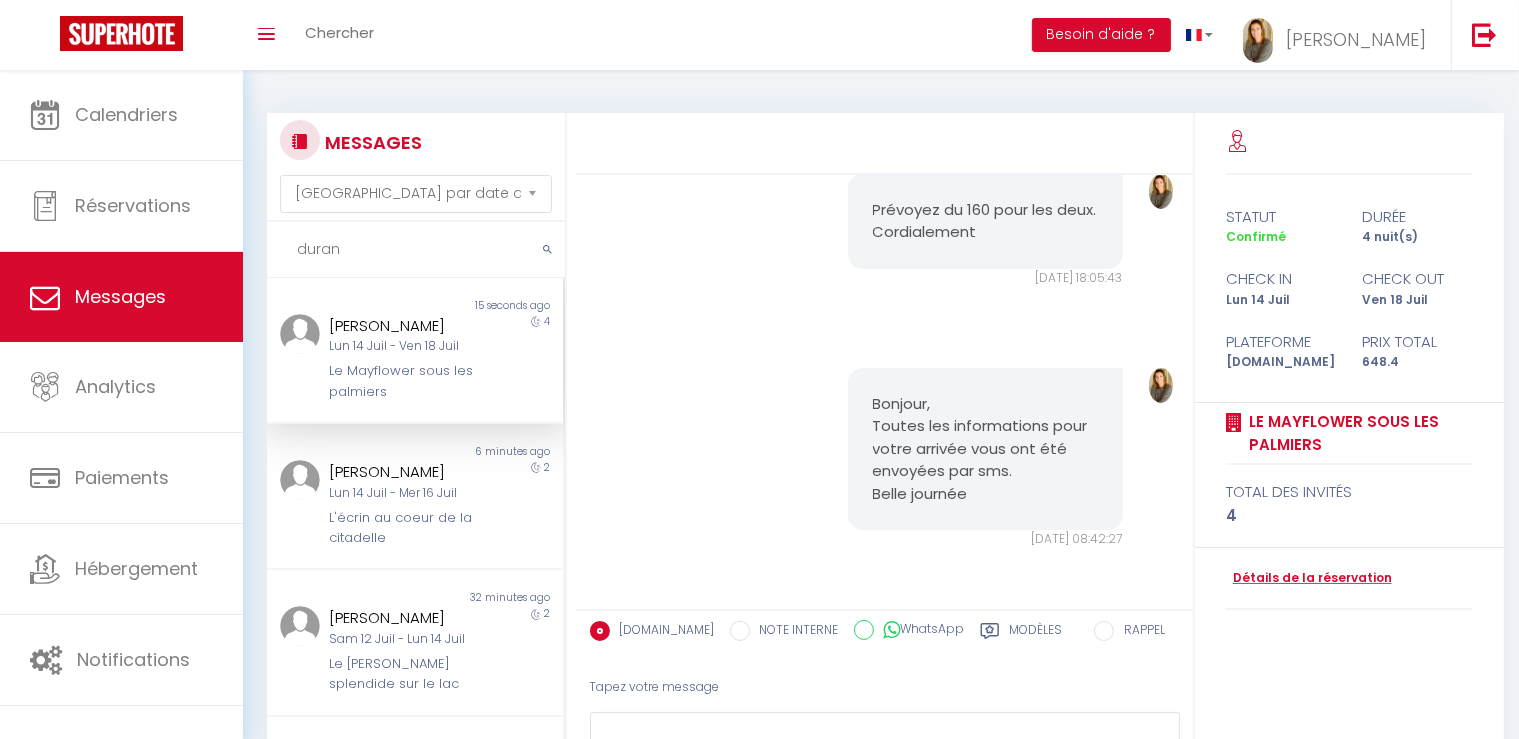 scroll, scrollTop: 1020, scrollLeft: 0, axis: vertical 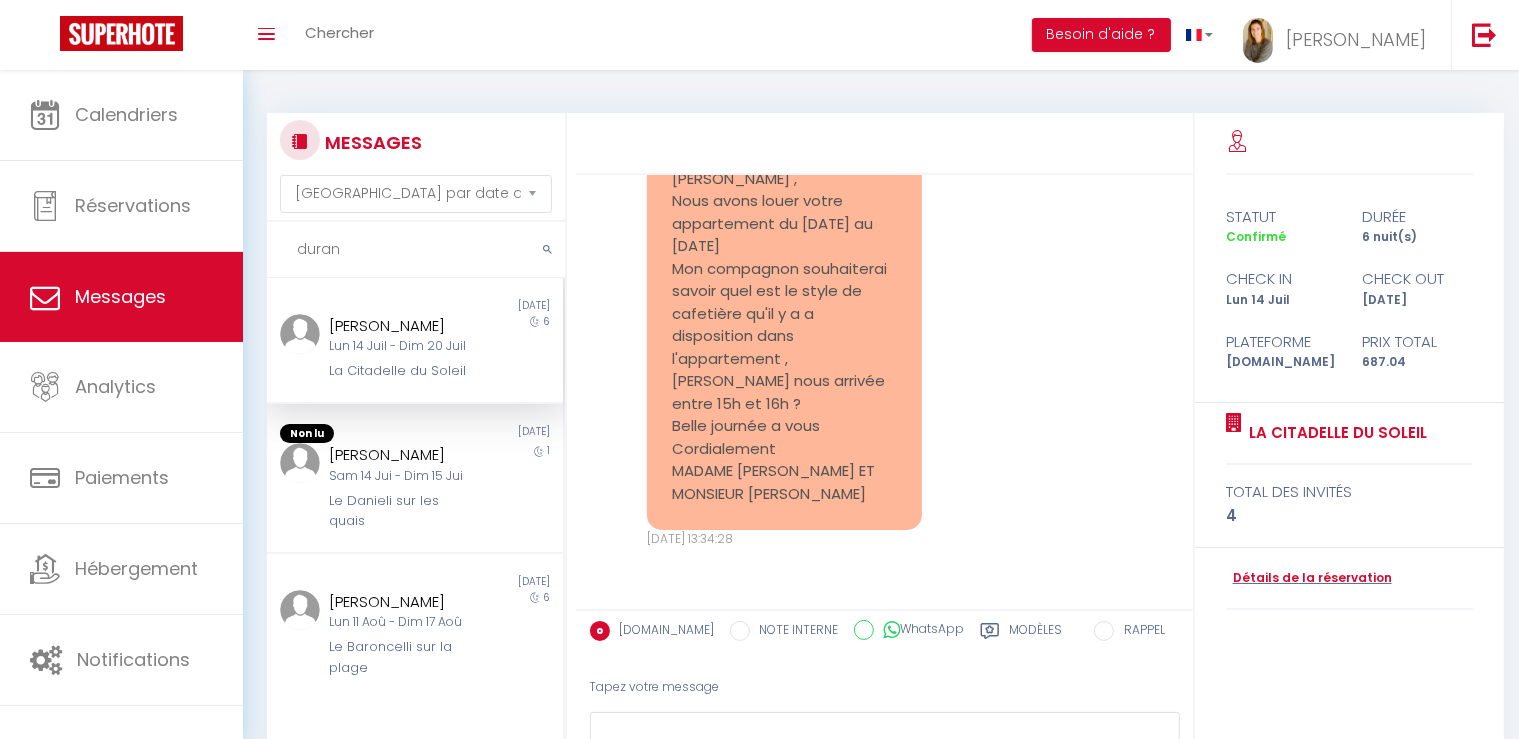 type on "duran" 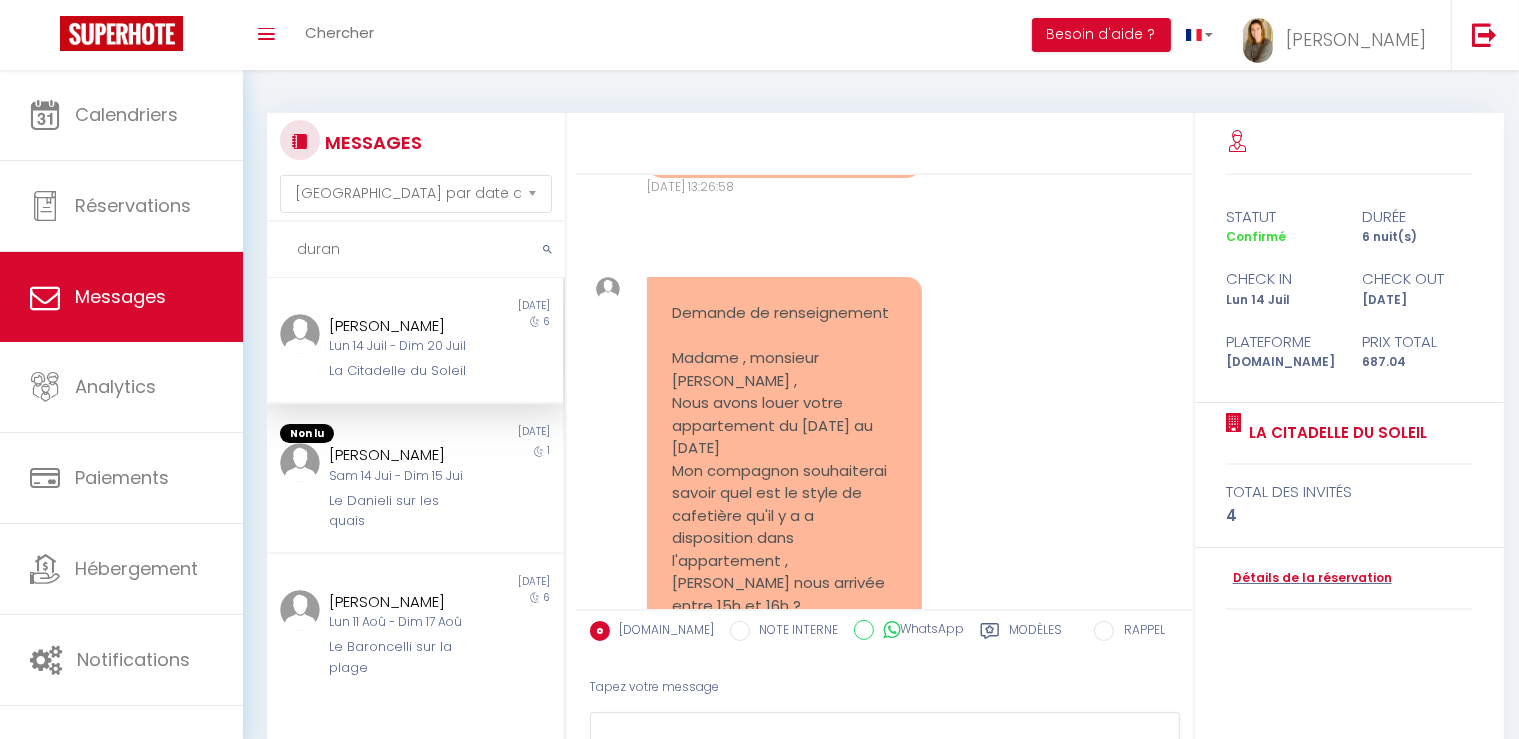 scroll, scrollTop: 617, scrollLeft: 0, axis: vertical 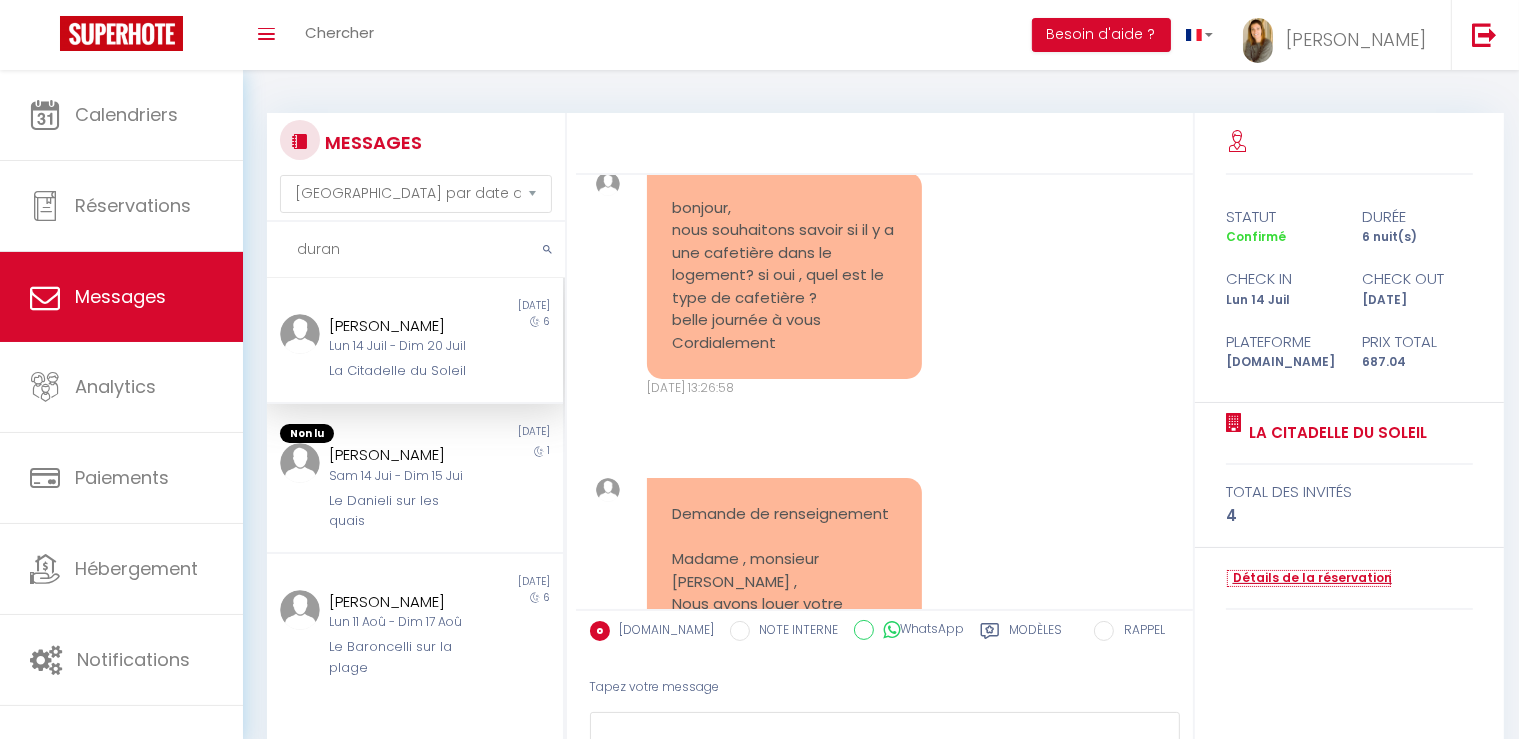 click on "Détails de la réservation" at bounding box center [1309, 578] 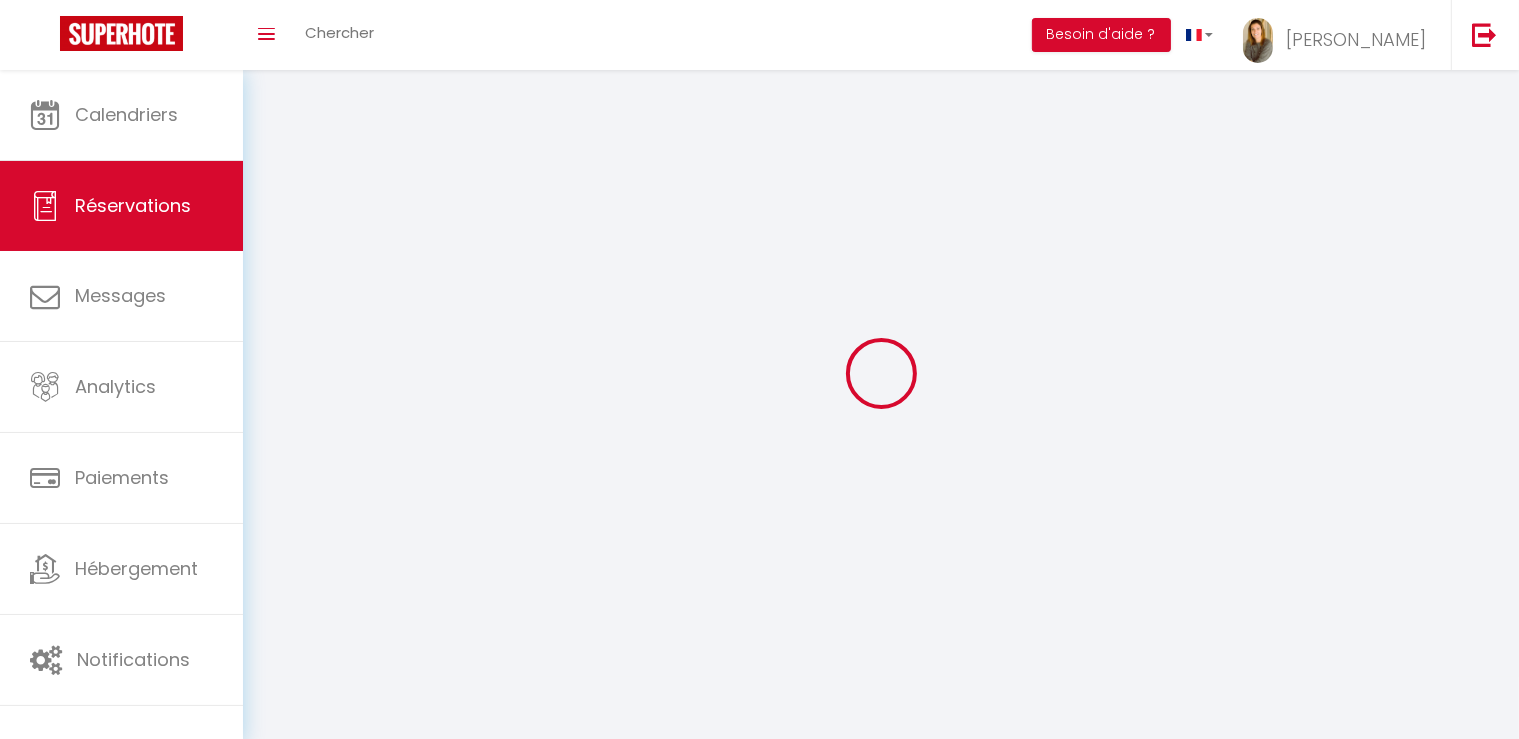 type on "aurelie" 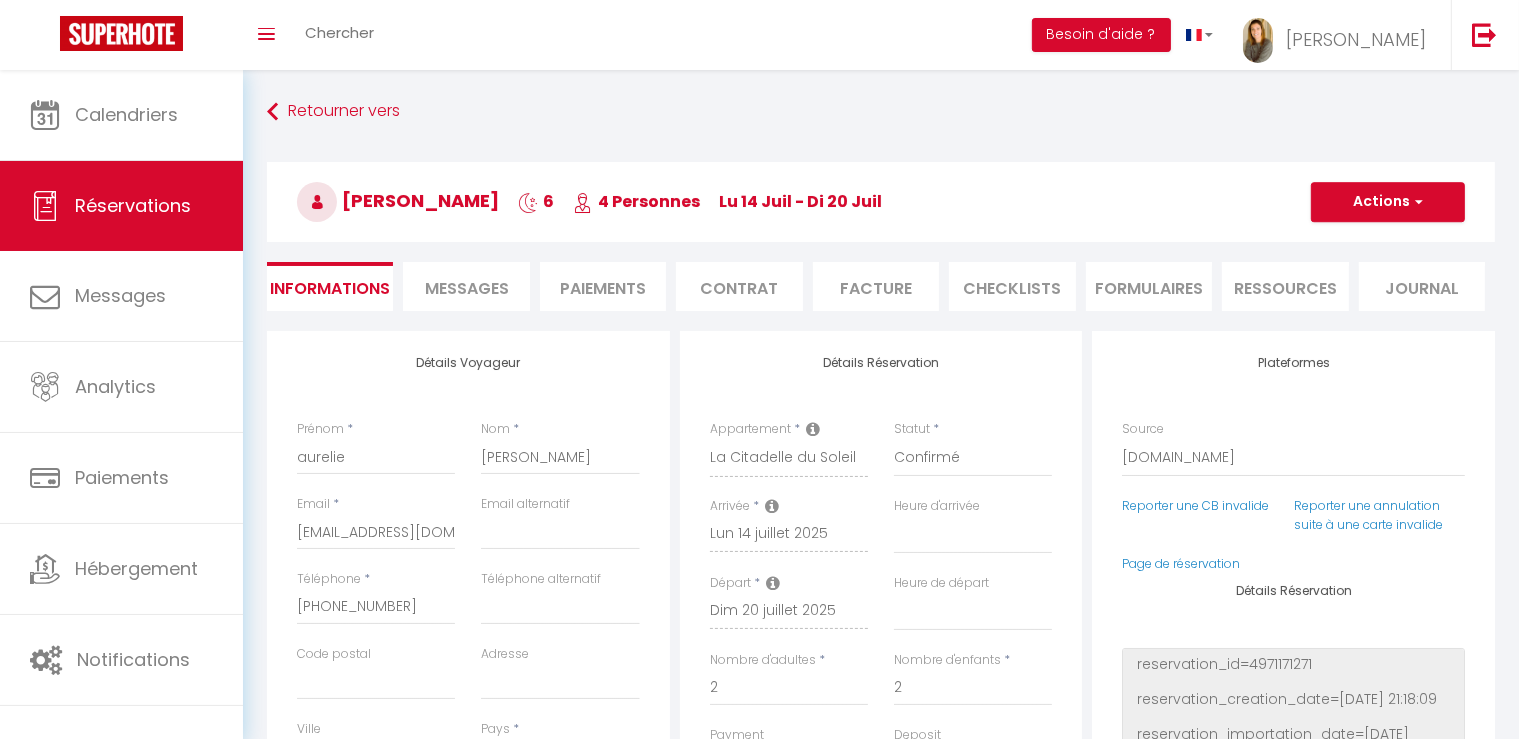 checkbox on "false" 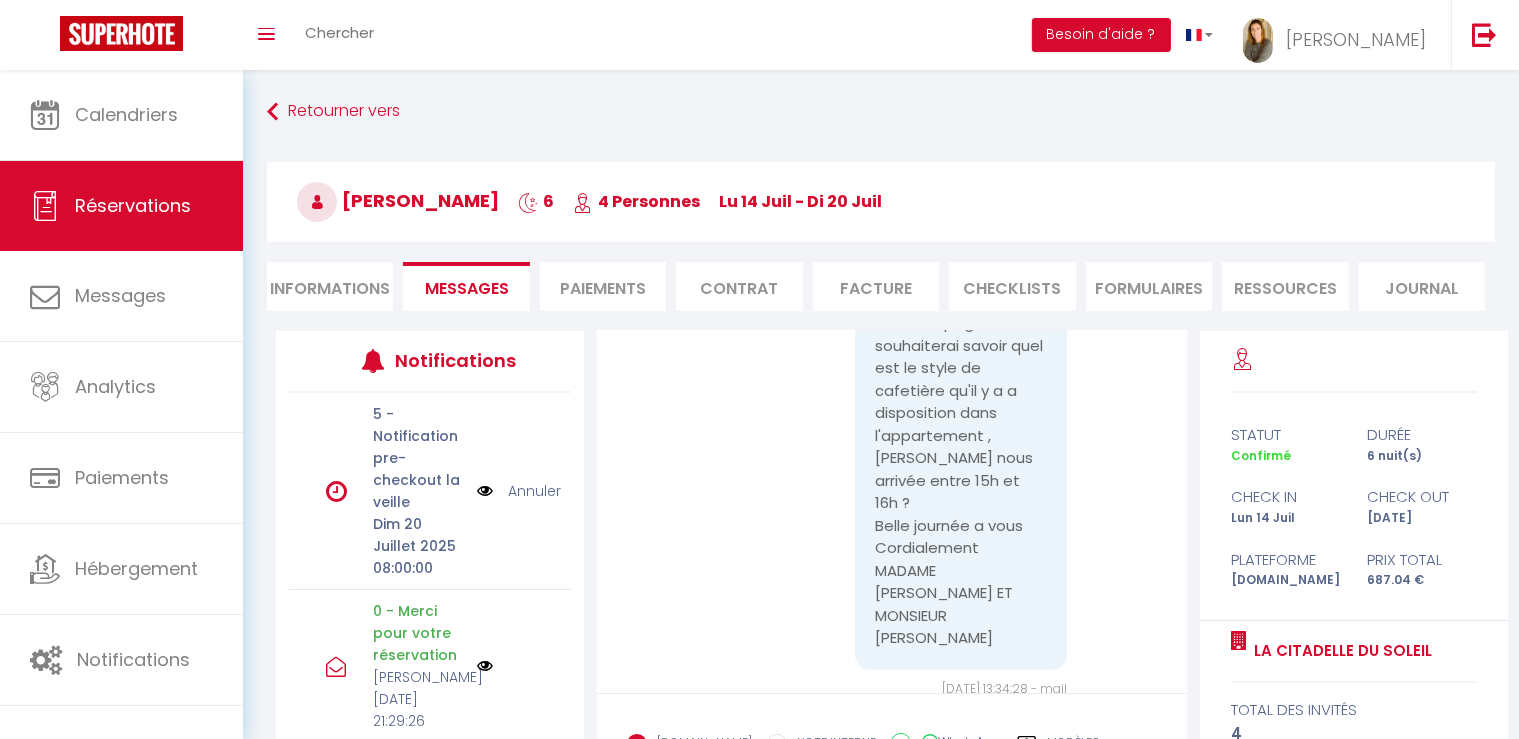scroll, scrollTop: 1252, scrollLeft: 0, axis: vertical 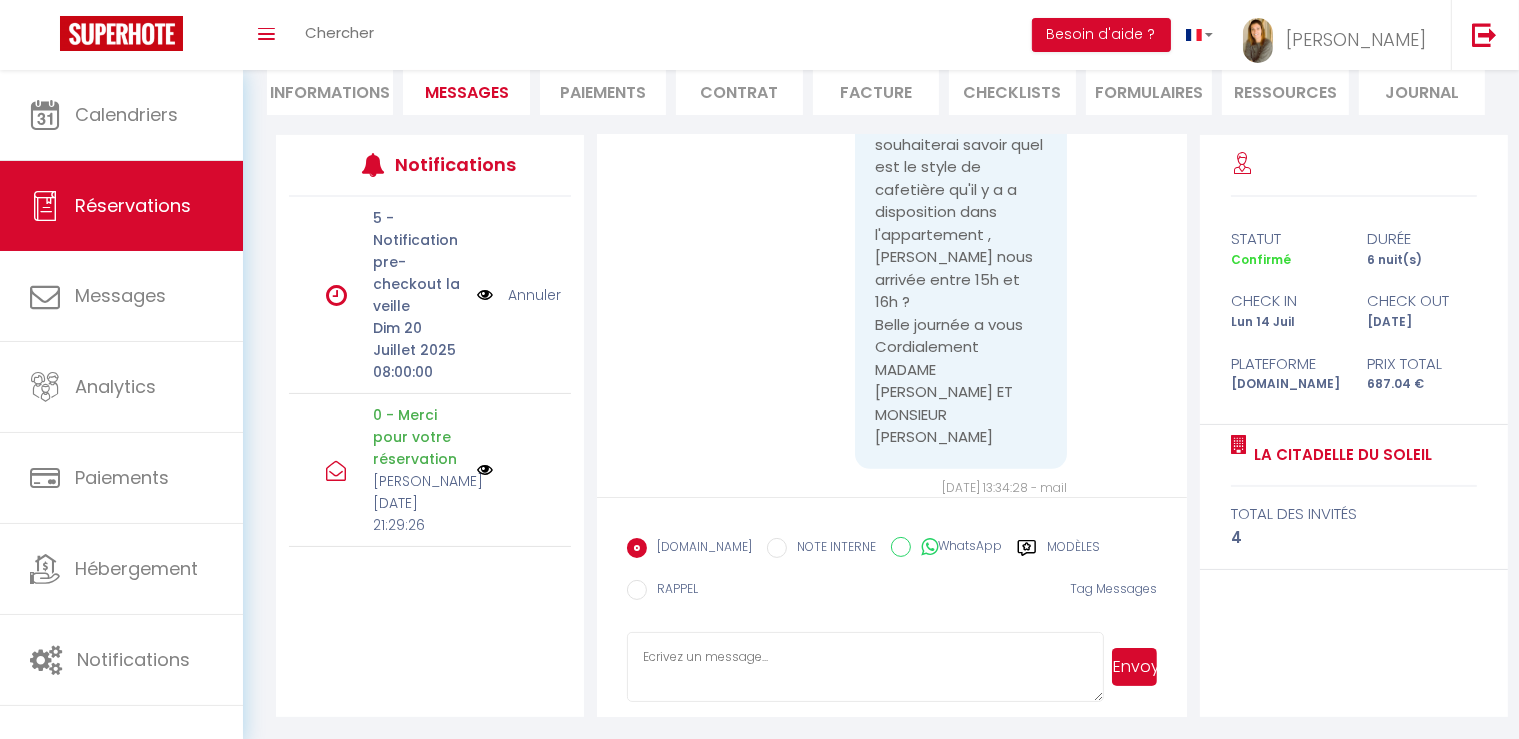 click at bounding box center [865, 667] 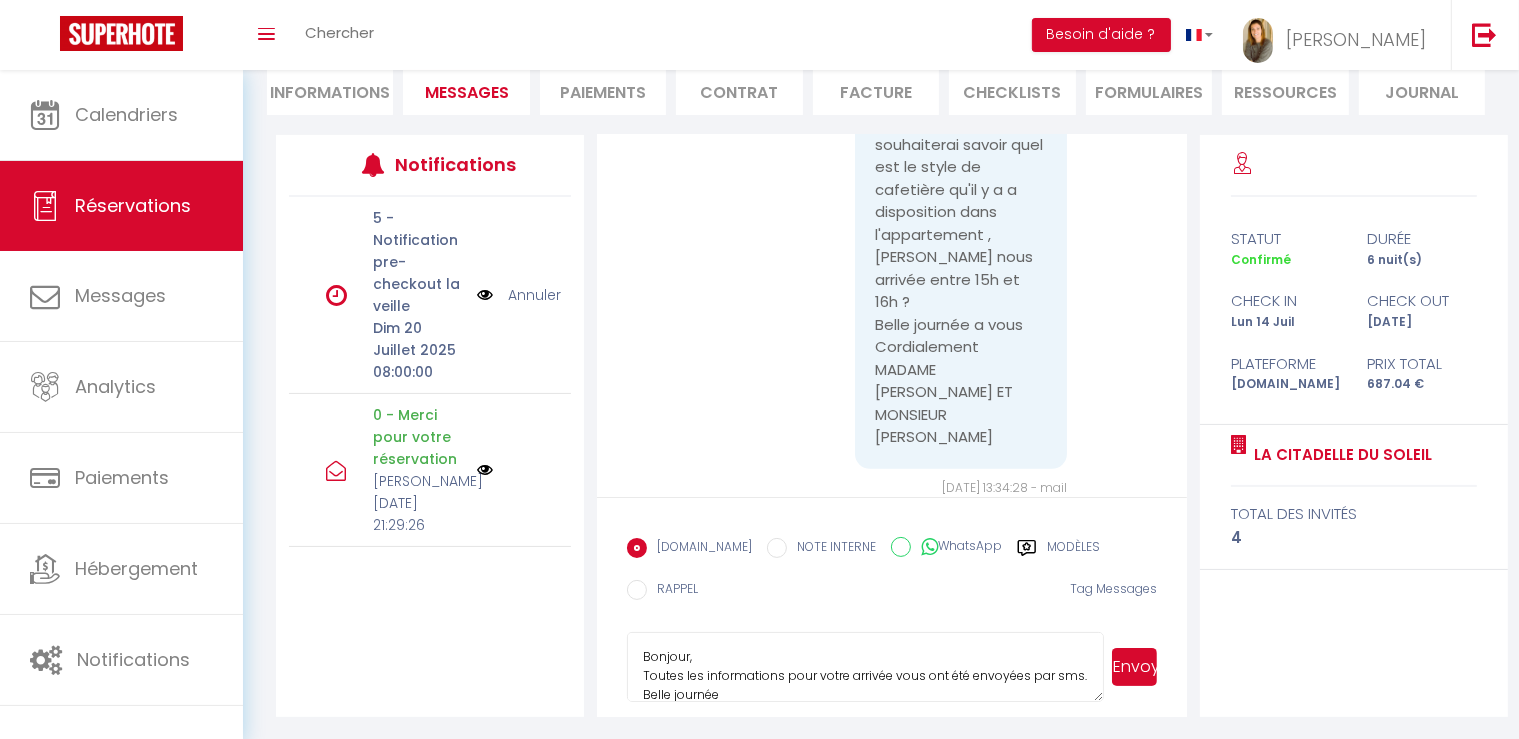 scroll, scrollTop: 22, scrollLeft: 0, axis: vertical 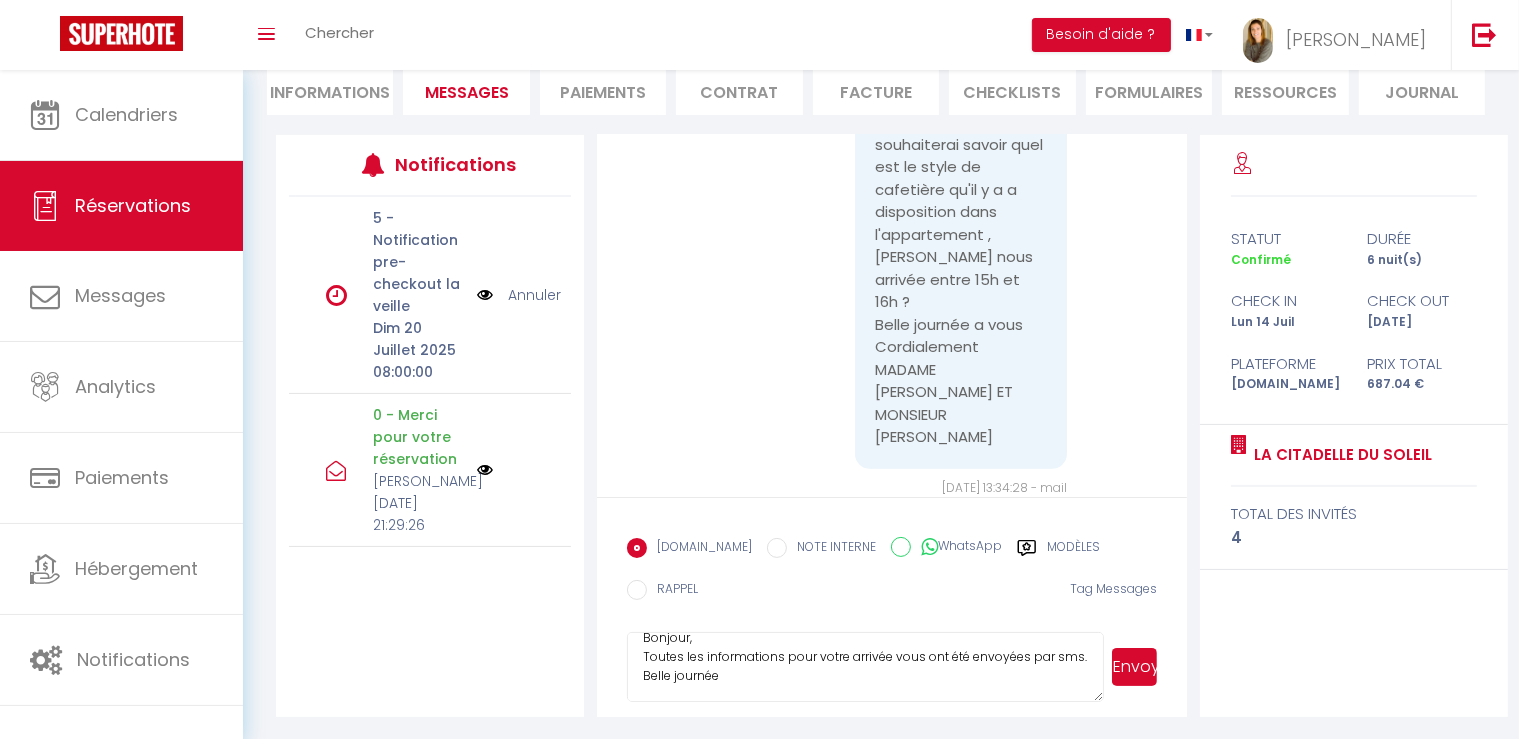 click on "Bonjour,
Toutes les informations pour votre arrivée vous ont été envoyées par sms.
Belle journée" at bounding box center (865, 667) 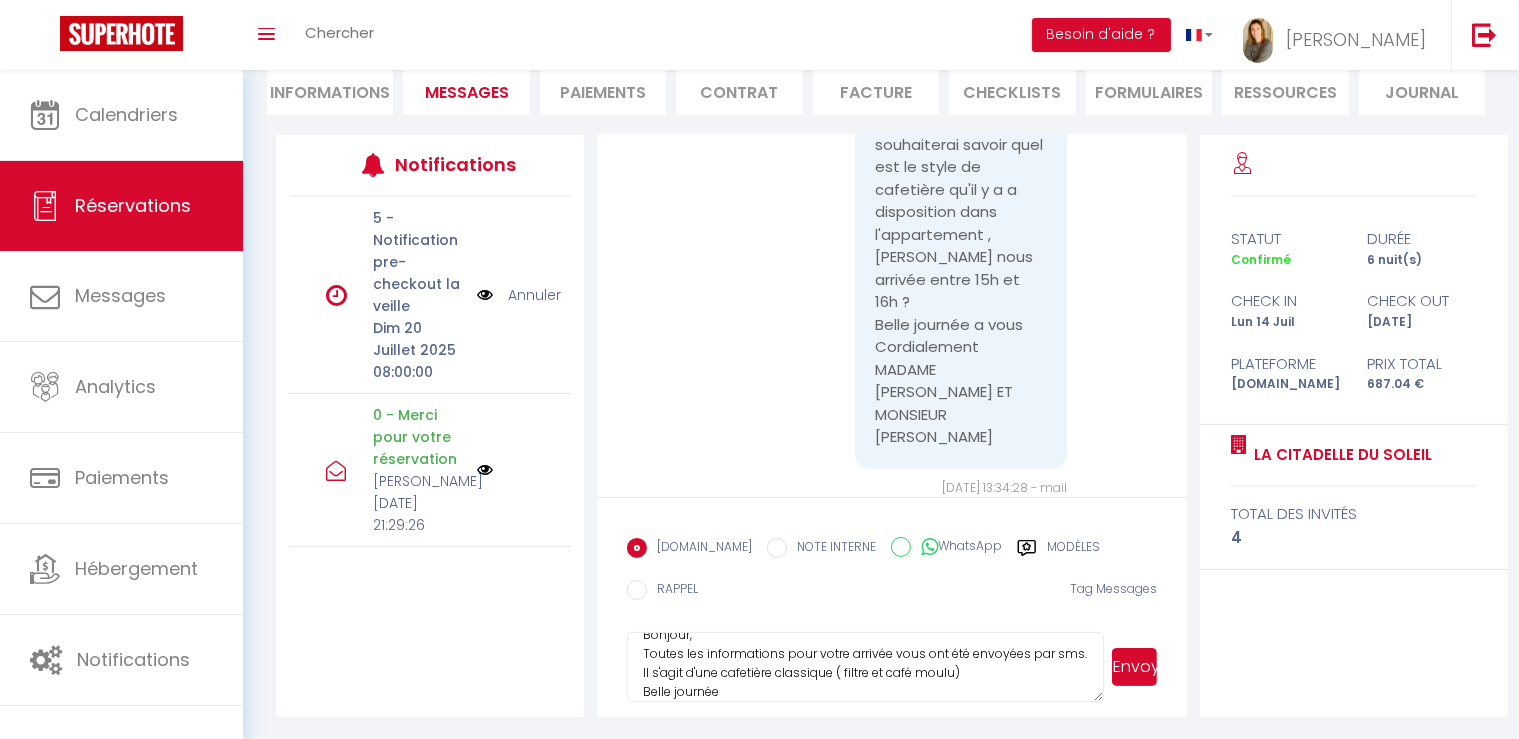 type on "Bonjour,
Toutes les informations pour votre arrivée vous ont été envoyées par sms.
Il s'agit d'une cafetière classique ( filtre et café moulu)
Belle journée" 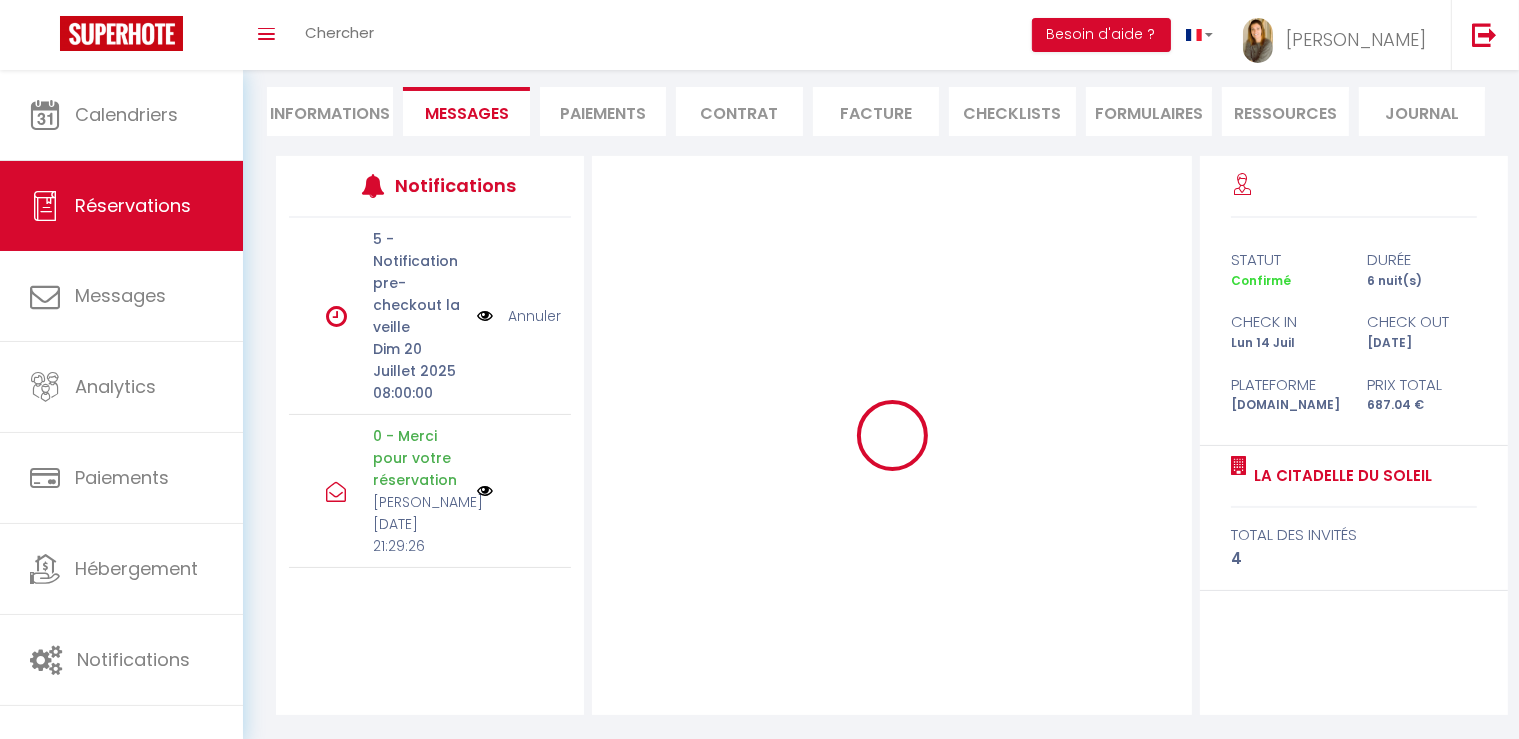 scroll, scrollTop: 175, scrollLeft: 0, axis: vertical 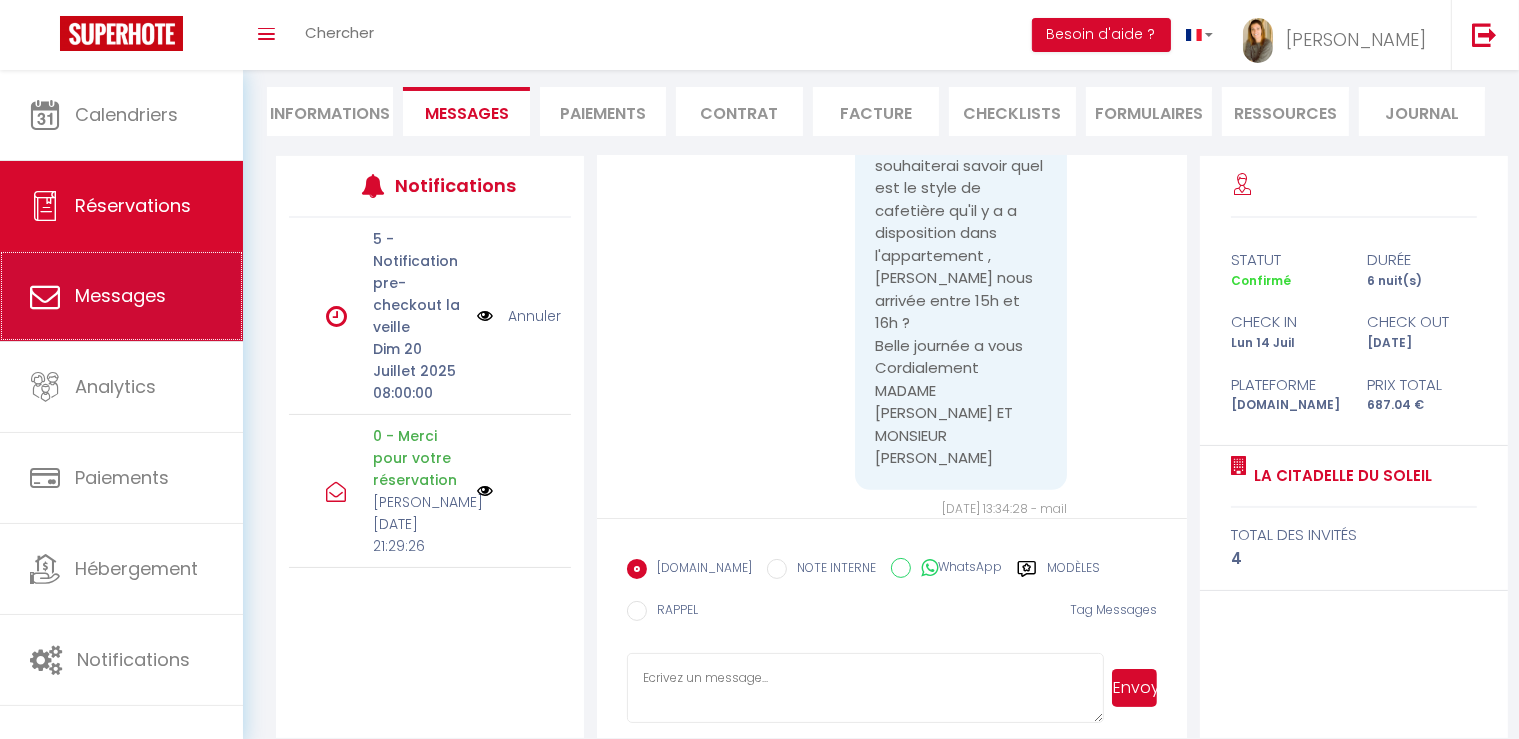 click on "Messages" at bounding box center (120, 295) 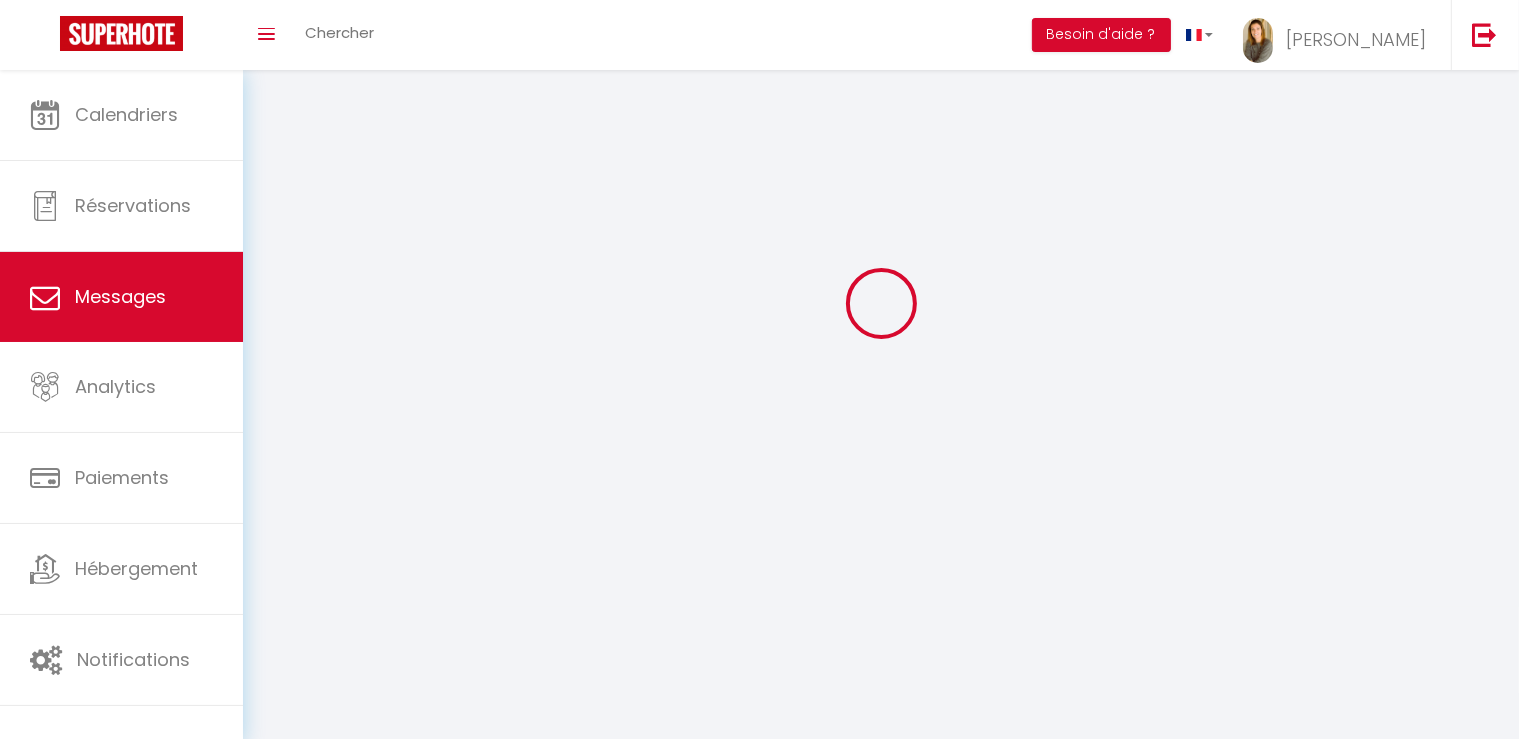 scroll, scrollTop: 0, scrollLeft: 0, axis: both 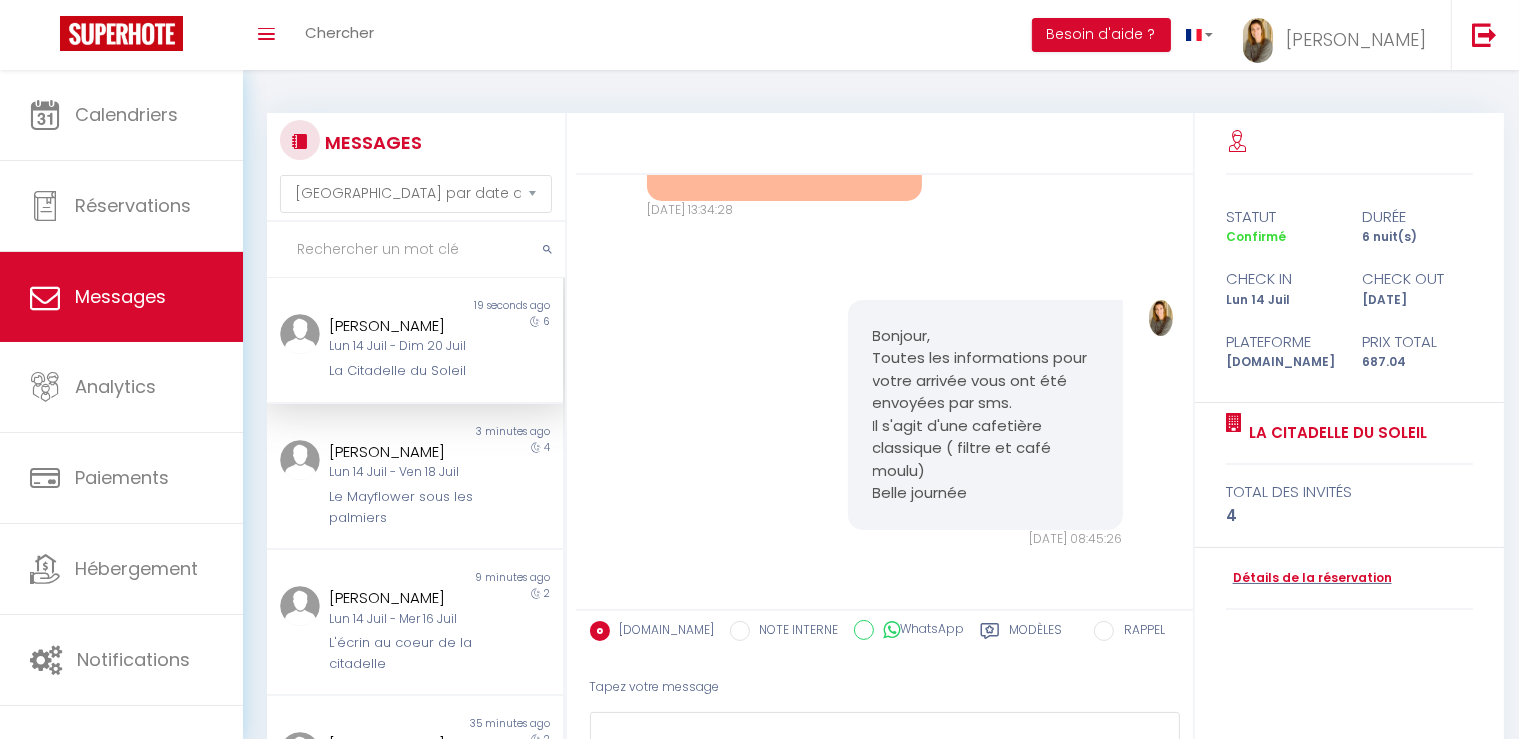 click at bounding box center [416, 250] 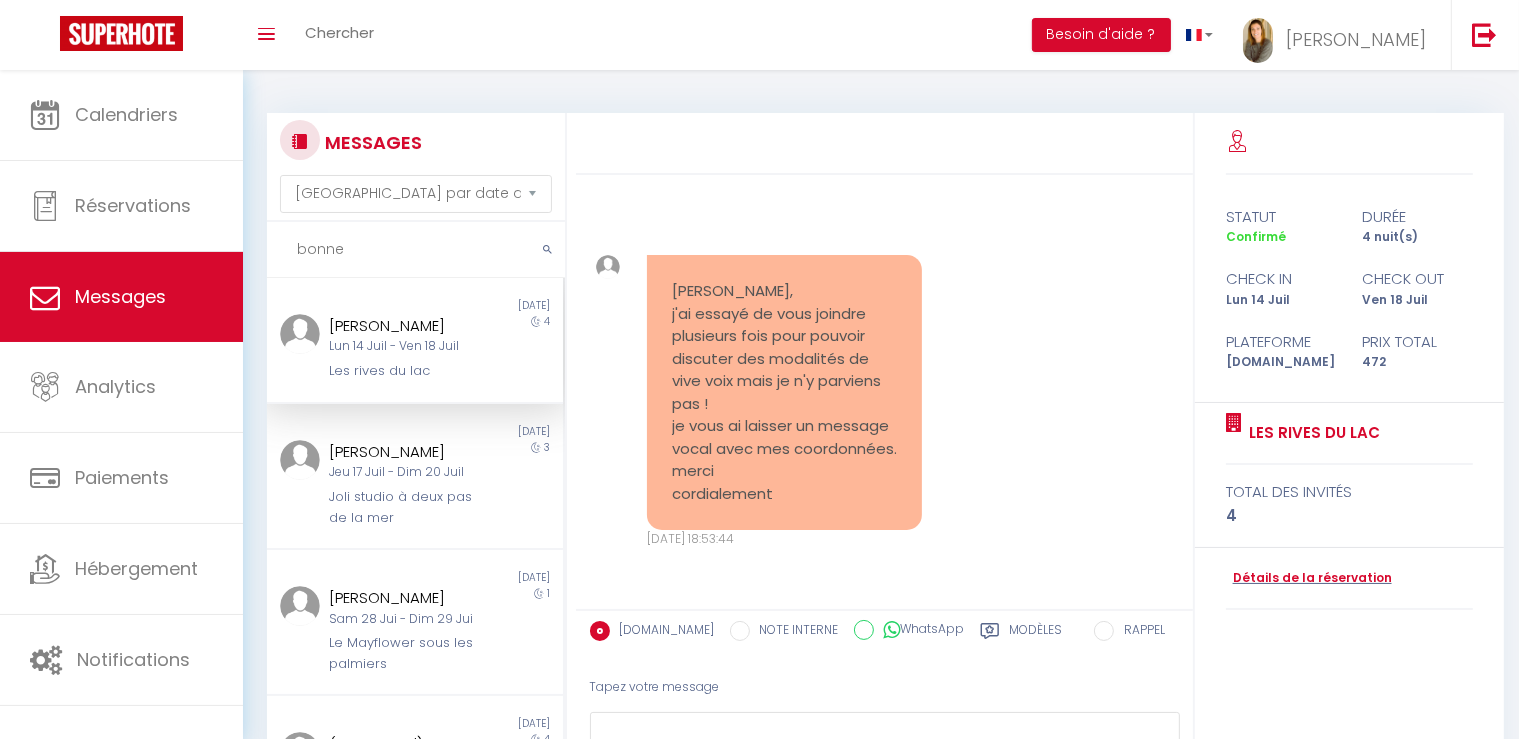 type on "bonnei" 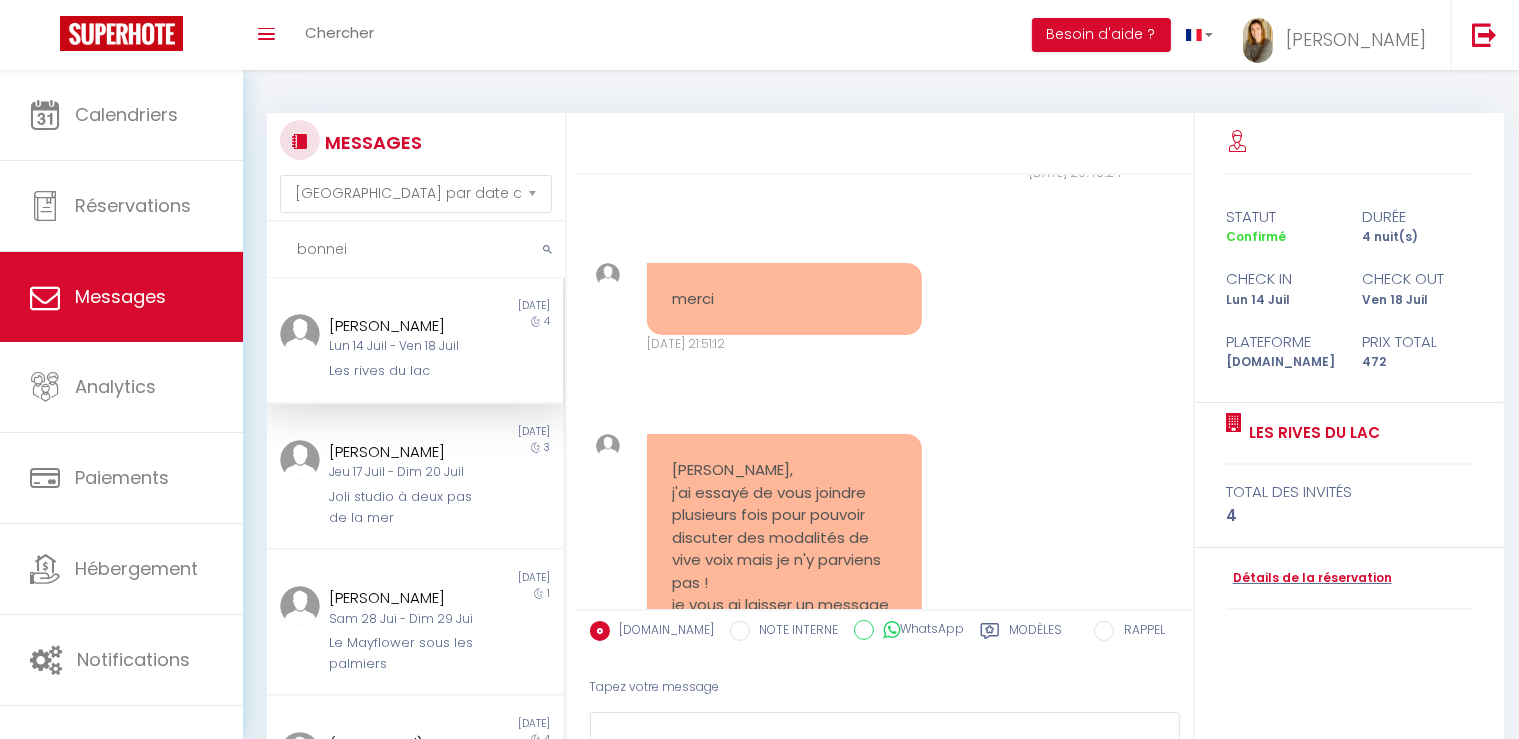 scroll, scrollTop: 728, scrollLeft: 0, axis: vertical 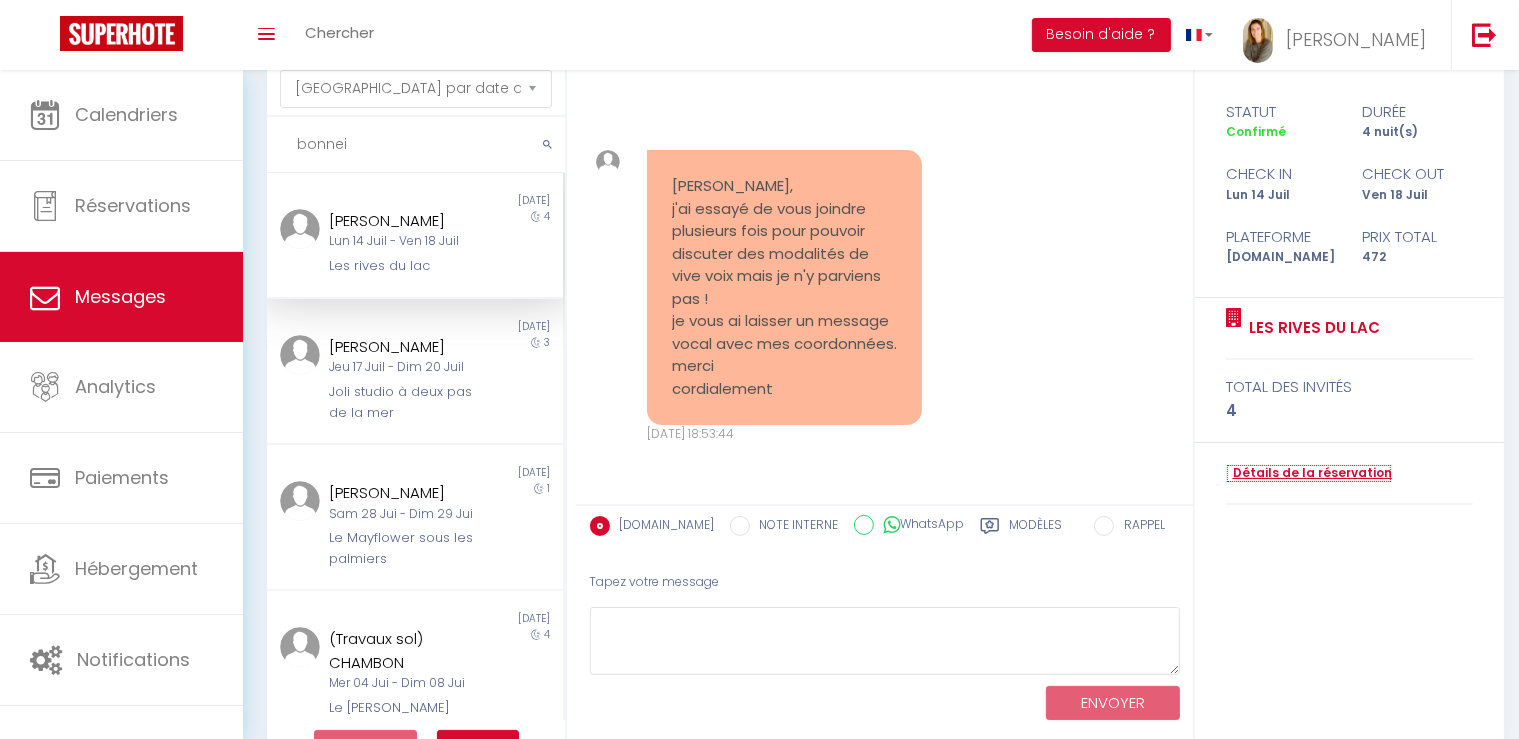 click on "Détails de la réservation" at bounding box center [1309, 473] 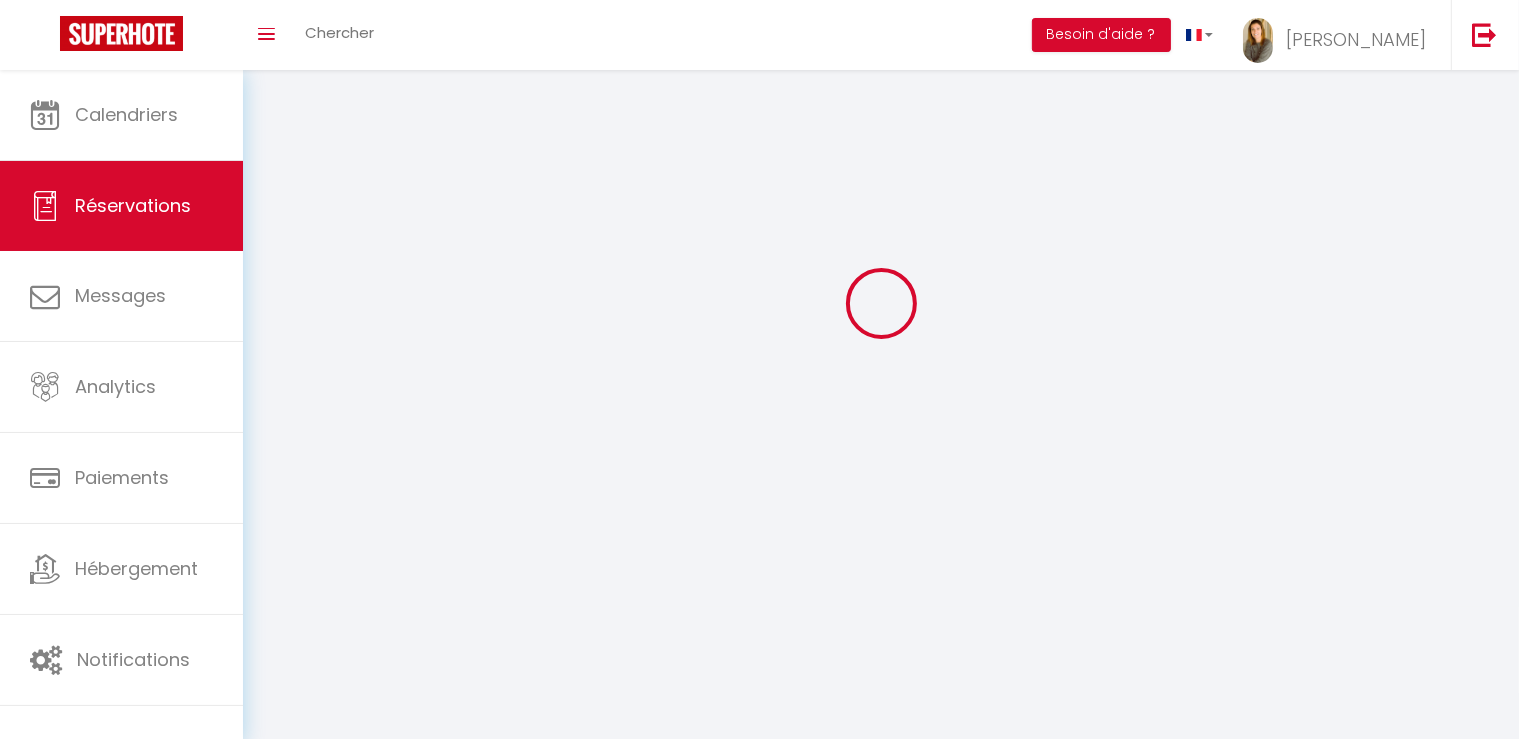 scroll, scrollTop: 0, scrollLeft: 0, axis: both 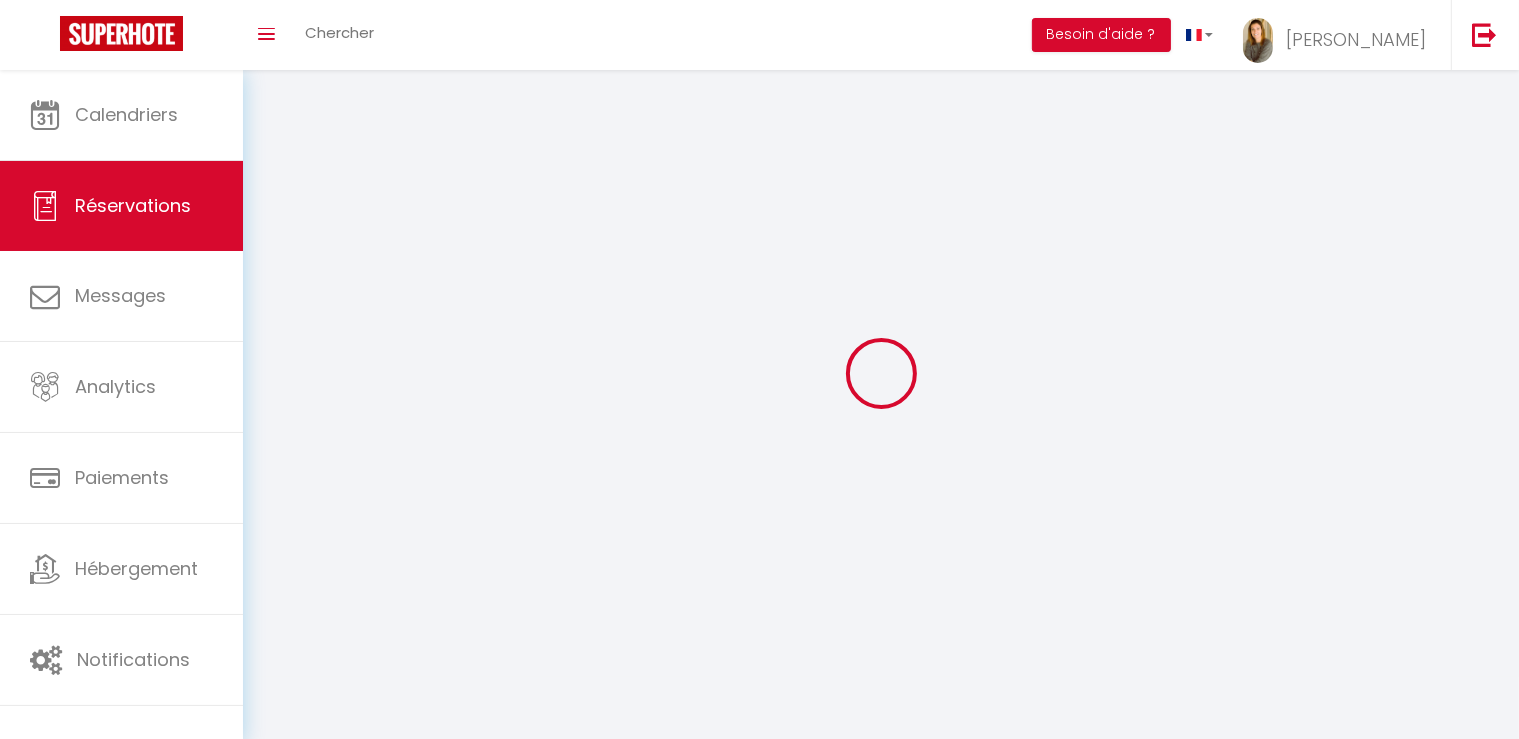 select 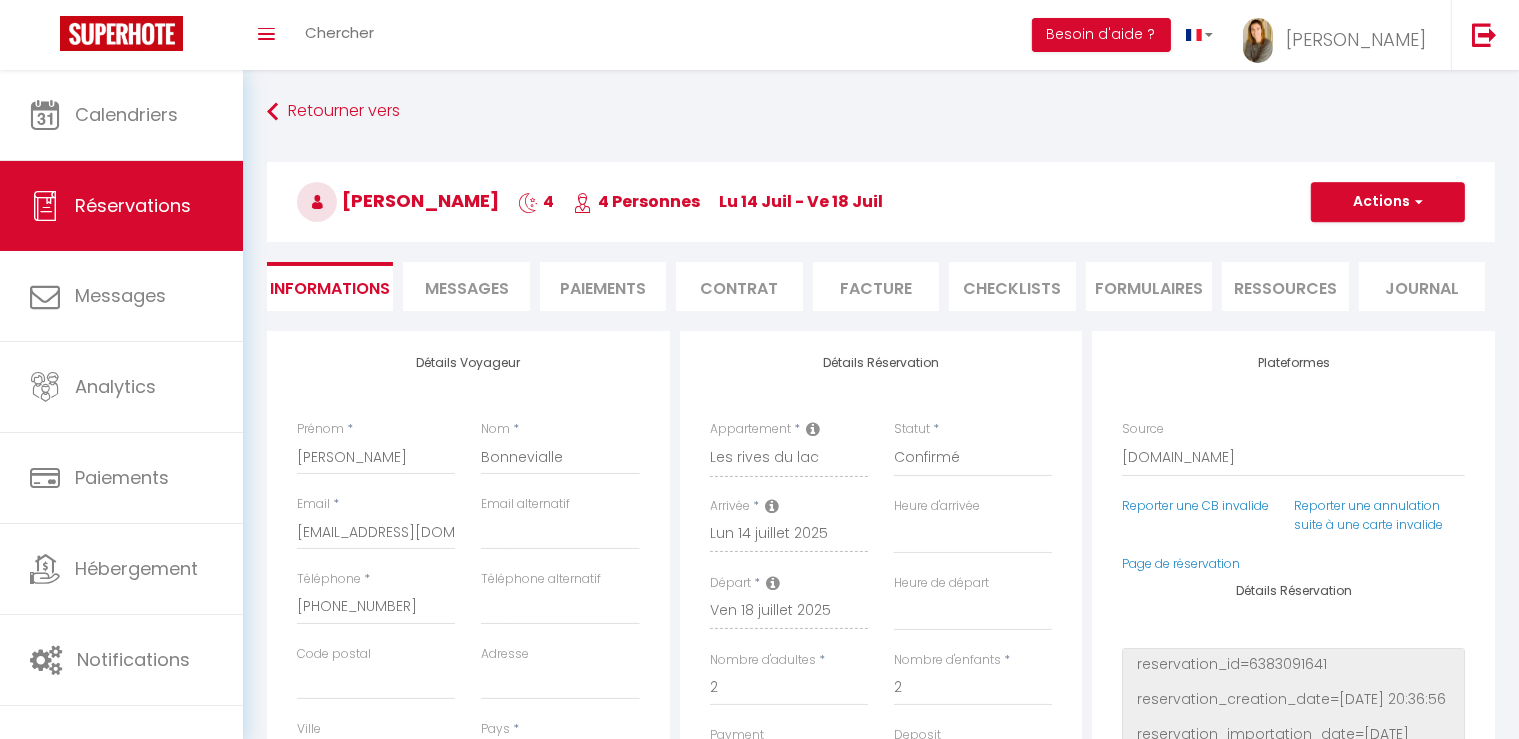 type on "52" 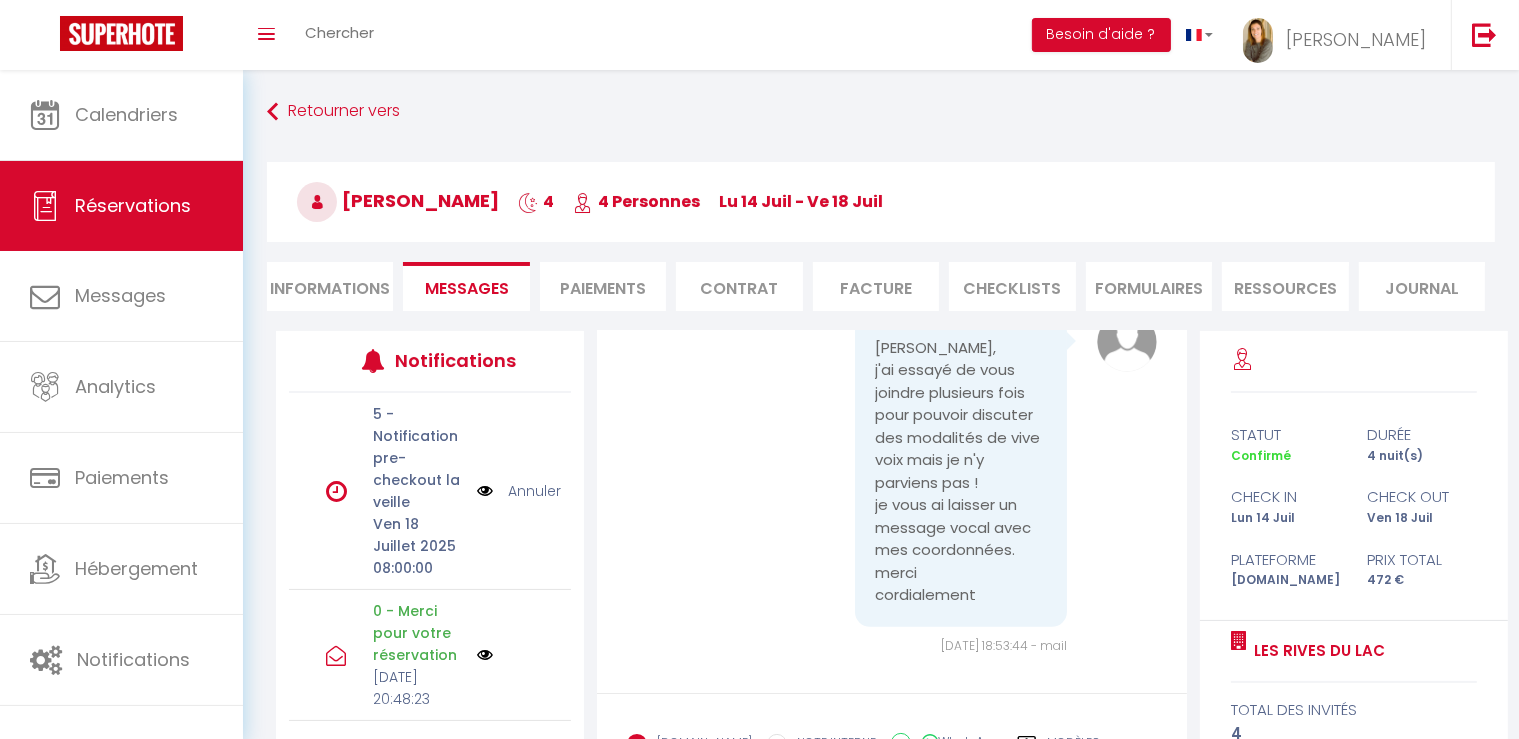 scroll, scrollTop: 892, scrollLeft: 0, axis: vertical 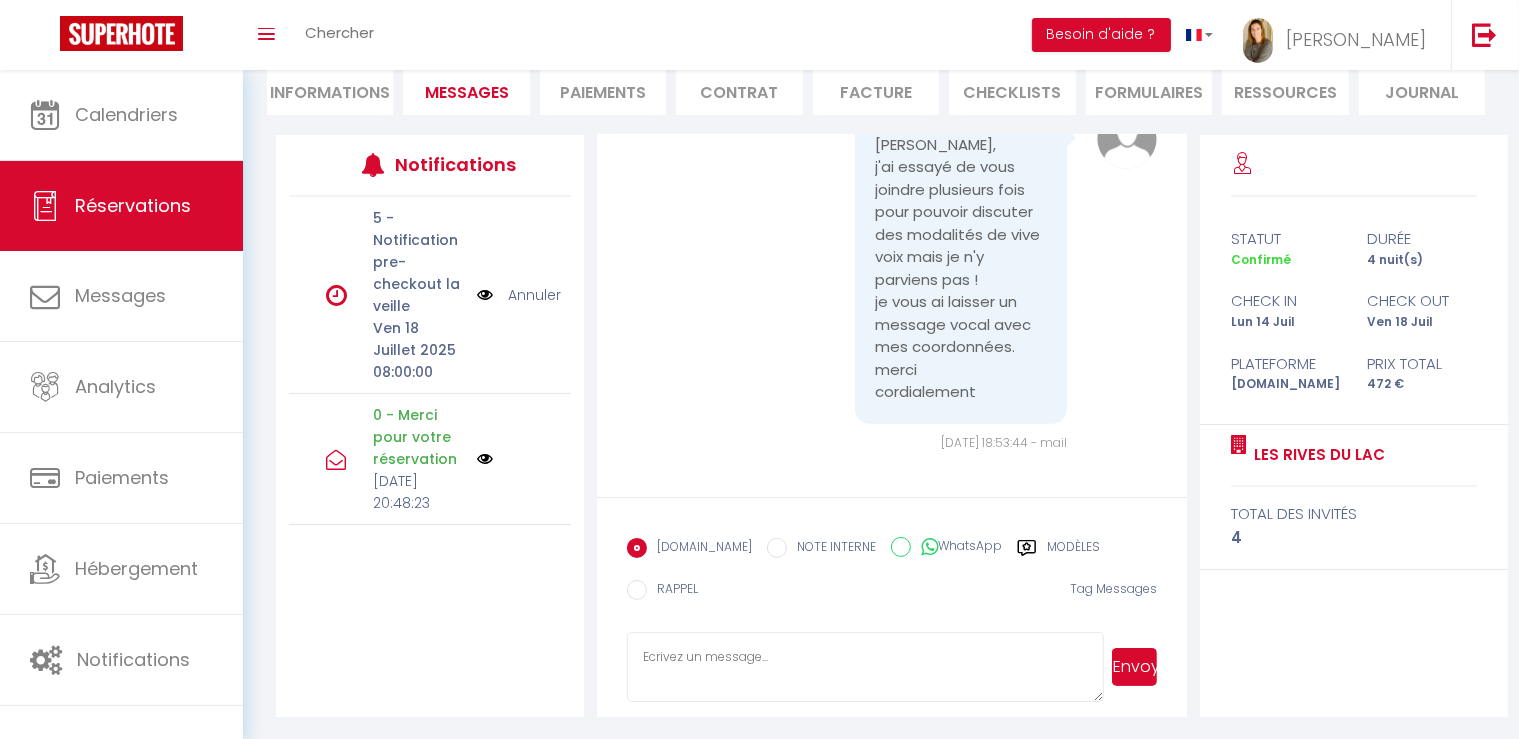 click at bounding box center (865, 667) 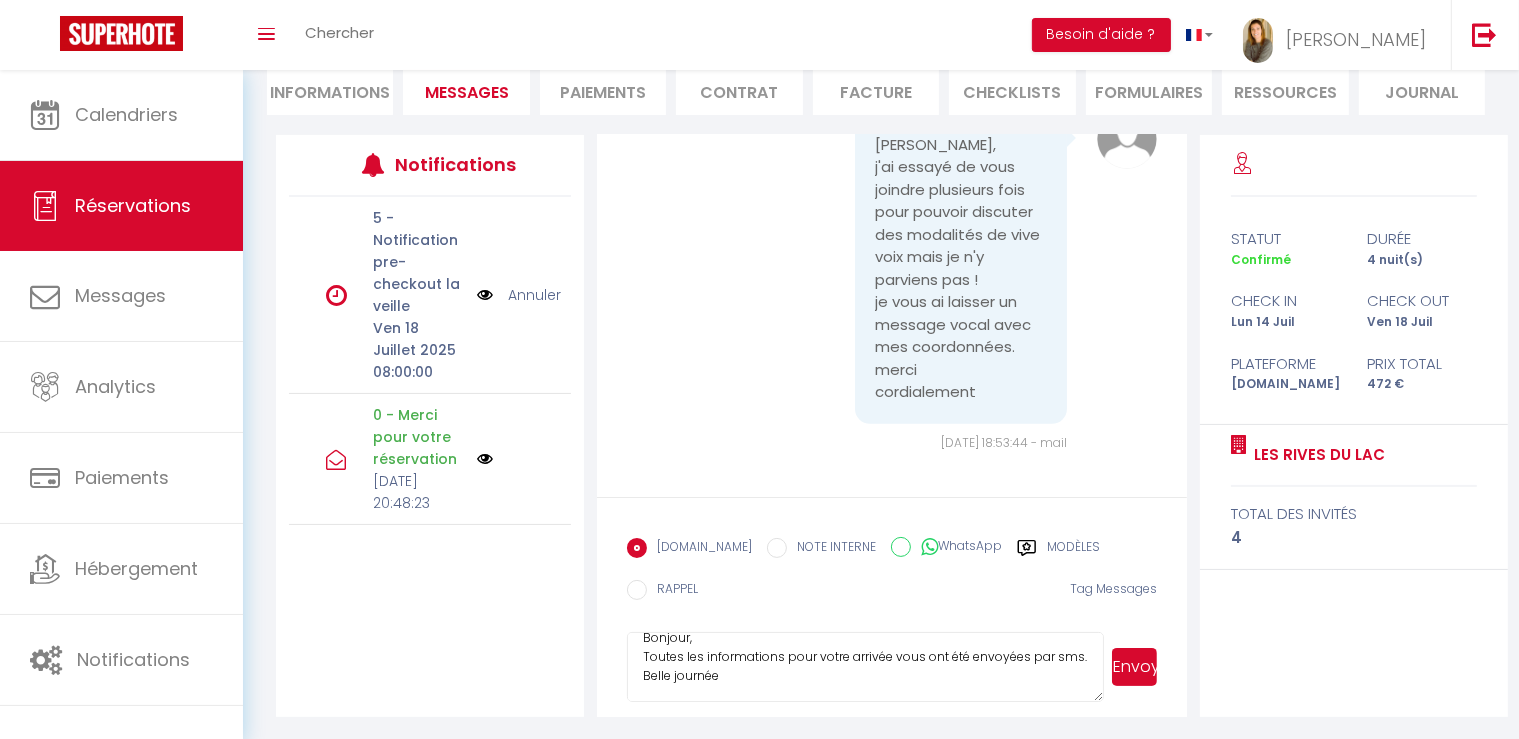 scroll, scrollTop: 0, scrollLeft: 0, axis: both 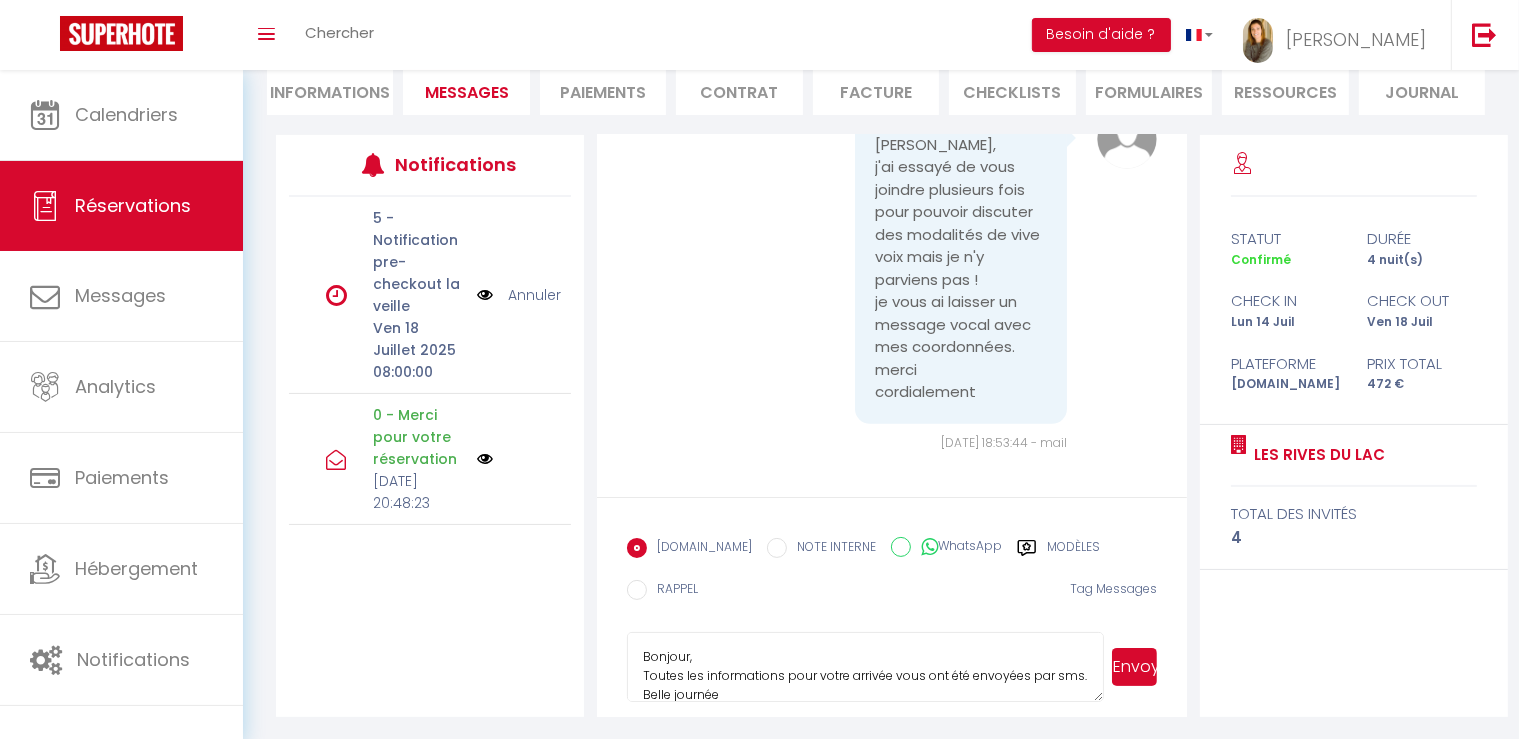 type on "Bonjour,
Toutes les informations pour votre arrivée vous ont été envoyées par sms.
Belle journée" 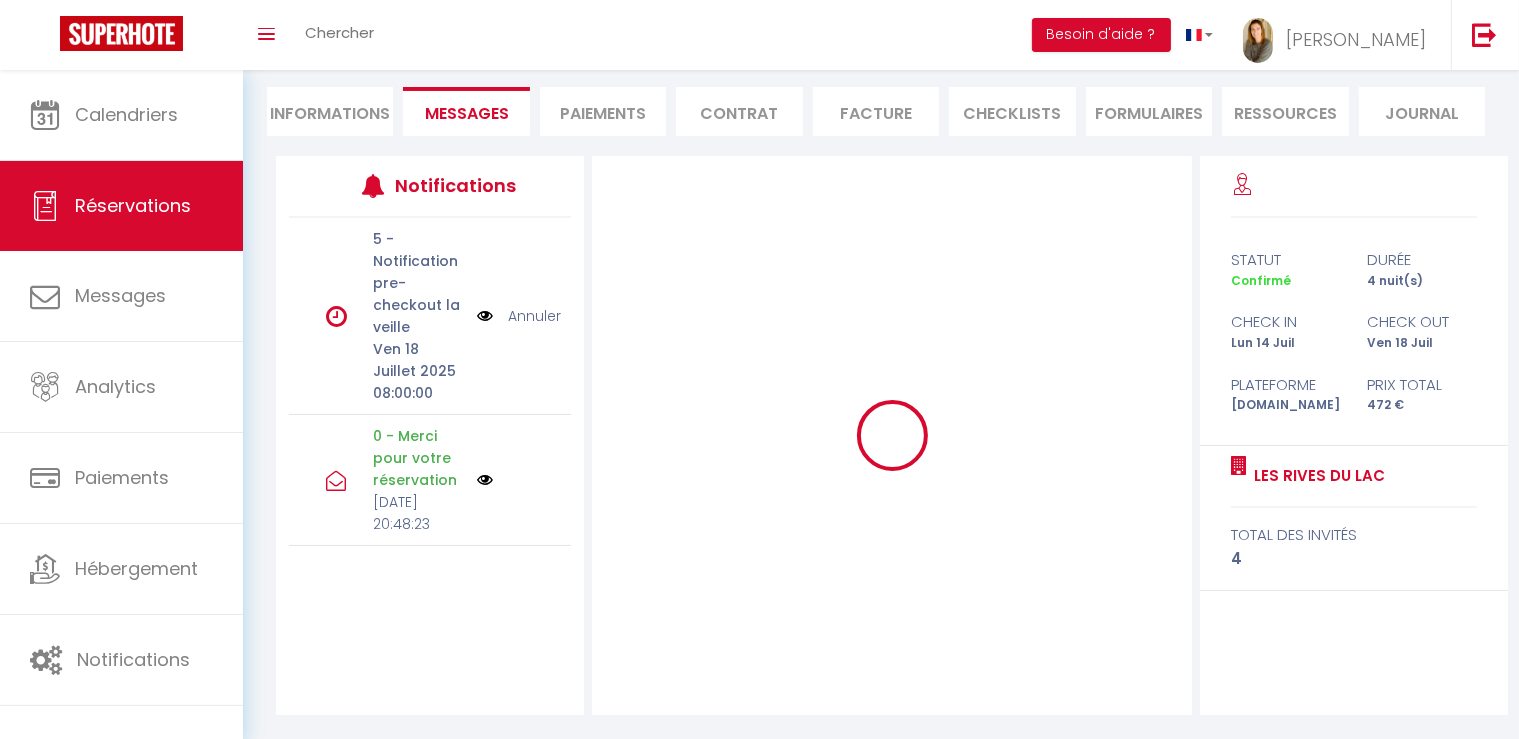 scroll, scrollTop: 175, scrollLeft: 0, axis: vertical 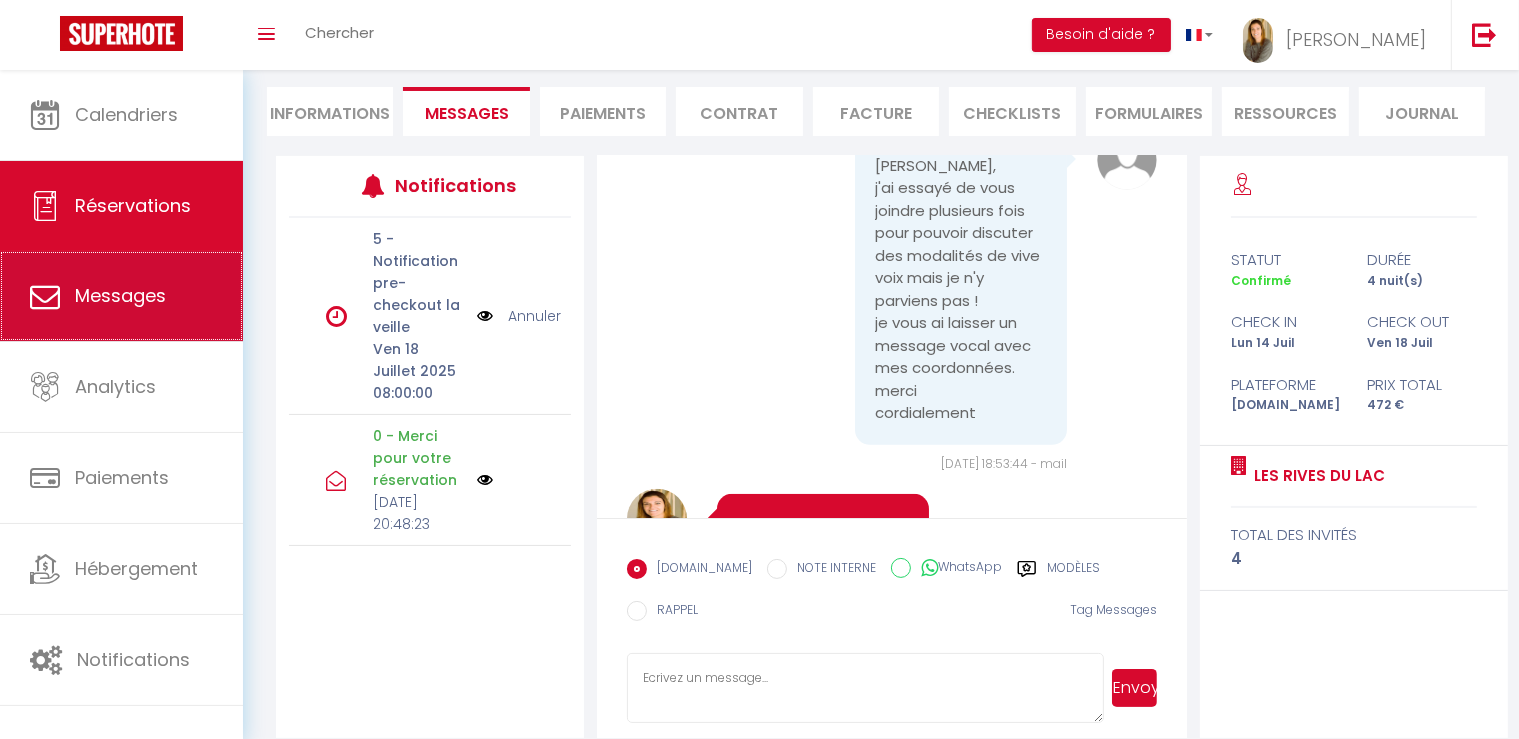 click on "Messages" at bounding box center [120, 295] 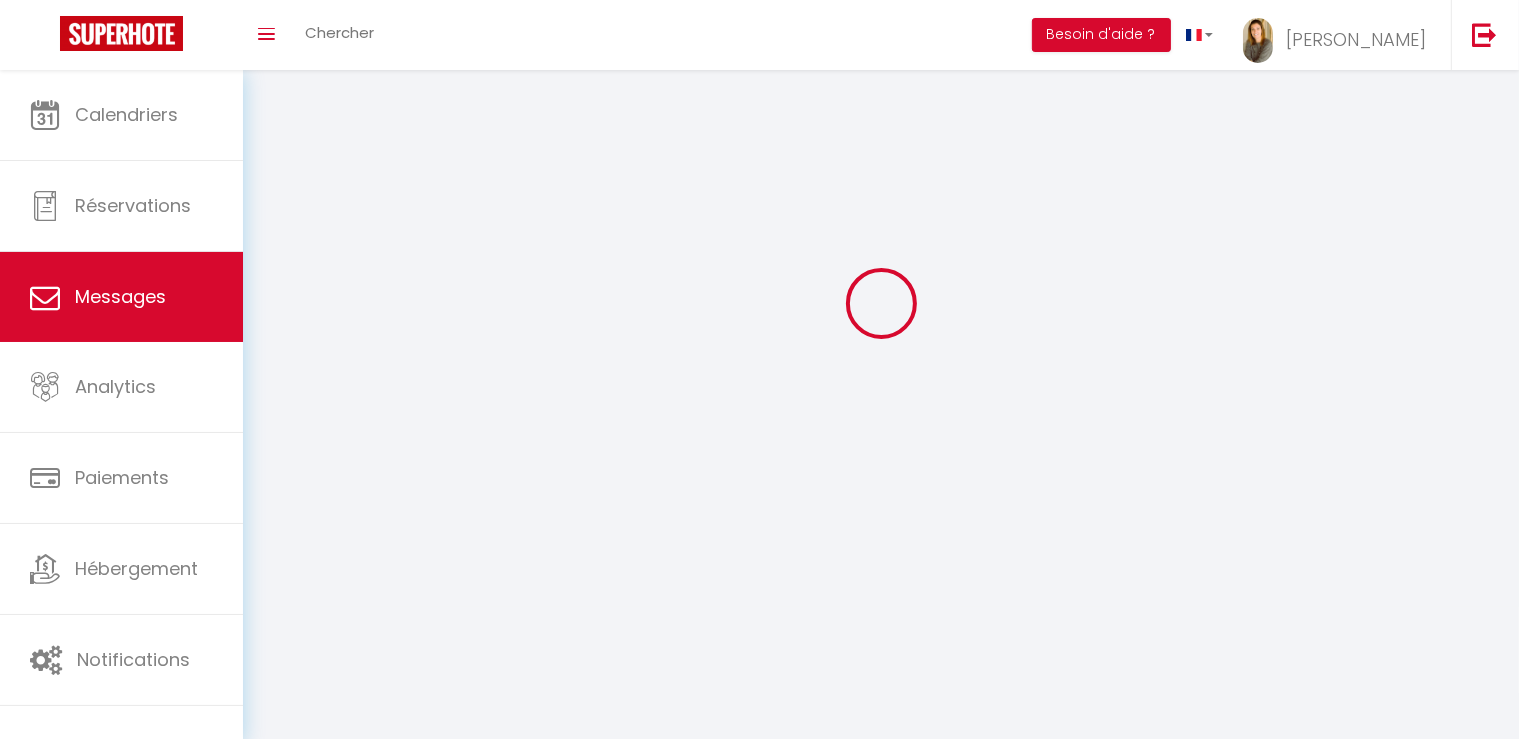 scroll, scrollTop: 0, scrollLeft: 0, axis: both 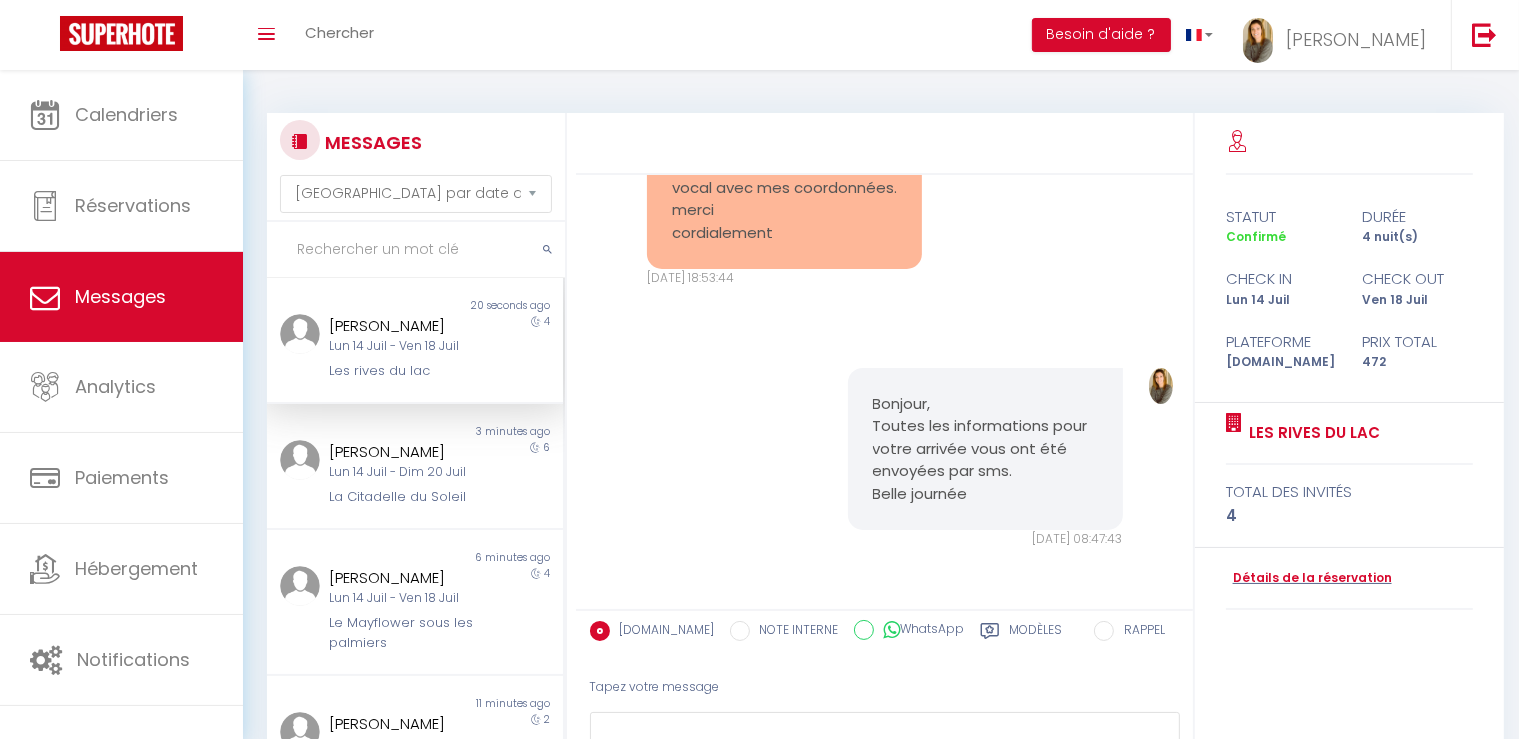 click at bounding box center (416, 250) 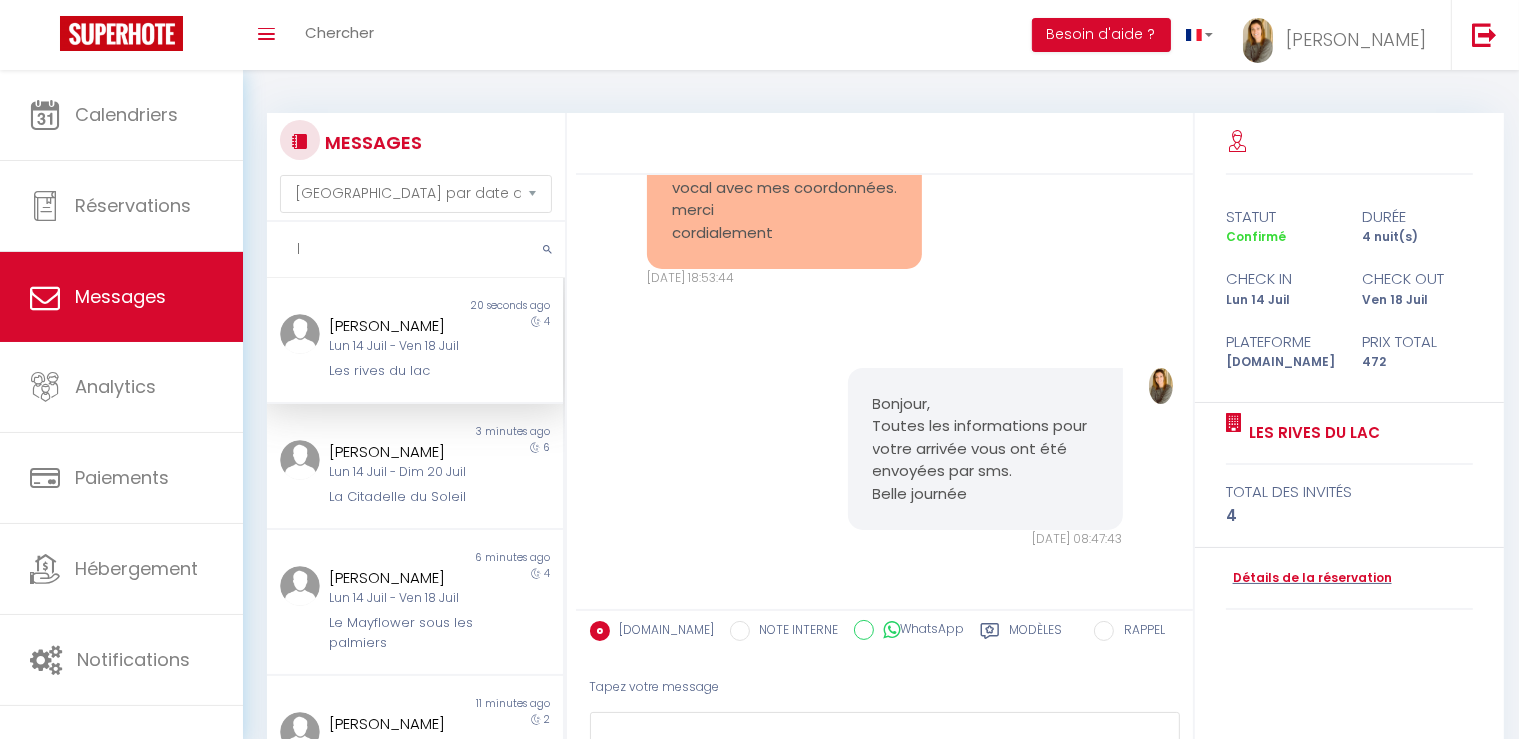 click on "l" at bounding box center [416, 250] 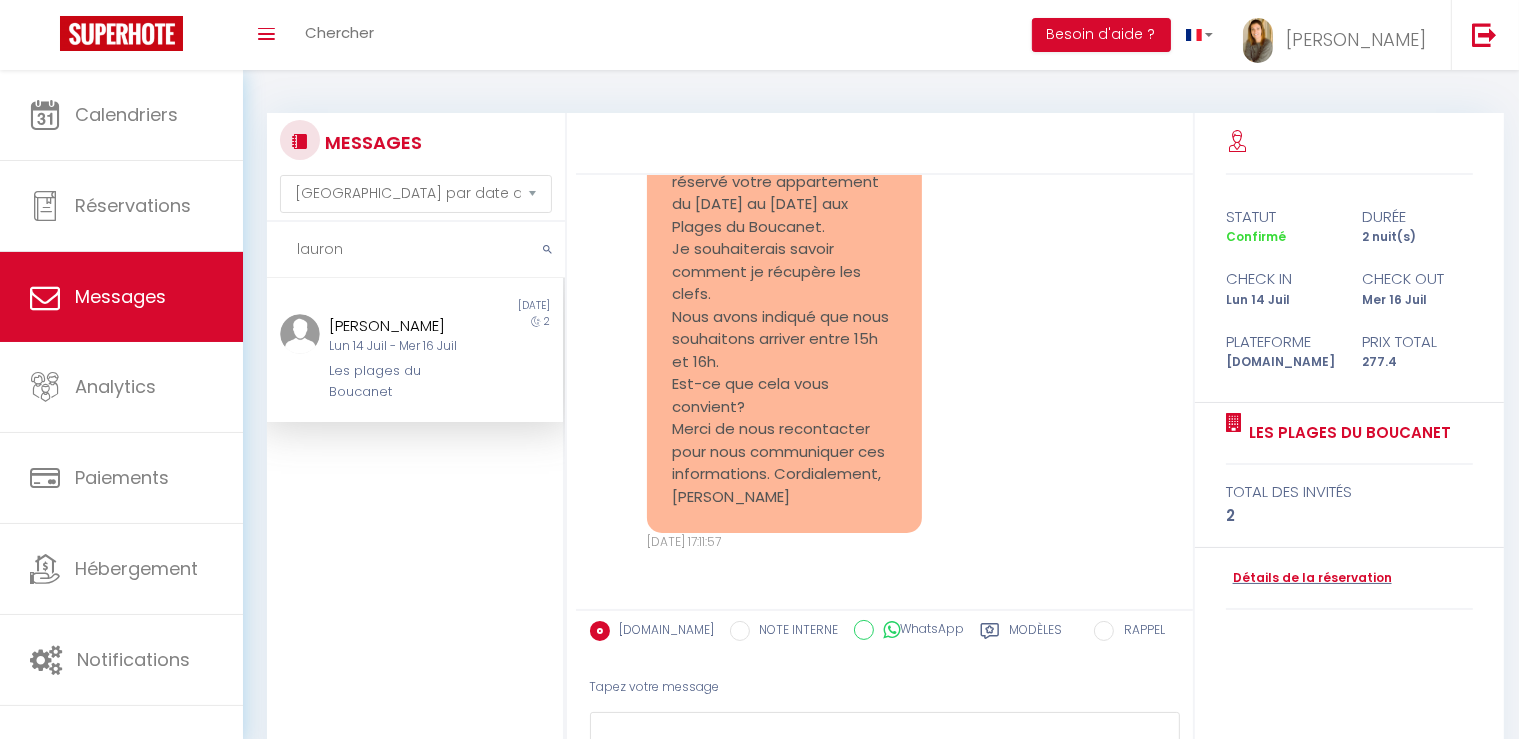 scroll, scrollTop: 1237, scrollLeft: 0, axis: vertical 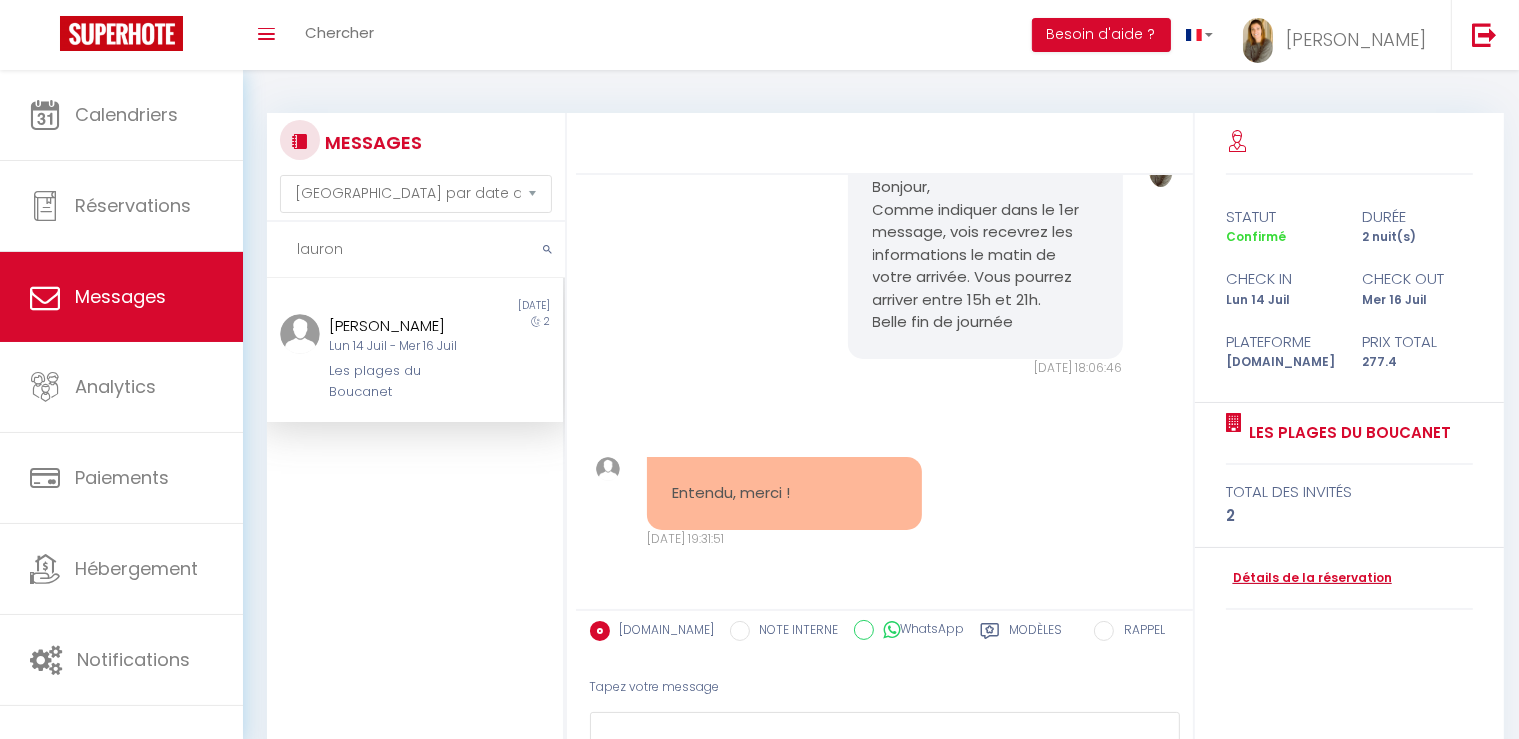 type on "lauron" 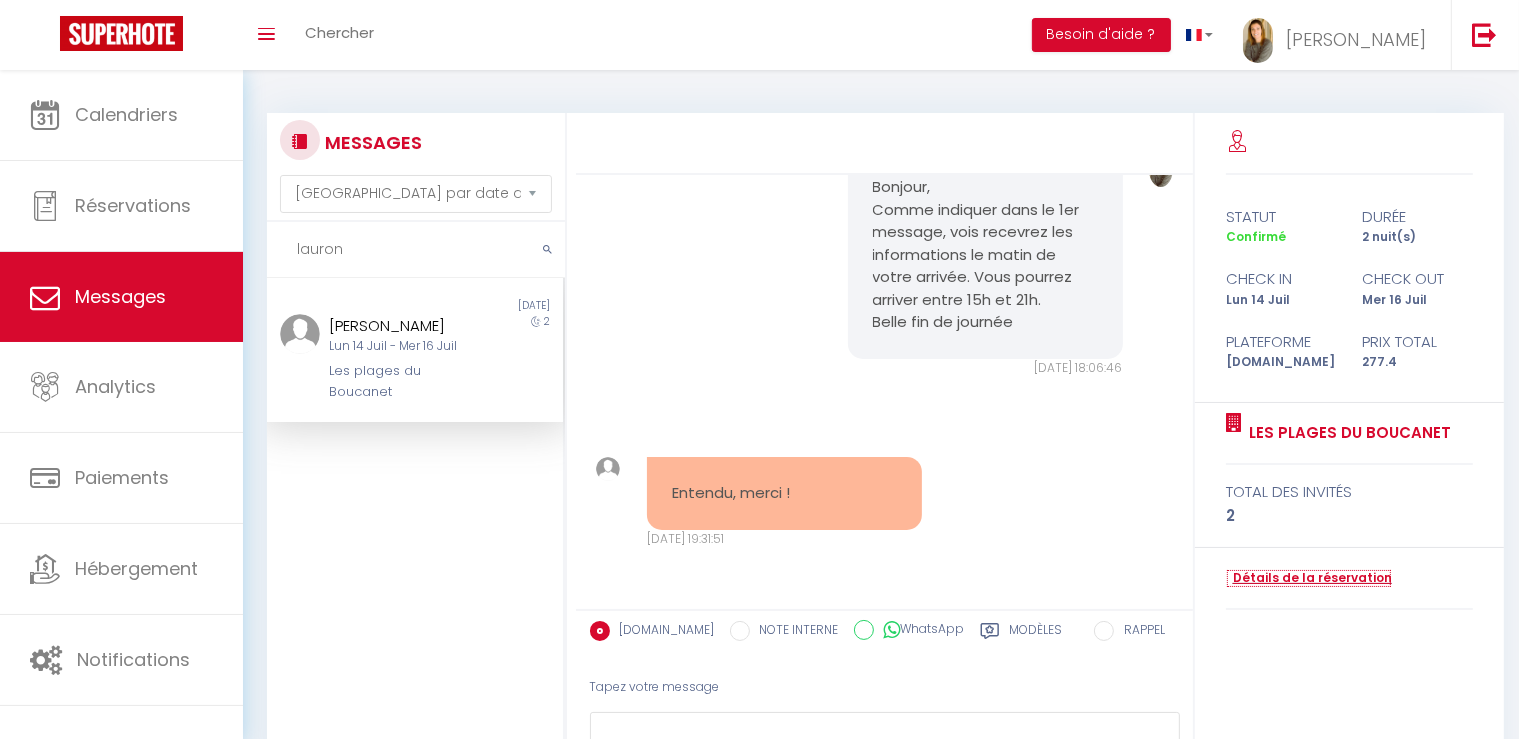 click on "Détails de la réservation" at bounding box center [1309, 578] 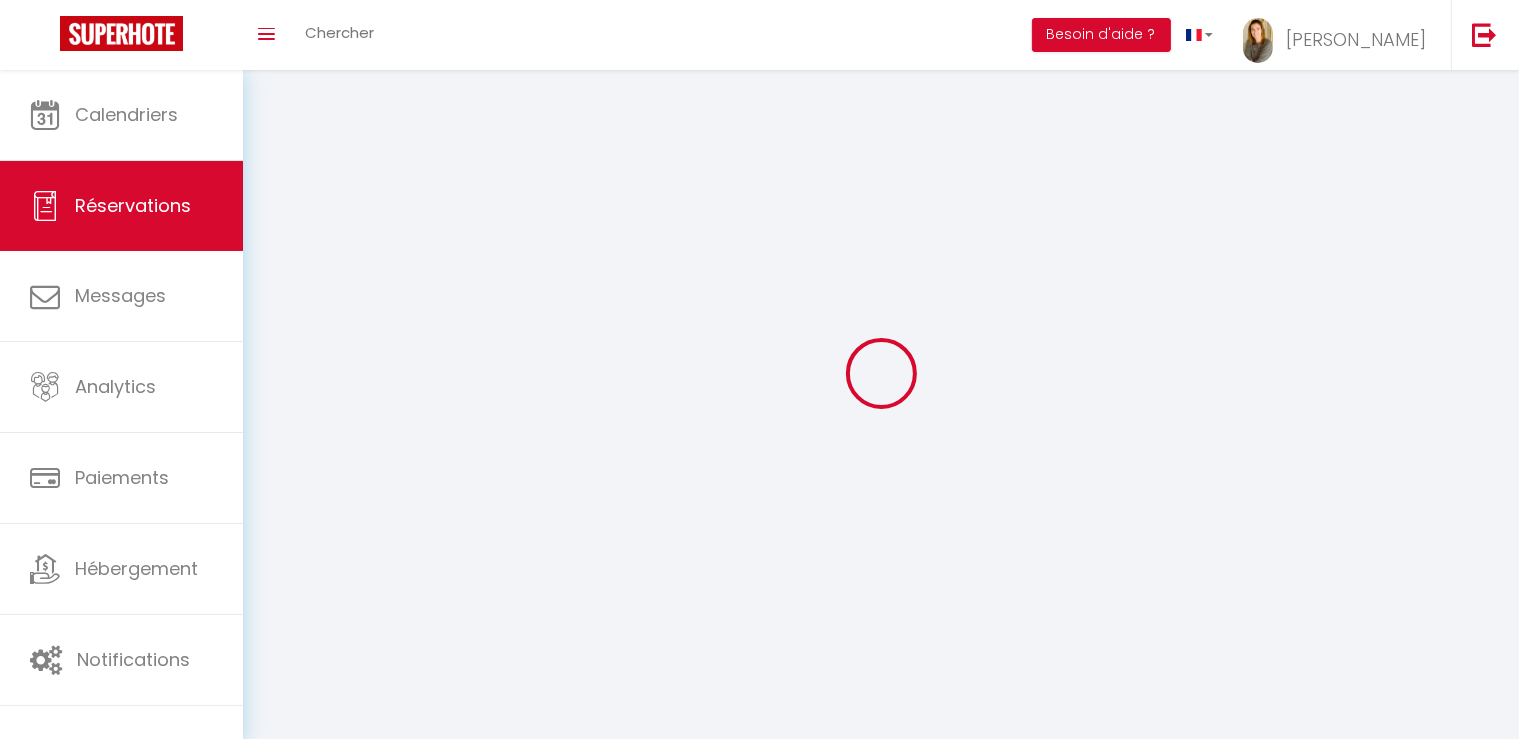 type on "Iveta" 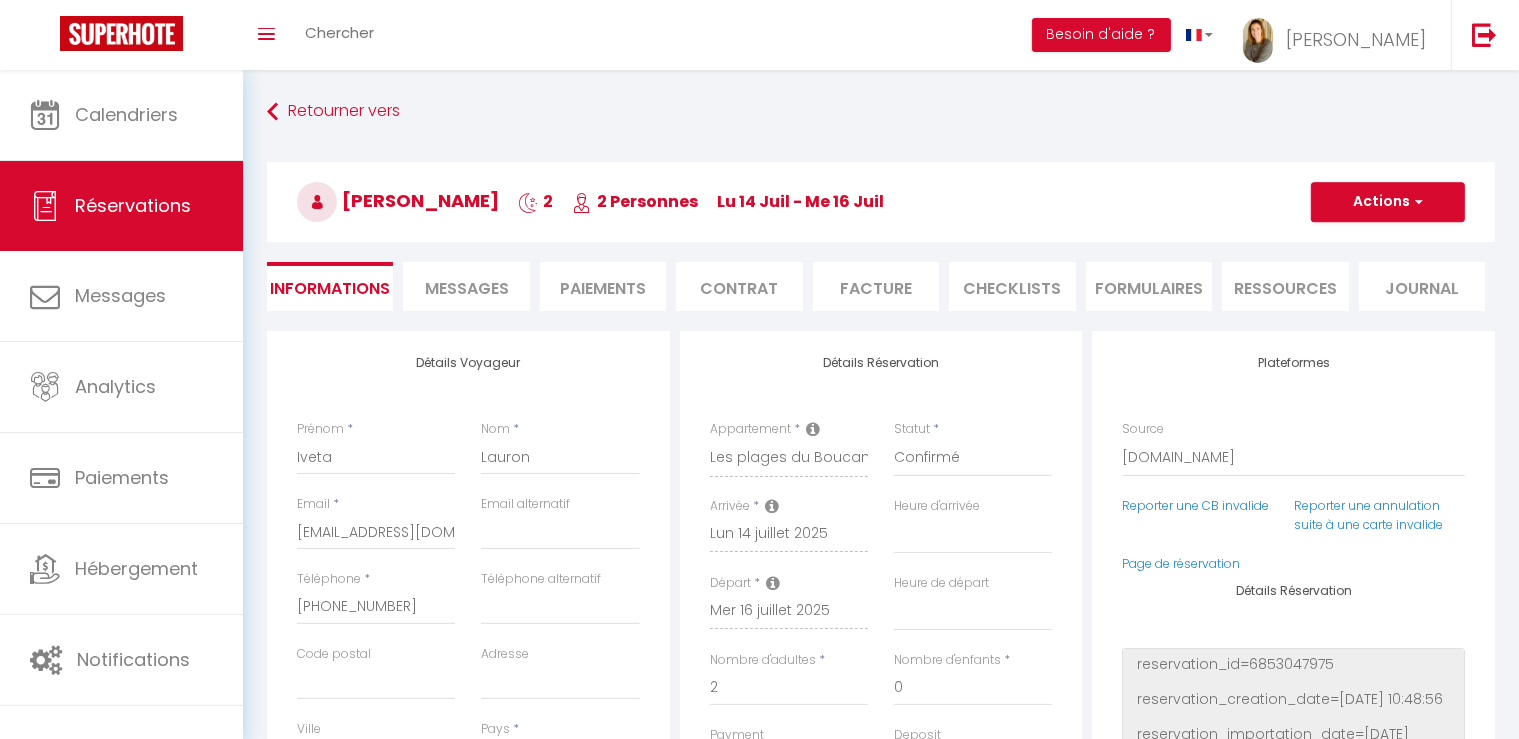 type on "49" 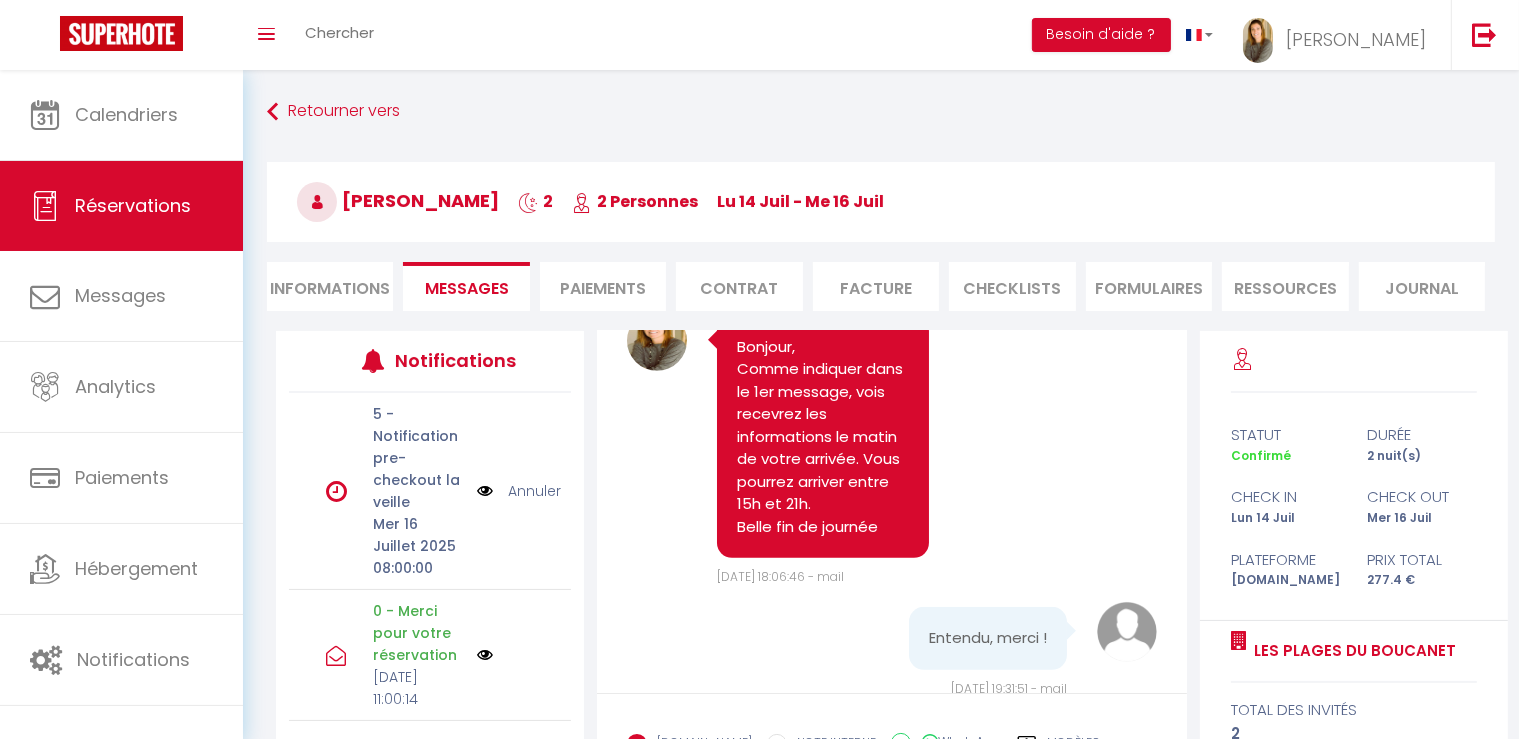 scroll, scrollTop: 1454, scrollLeft: 0, axis: vertical 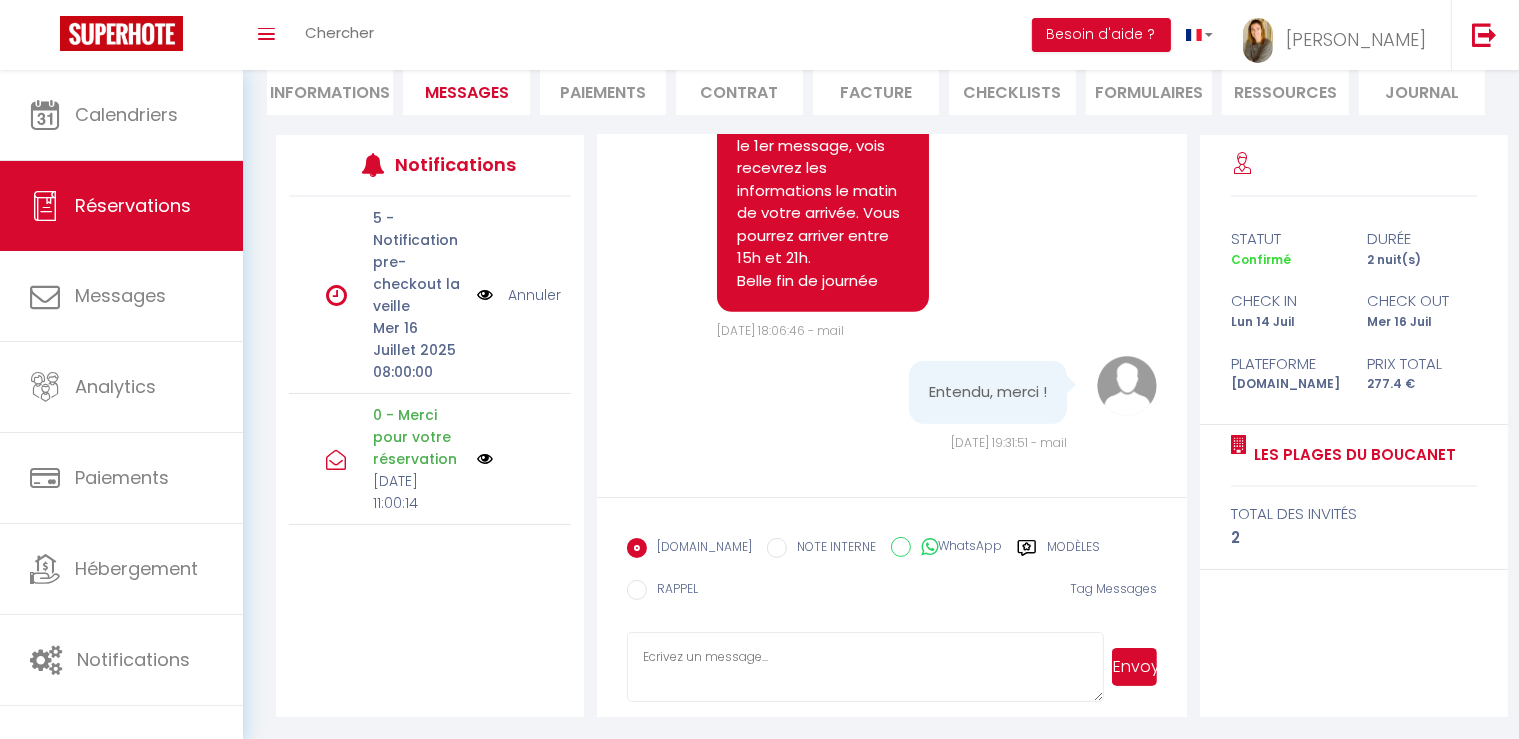 click at bounding box center (865, 667) 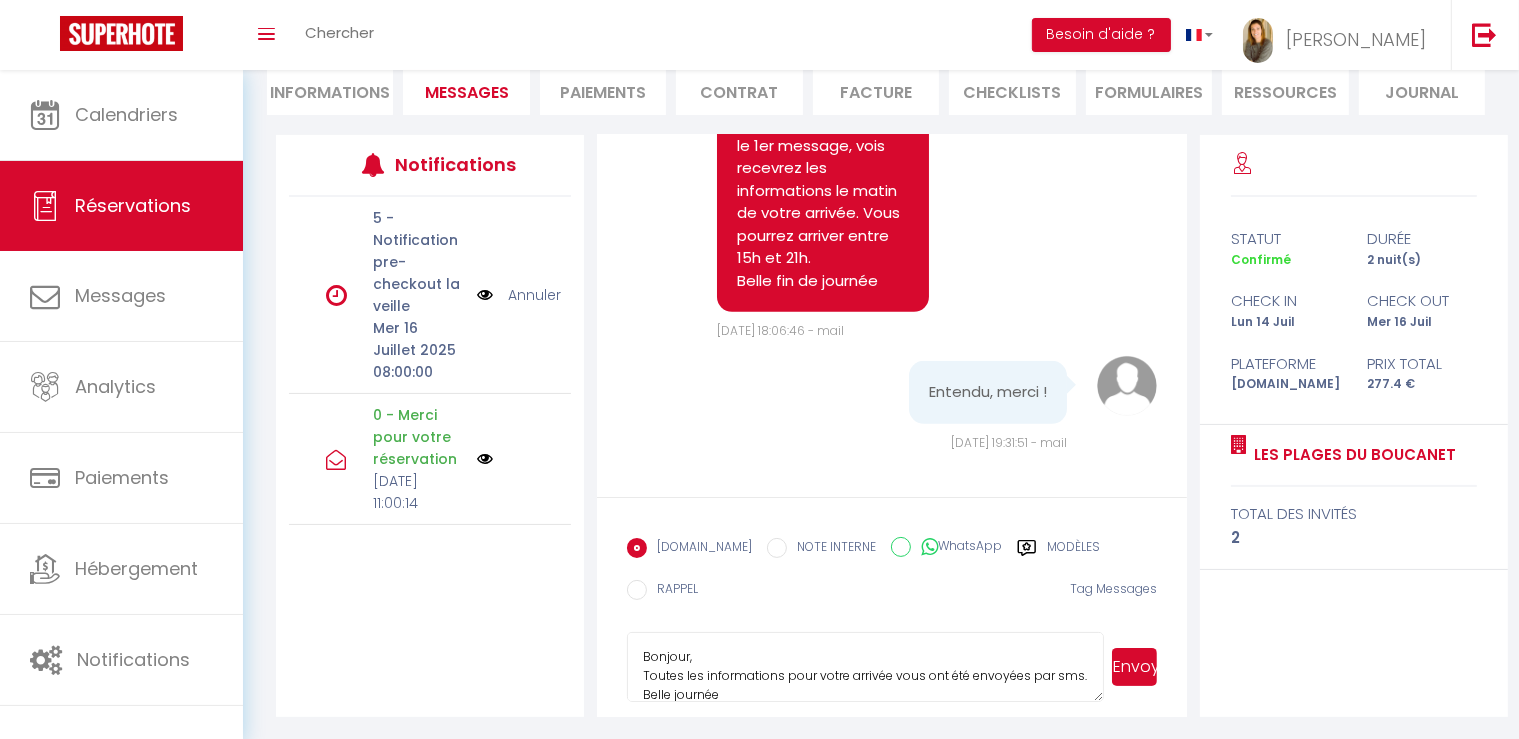 scroll, scrollTop: 22, scrollLeft: 0, axis: vertical 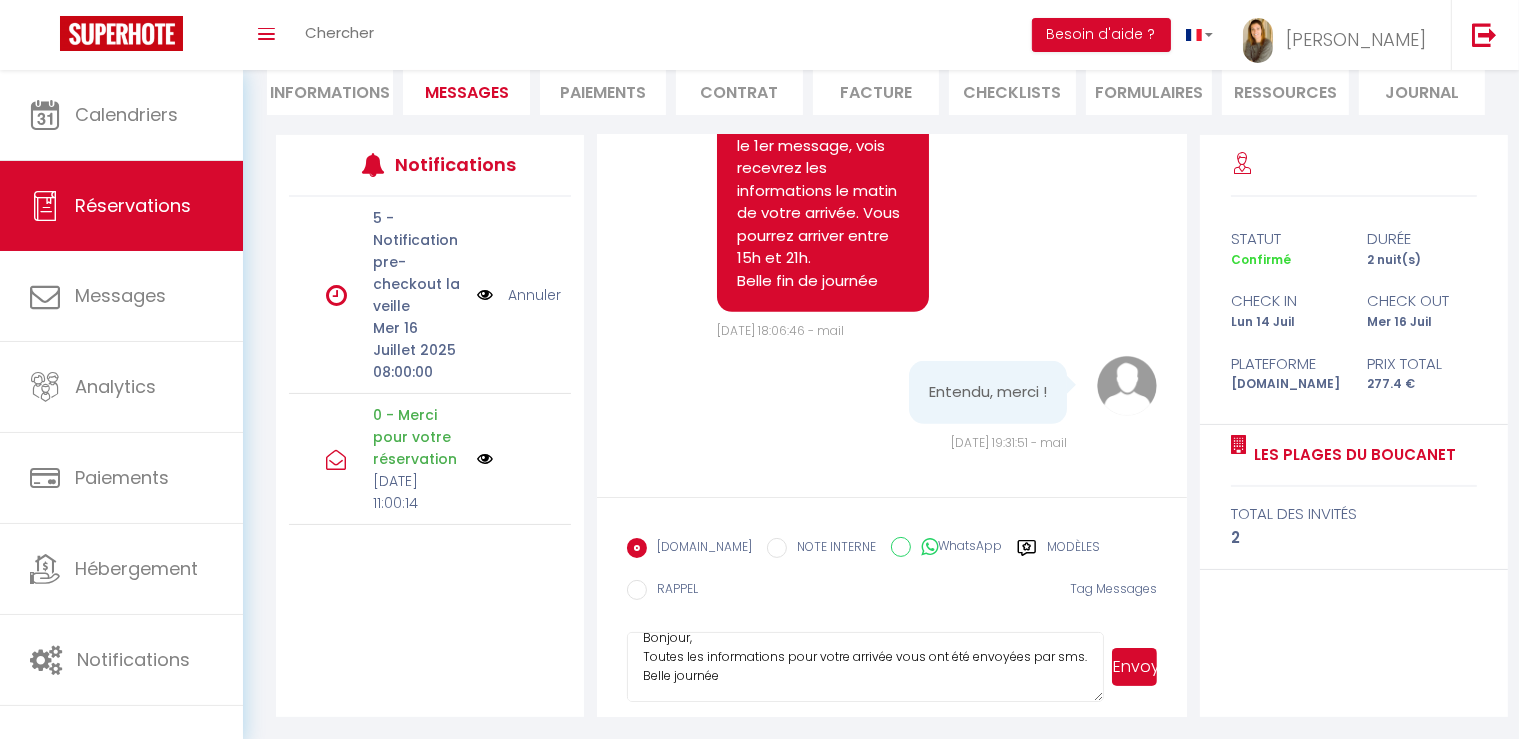 type on "Bonjour,
Toutes les informations pour votre arrivée vous ont été envoyées par sms.
Belle journée" 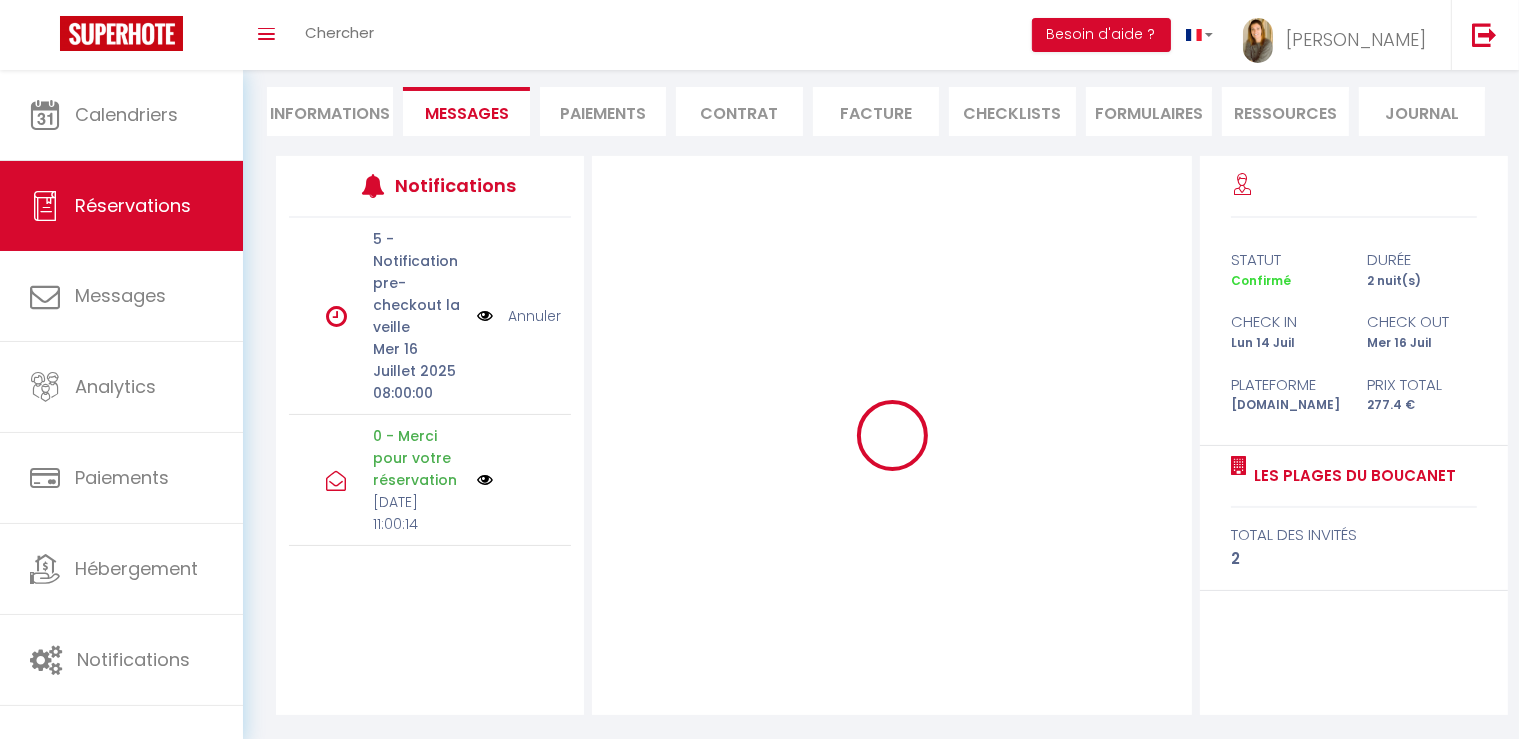scroll, scrollTop: 175, scrollLeft: 0, axis: vertical 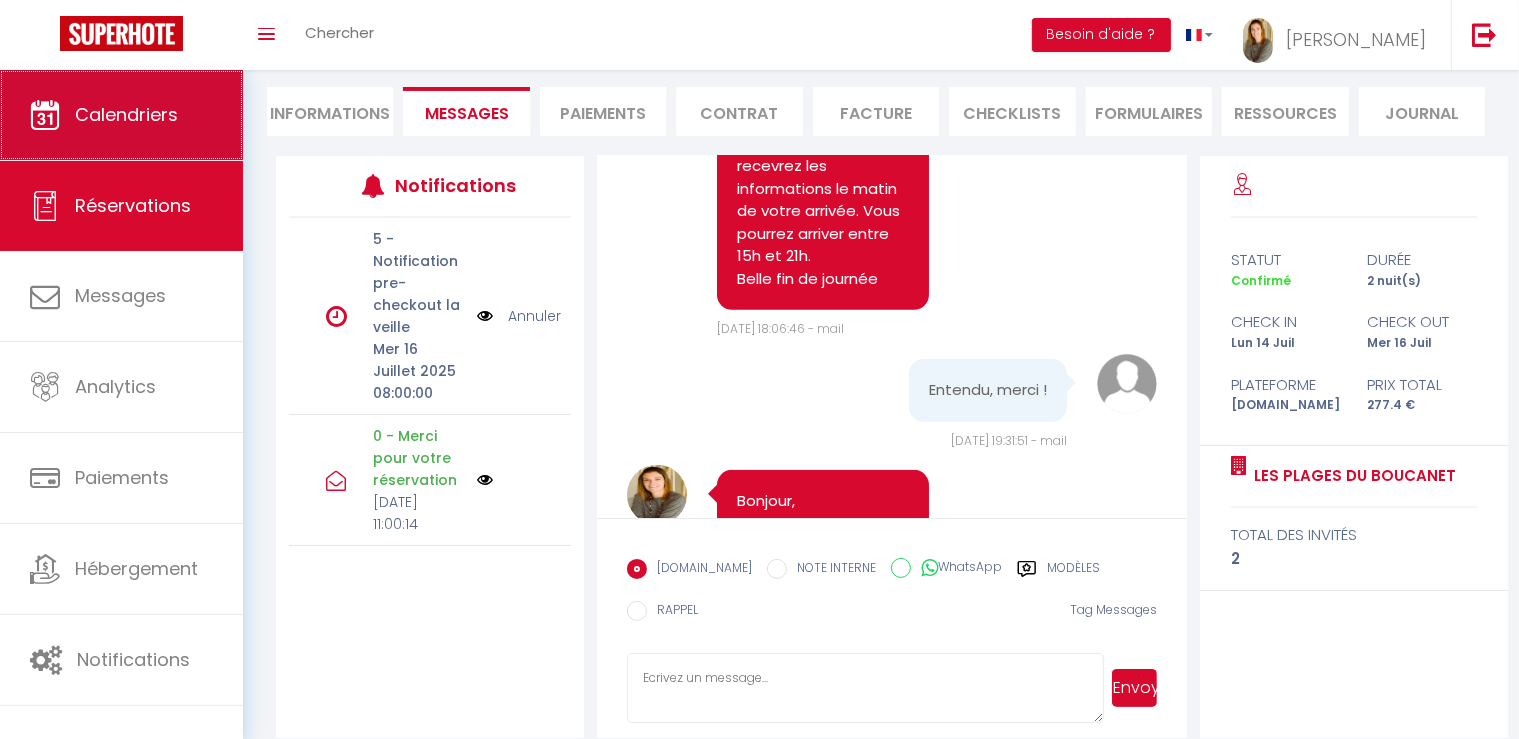 click on "Calendriers" at bounding box center [121, 115] 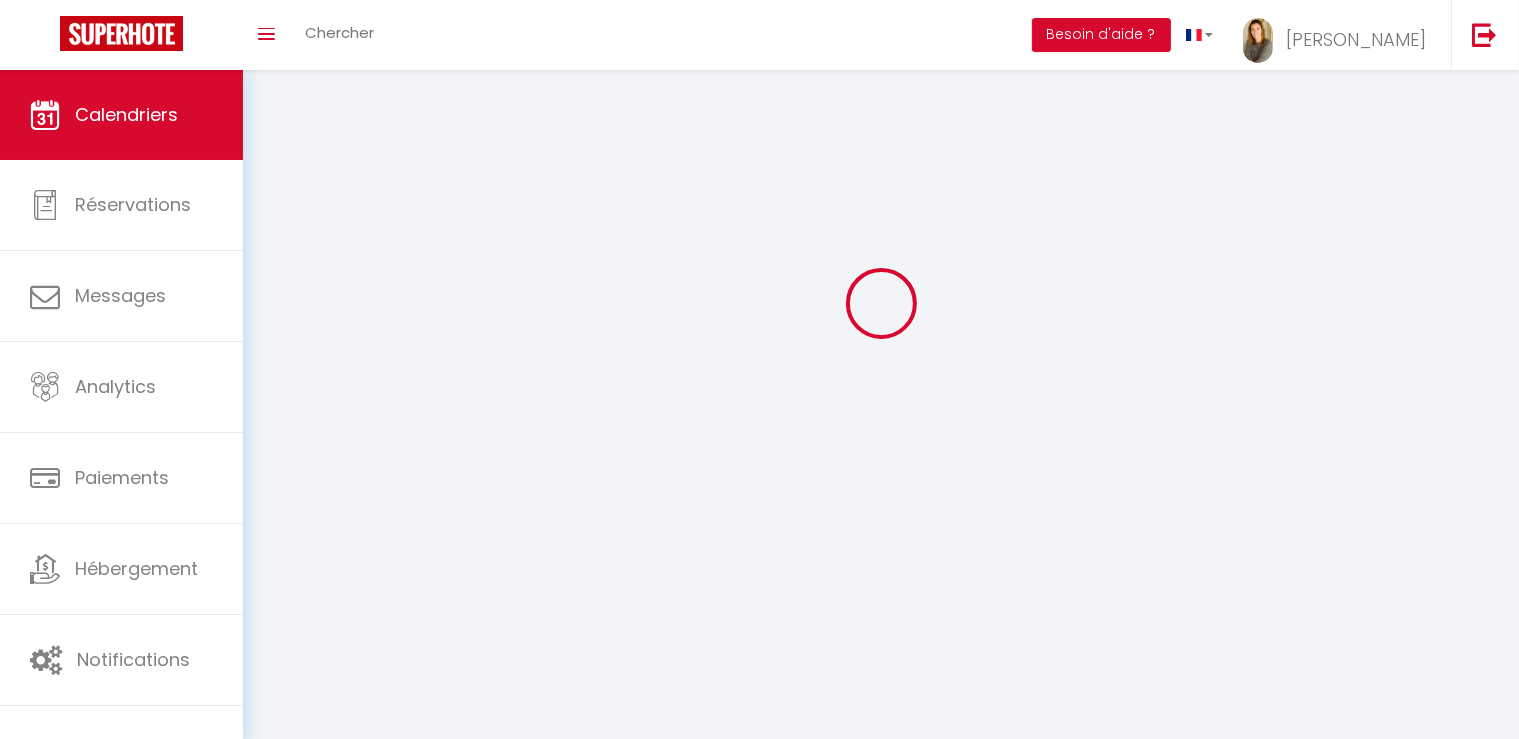 scroll, scrollTop: 0, scrollLeft: 0, axis: both 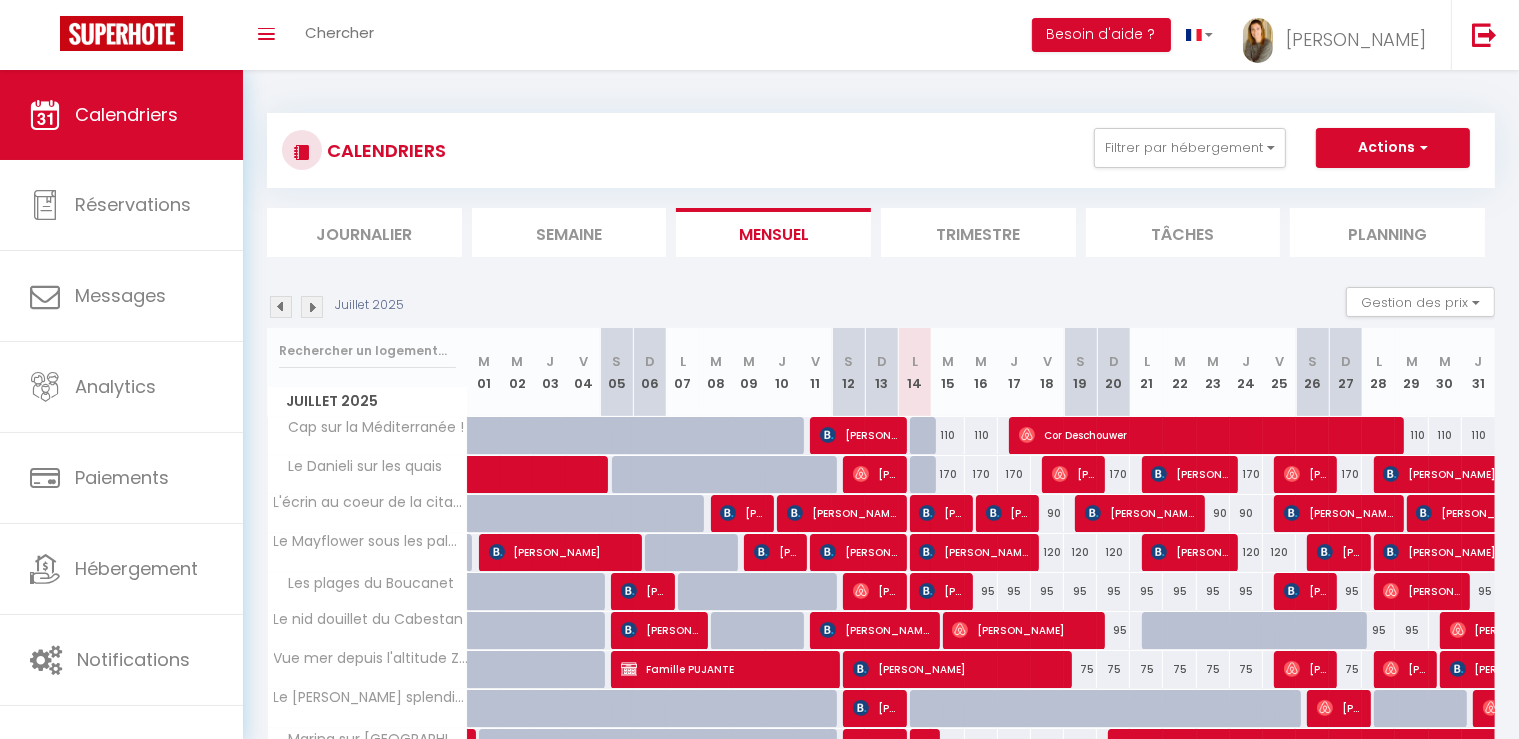 click on "170" at bounding box center (947, 474) 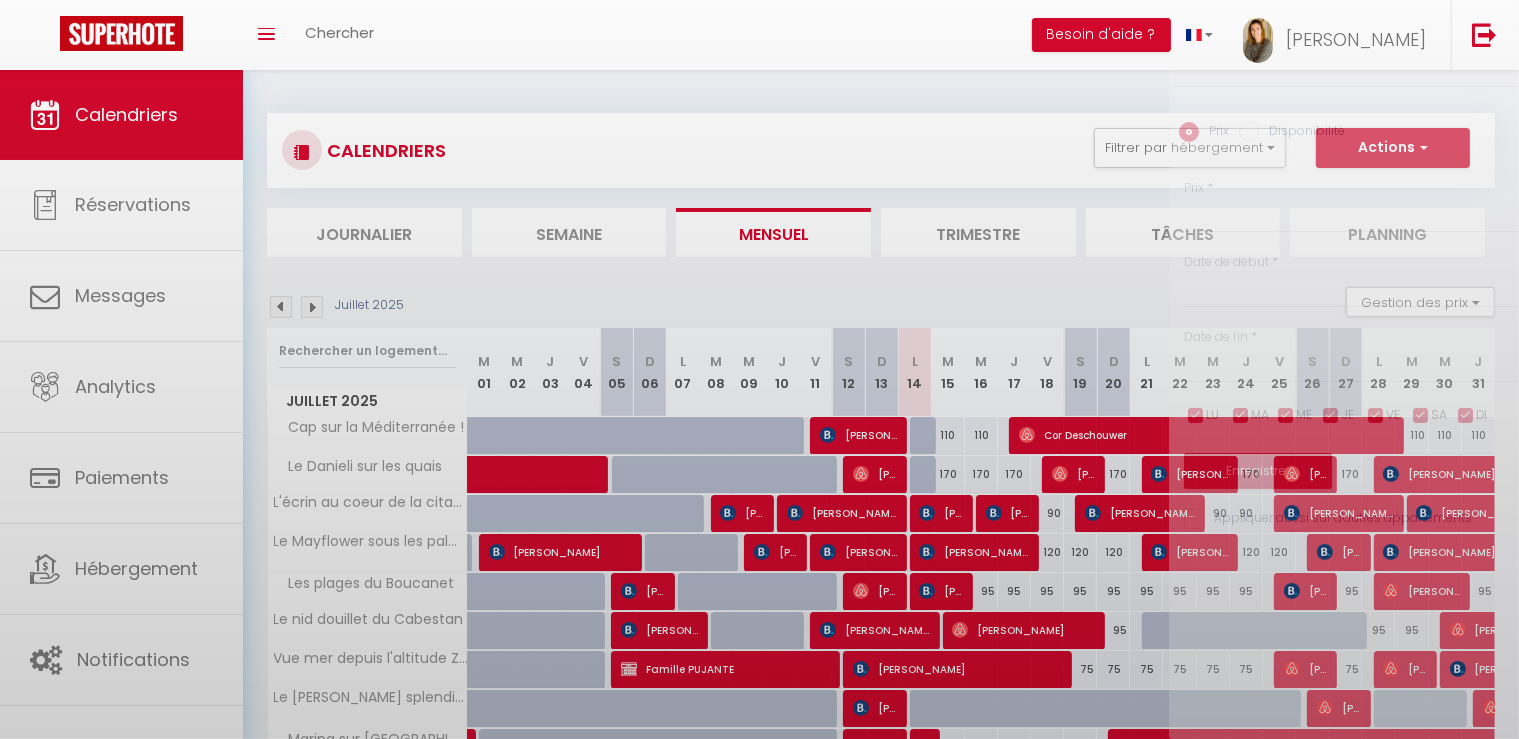 type on "170" 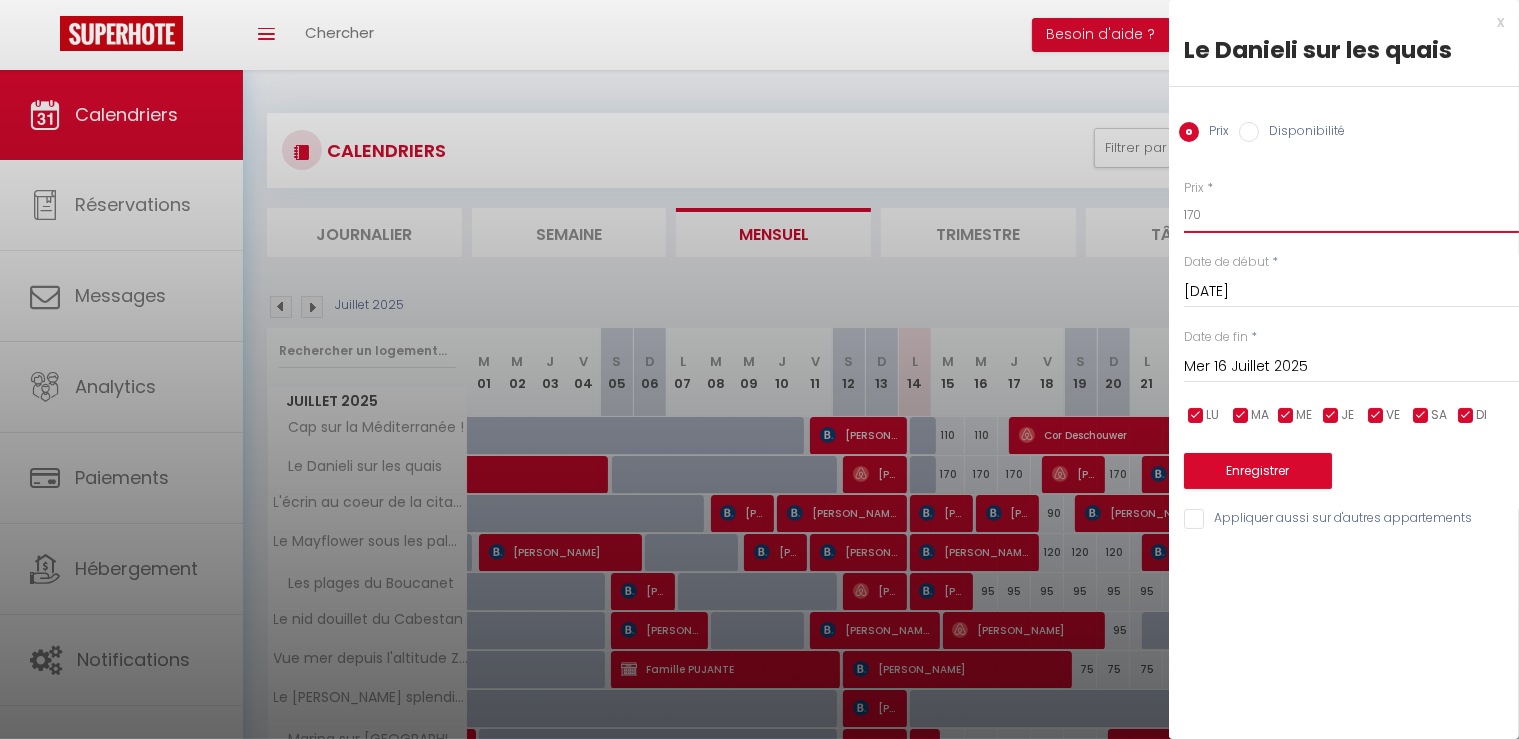 click on "170" at bounding box center [1351, 215] 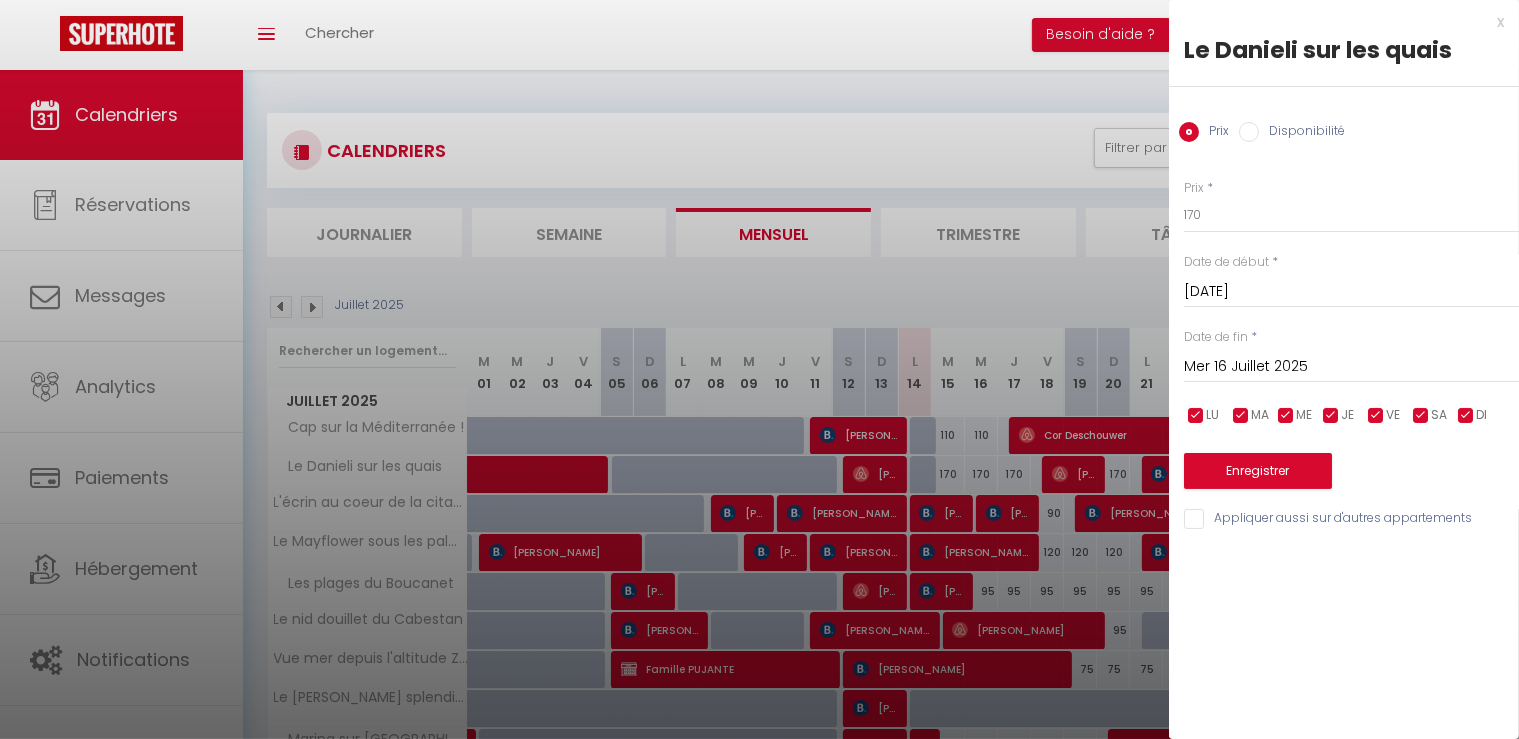 click on "Mer 16 Juillet 2025" at bounding box center (1351, 367) 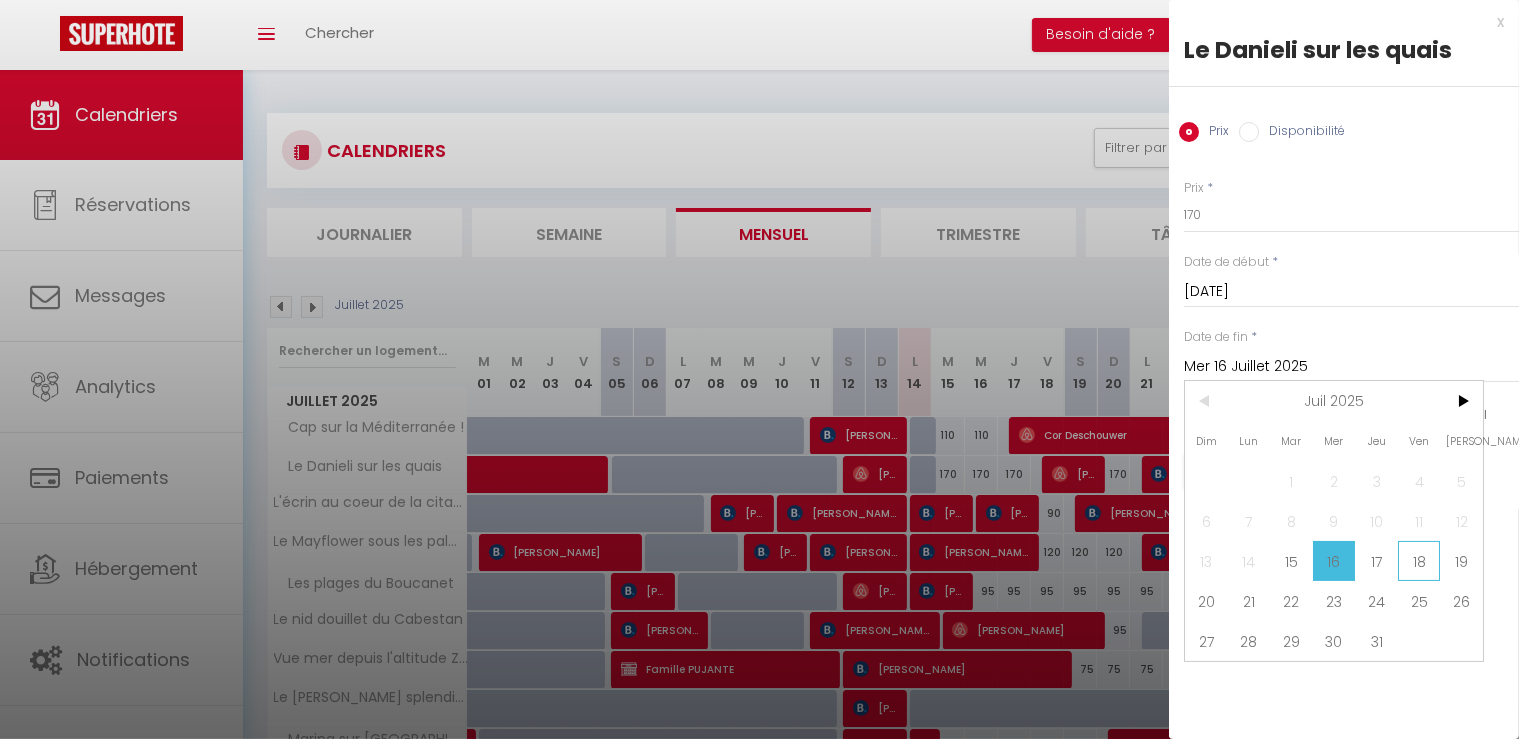 click on "18" at bounding box center [1419, 561] 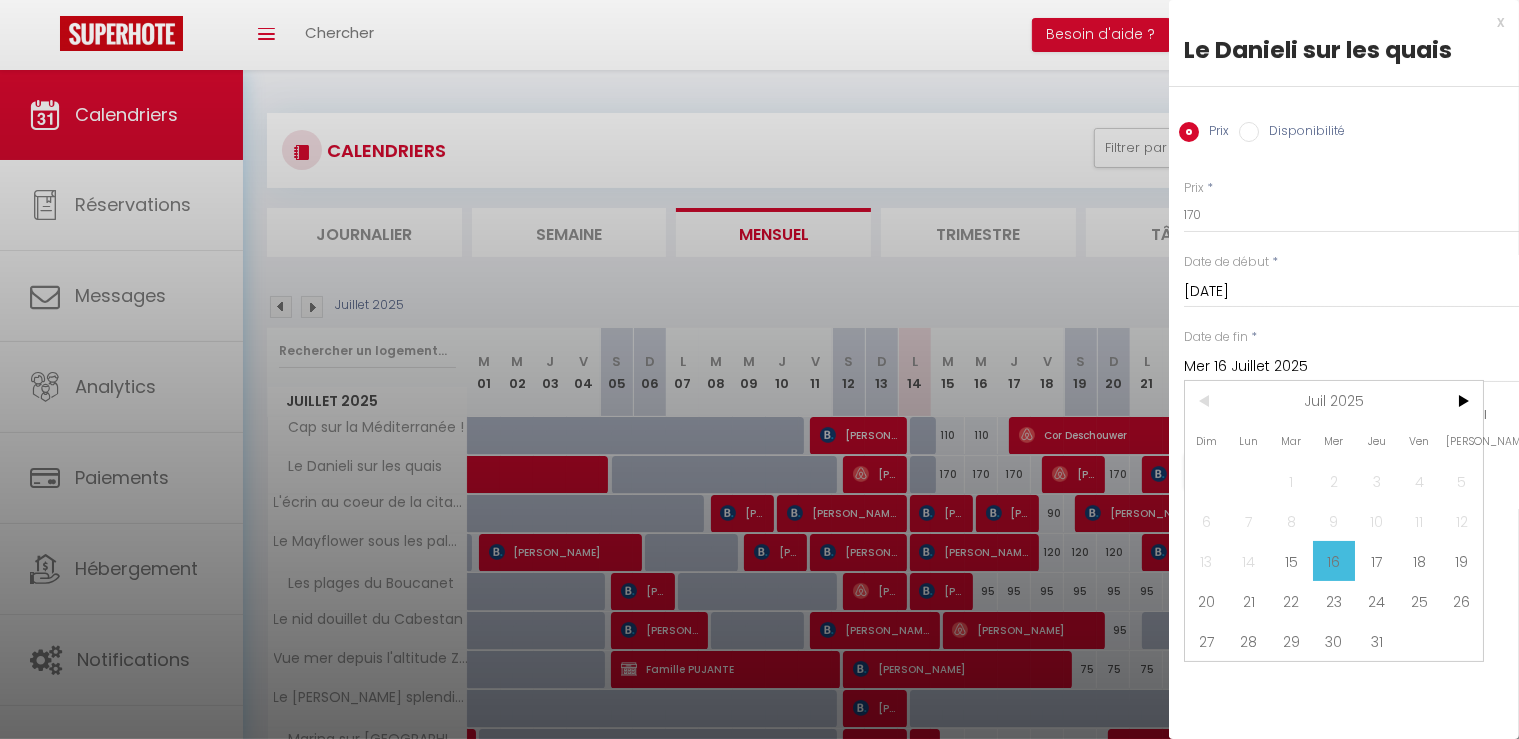 type on "Ven 18 Juillet 2025" 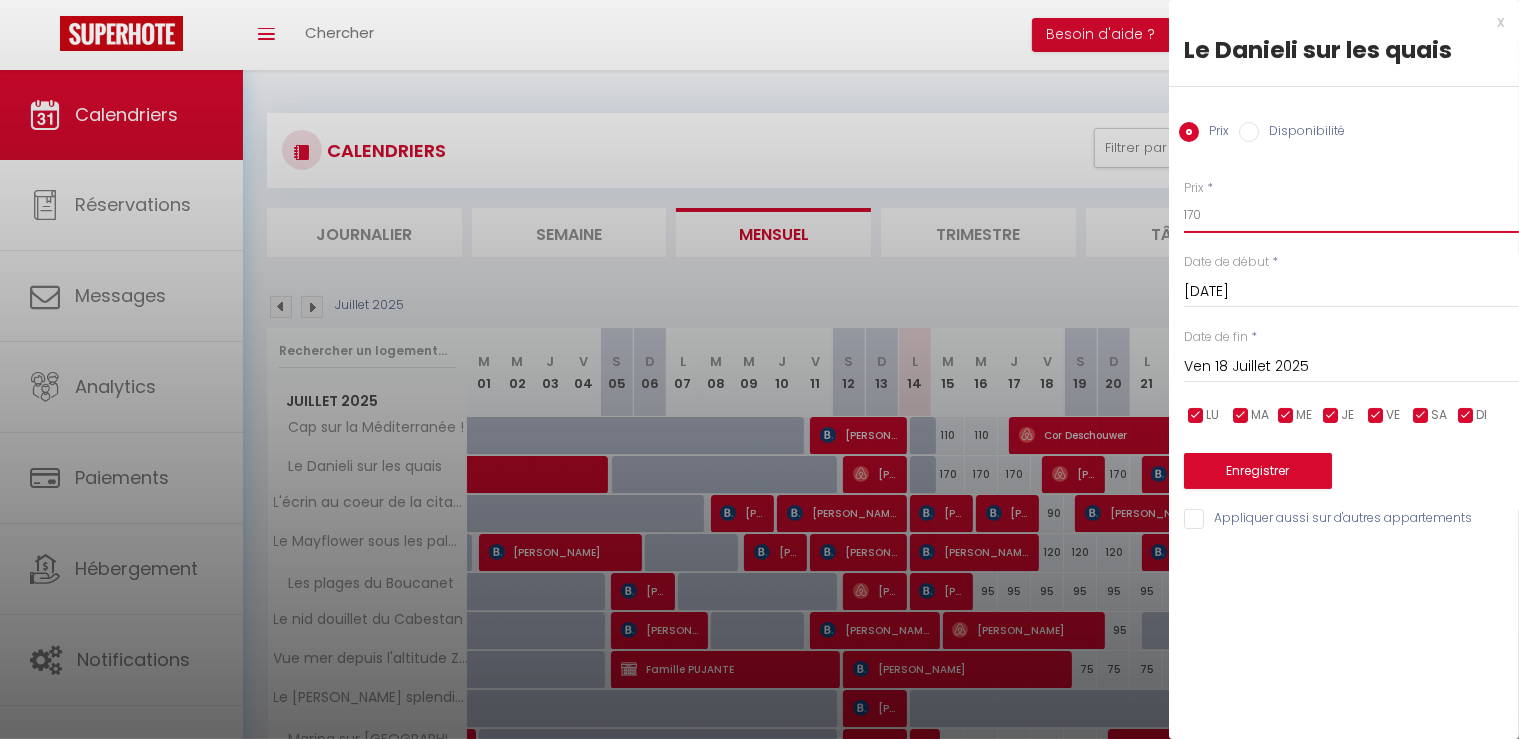 click on "170" at bounding box center [1351, 215] 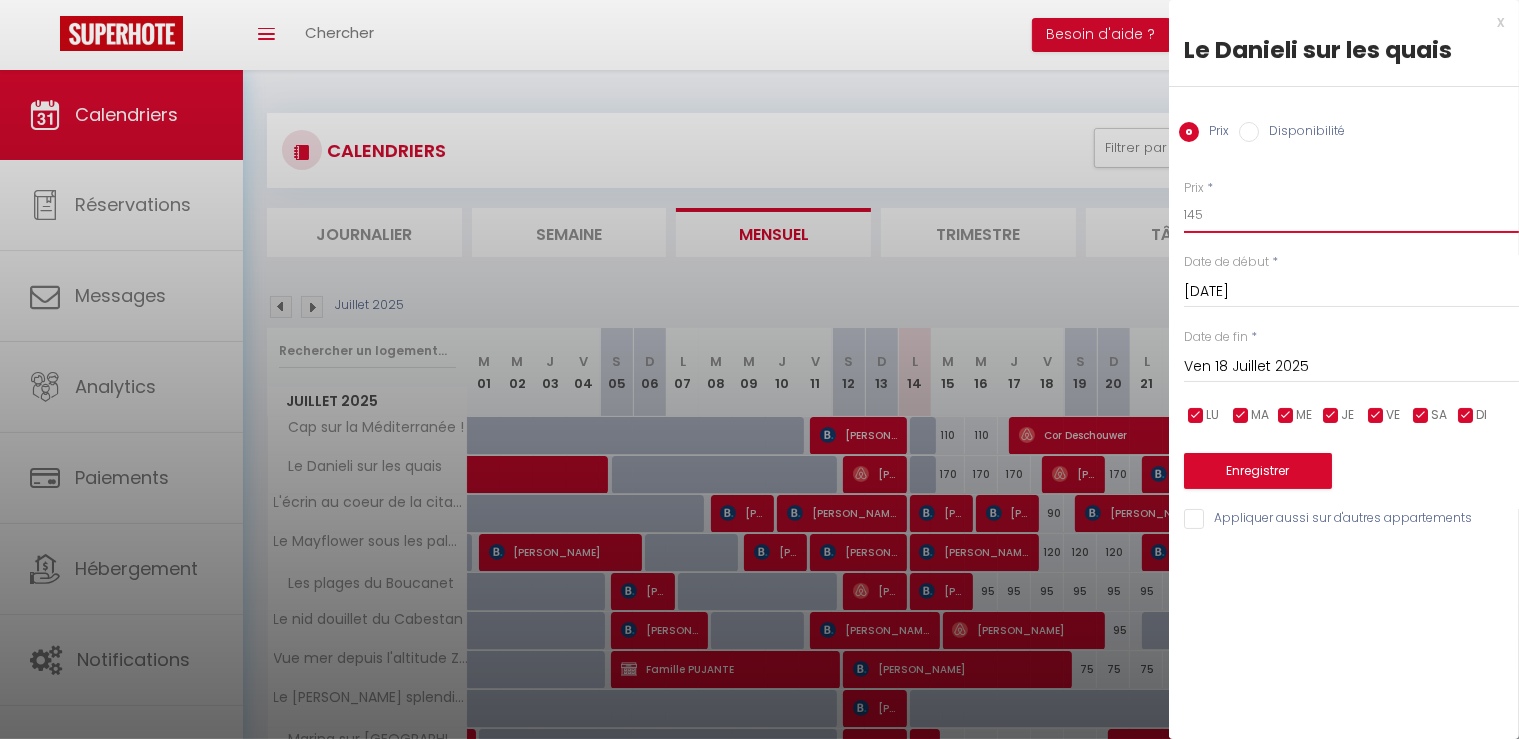 type on "145" 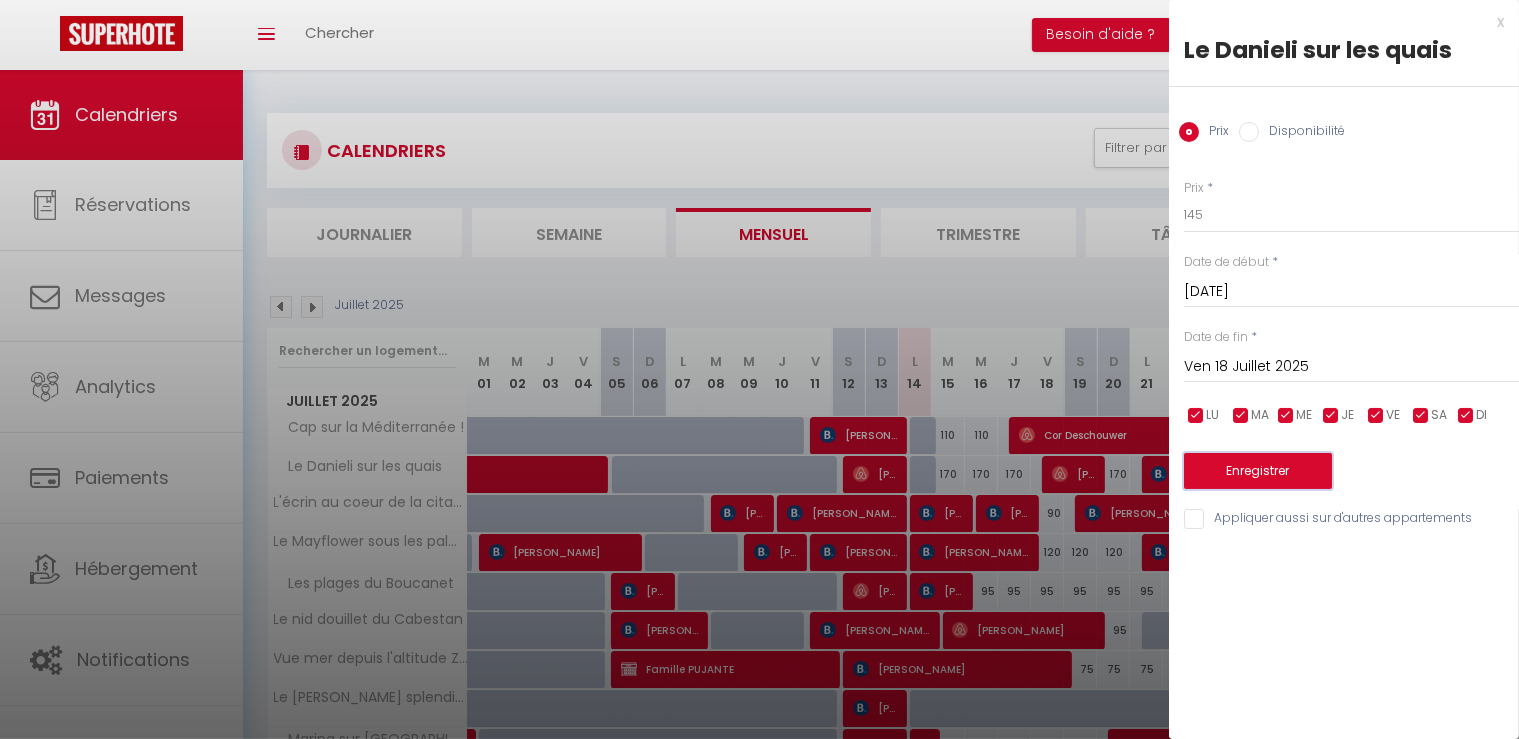 click on "Enregistrer" at bounding box center [1258, 471] 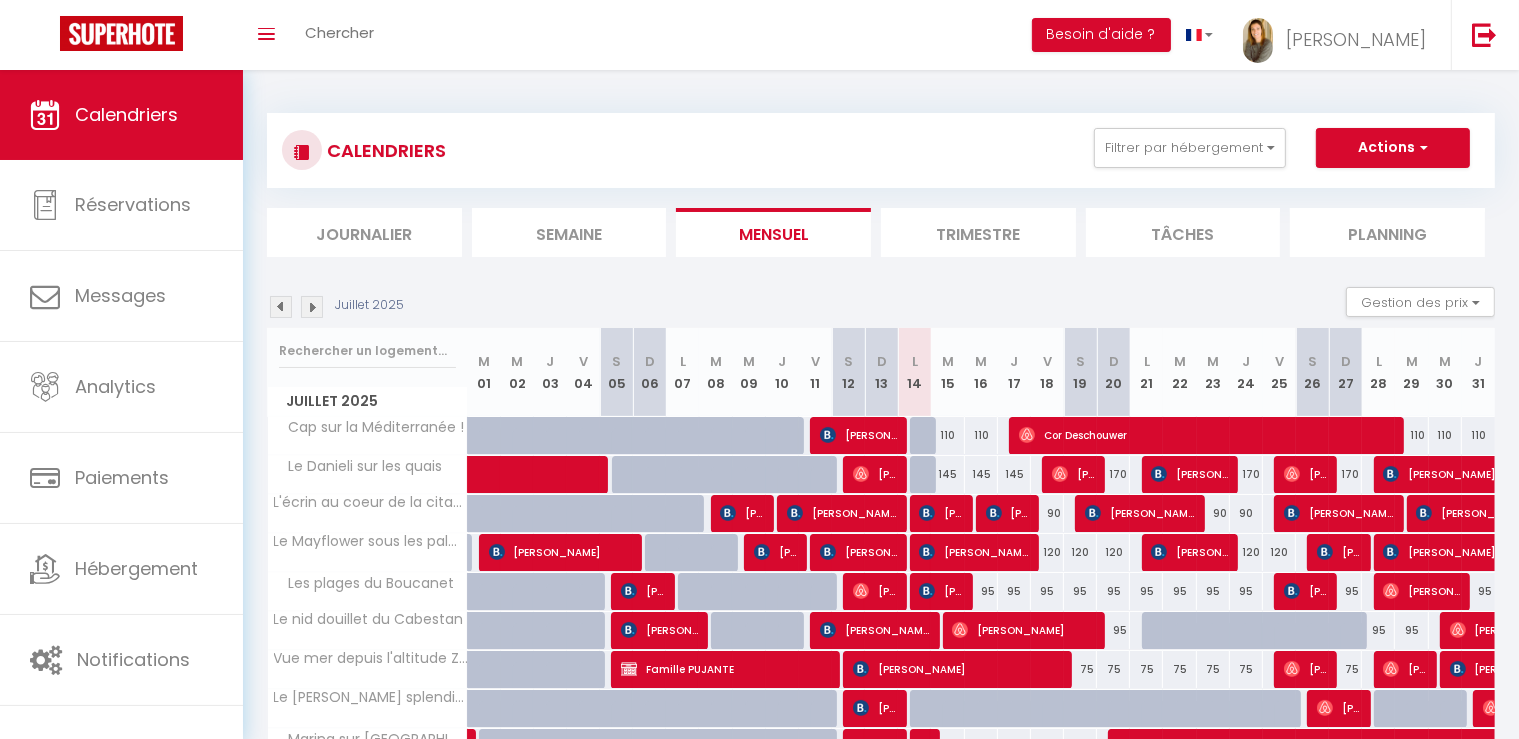 scroll, scrollTop: 195, scrollLeft: 0, axis: vertical 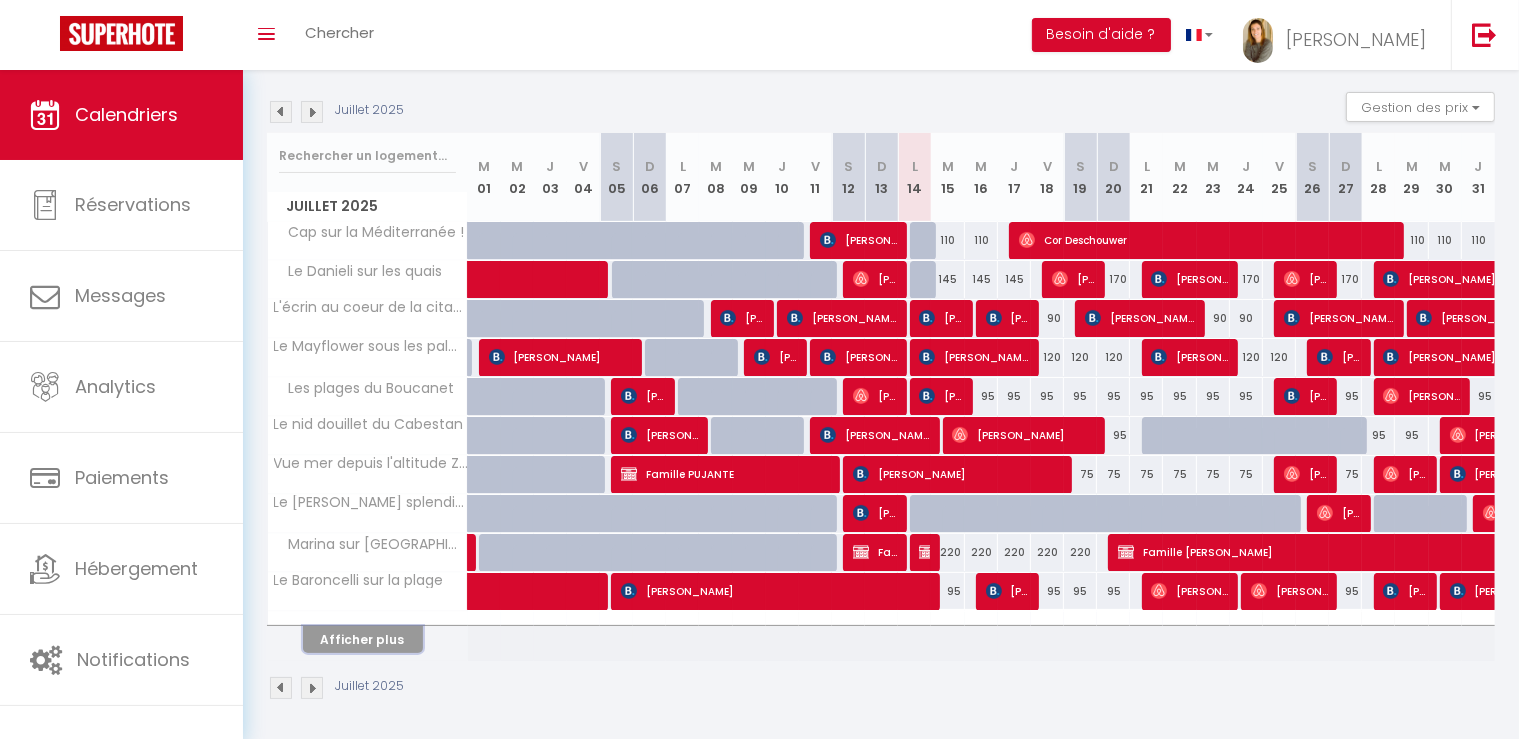 click on "Afficher plus" at bounding box center (363, 639) 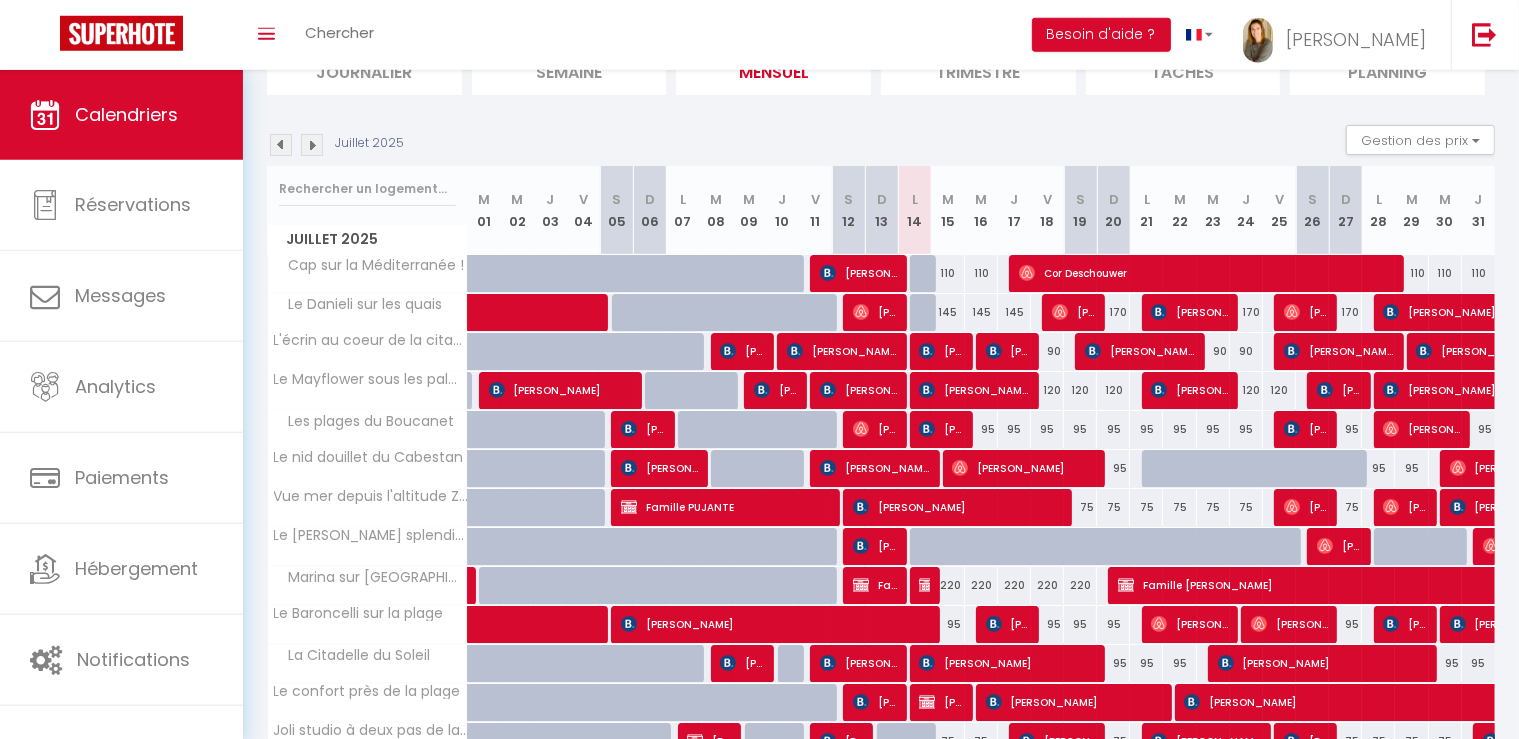 scroll, scrollTop: 129, scrollLeft: 0, axis: vertical 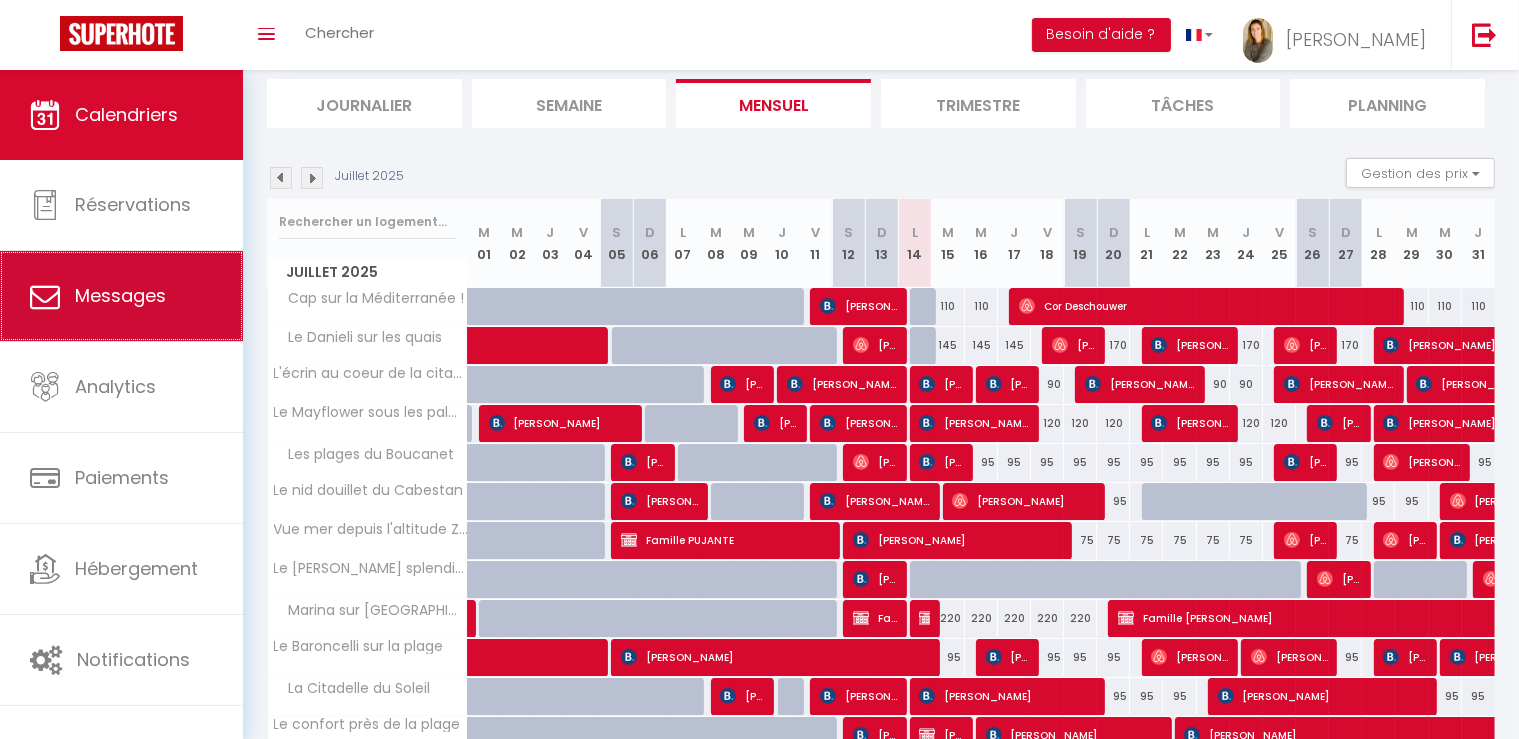click on "Messages" at bounding box center [121, 296] 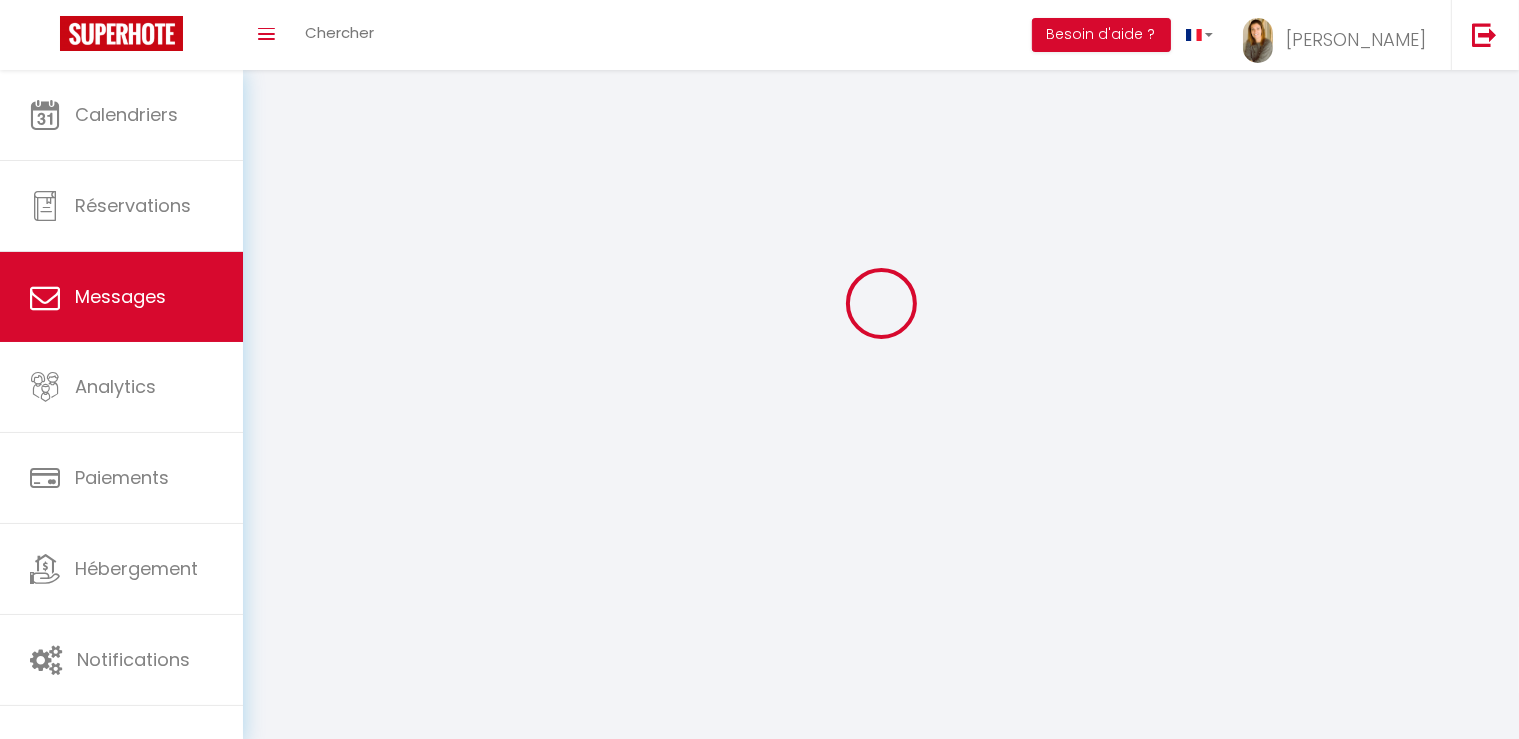 scroll, scrollTop: 0, scrollLeft: 0, axis: both 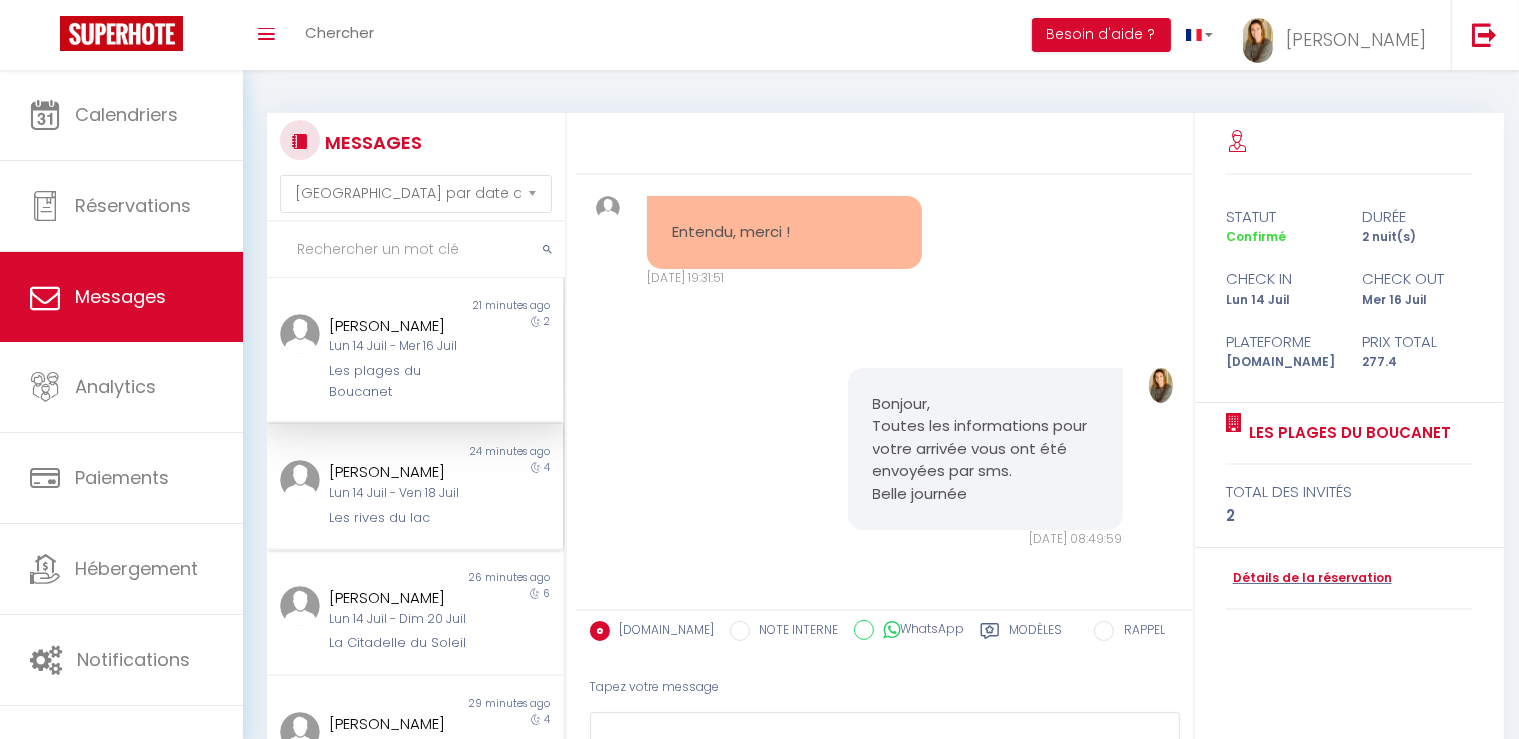 click on "Les rives du lac" at bounding box center (403, 518) 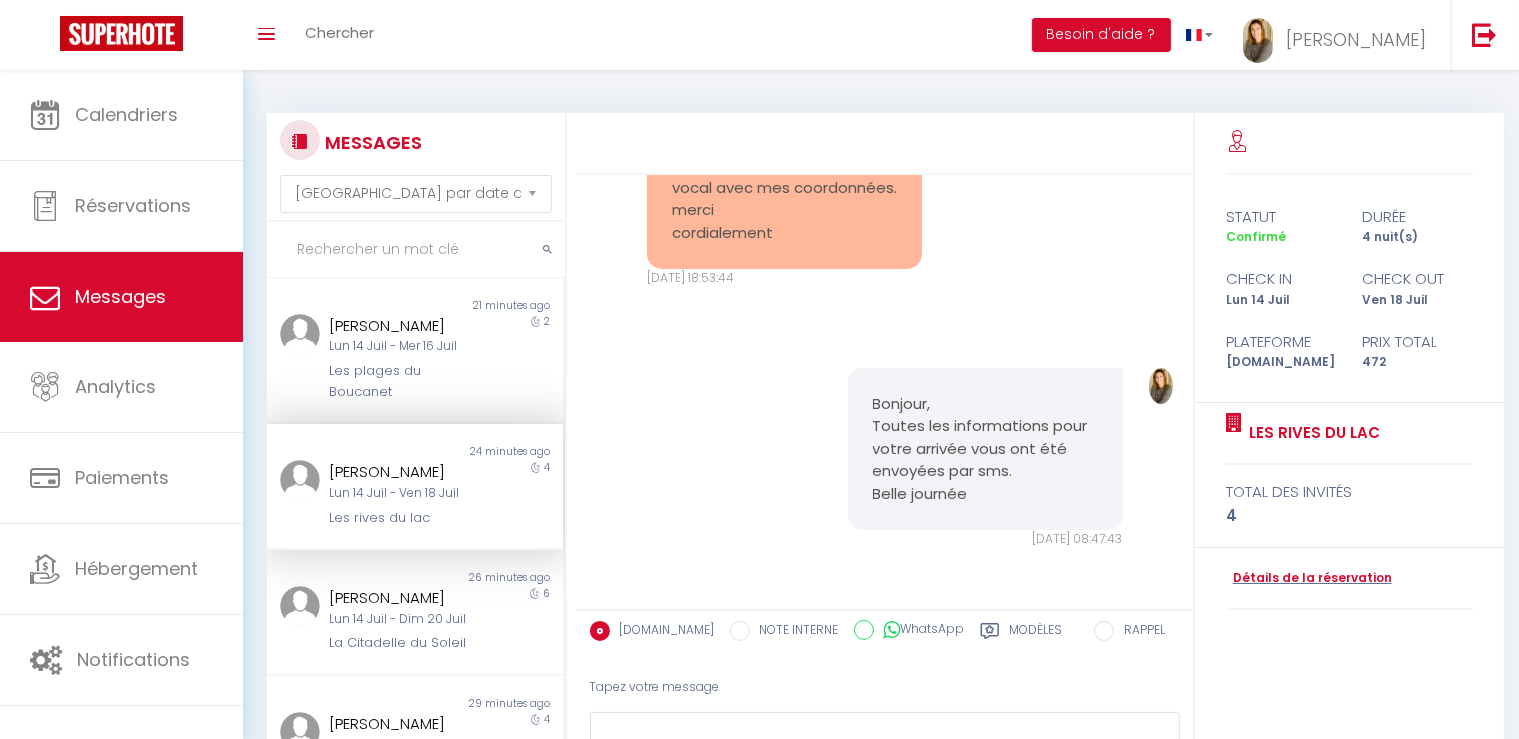 scroll, scrollTop: 989, scrollLeft: 0, axis: vertical 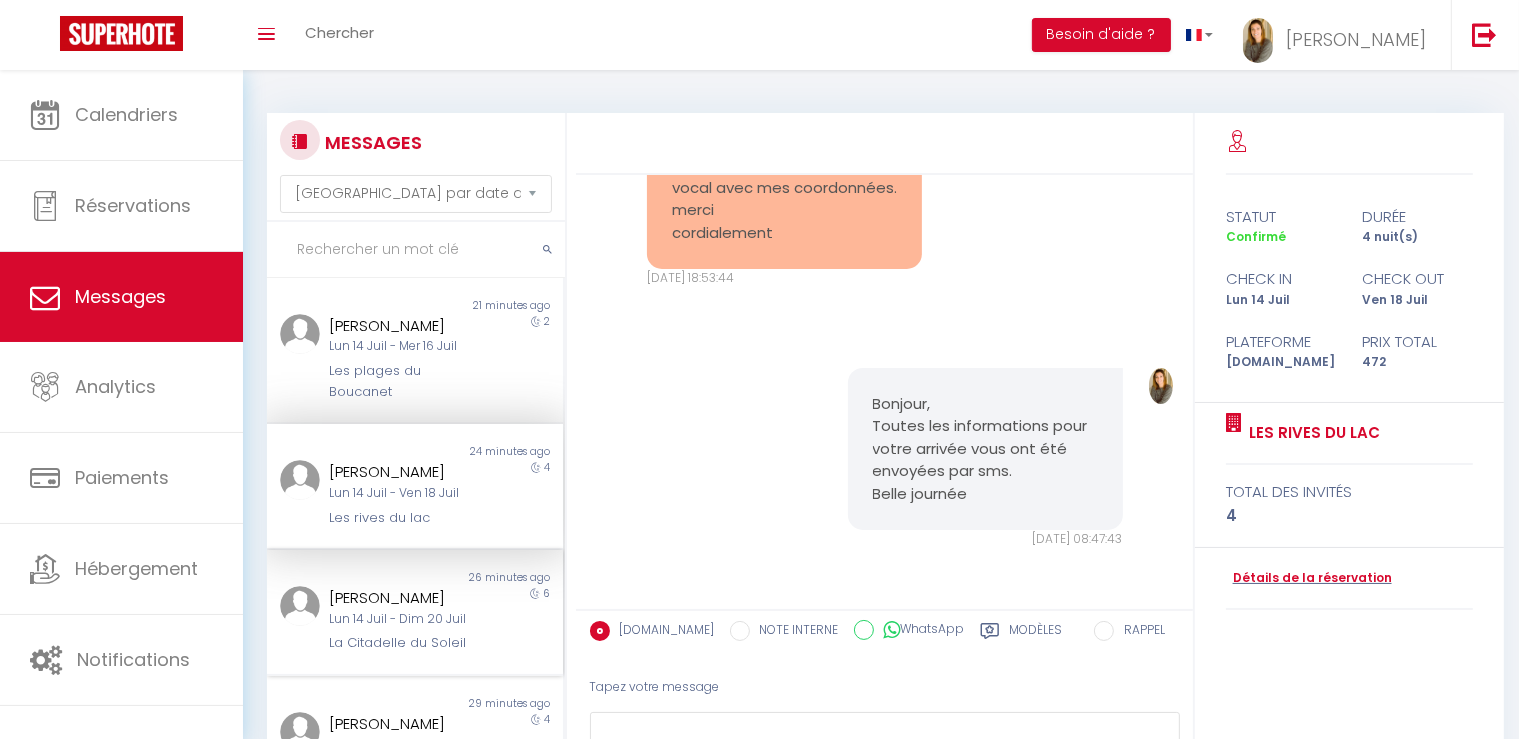 click on "[PERSON_NAME]   [DATE] - [DATE]   La Citadelle du Soleil" at bounding box center (402, 620) 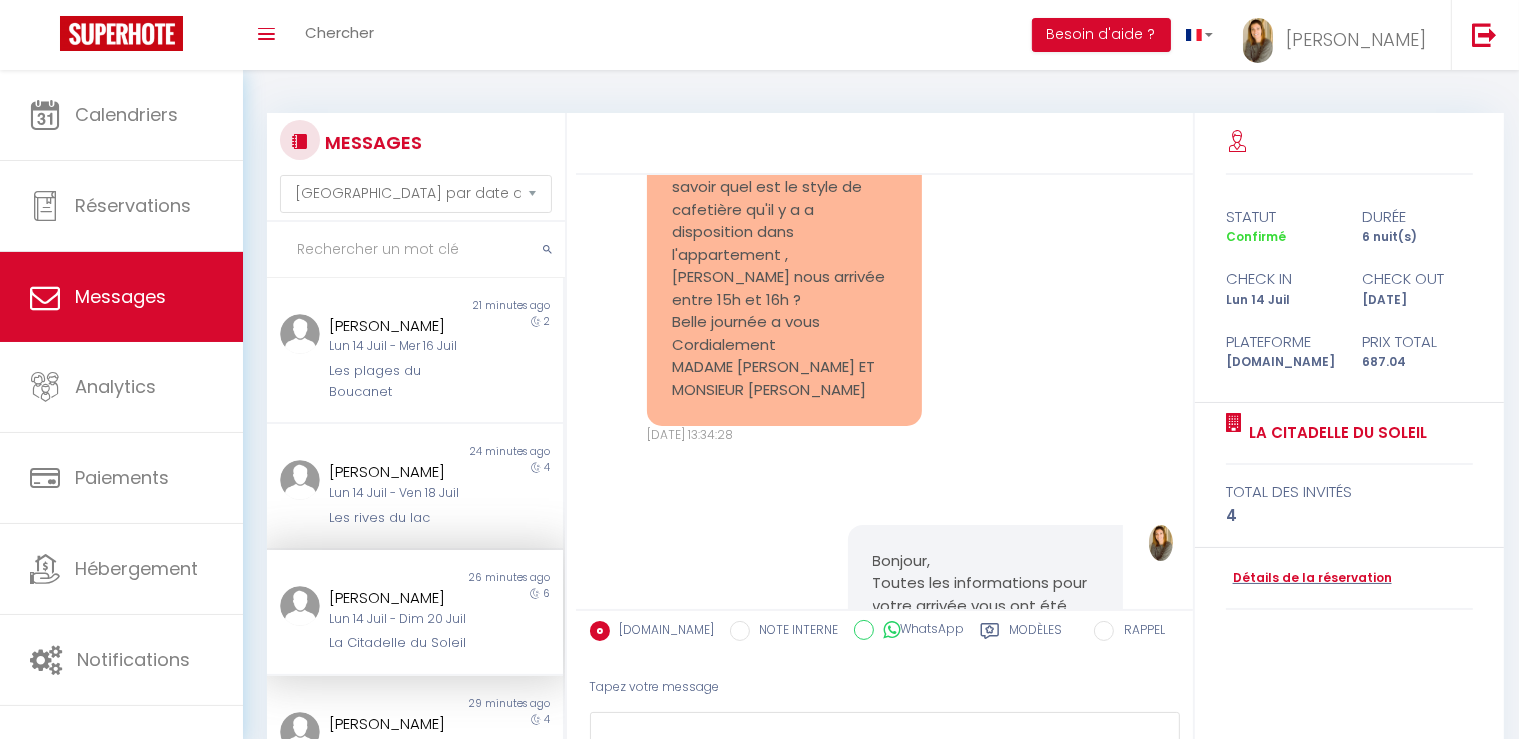 scroll, scrollTop: 1349, scrollLeft: 0, axis: vertical 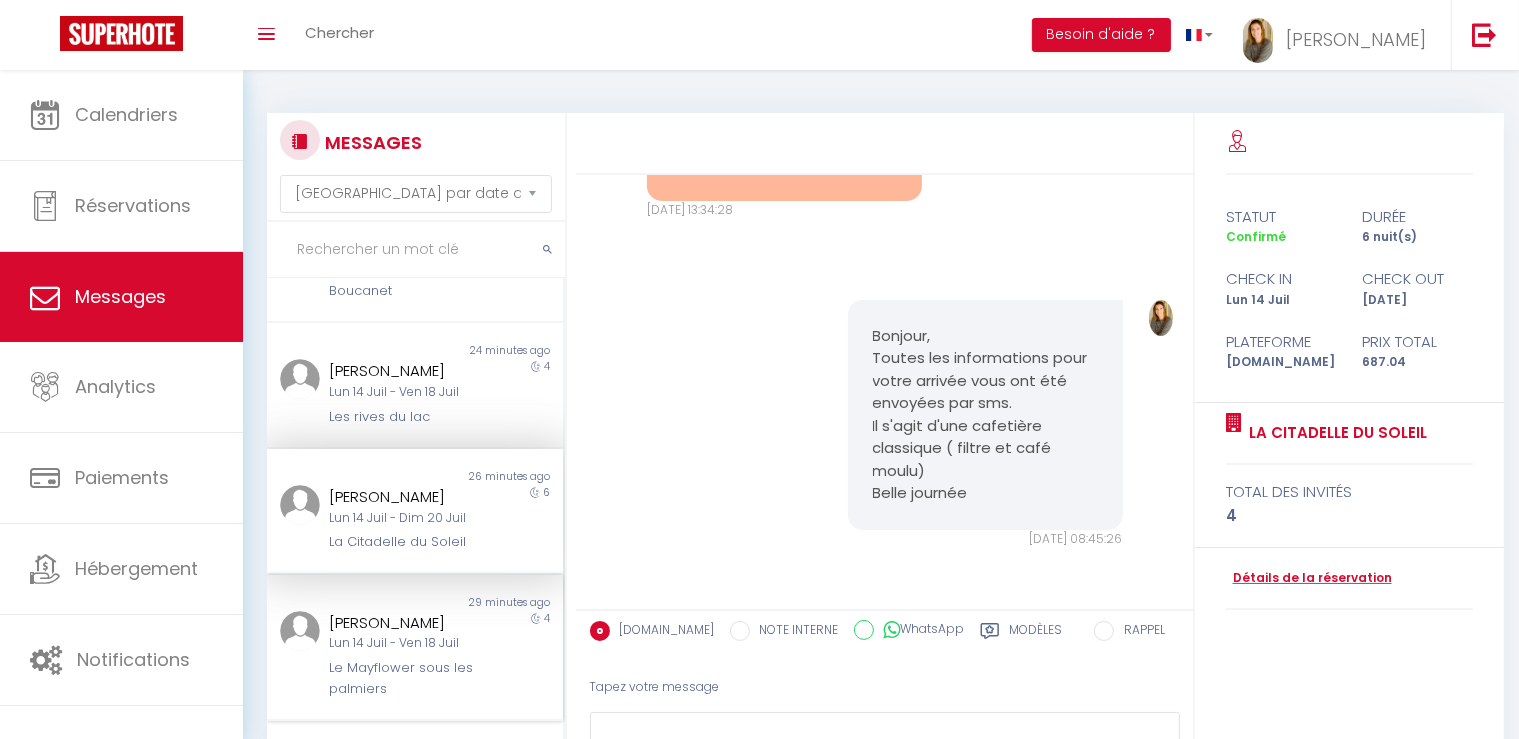 click on "Lun 14 Juil - Ven 18 Juil" at bounding box center (403, 643) 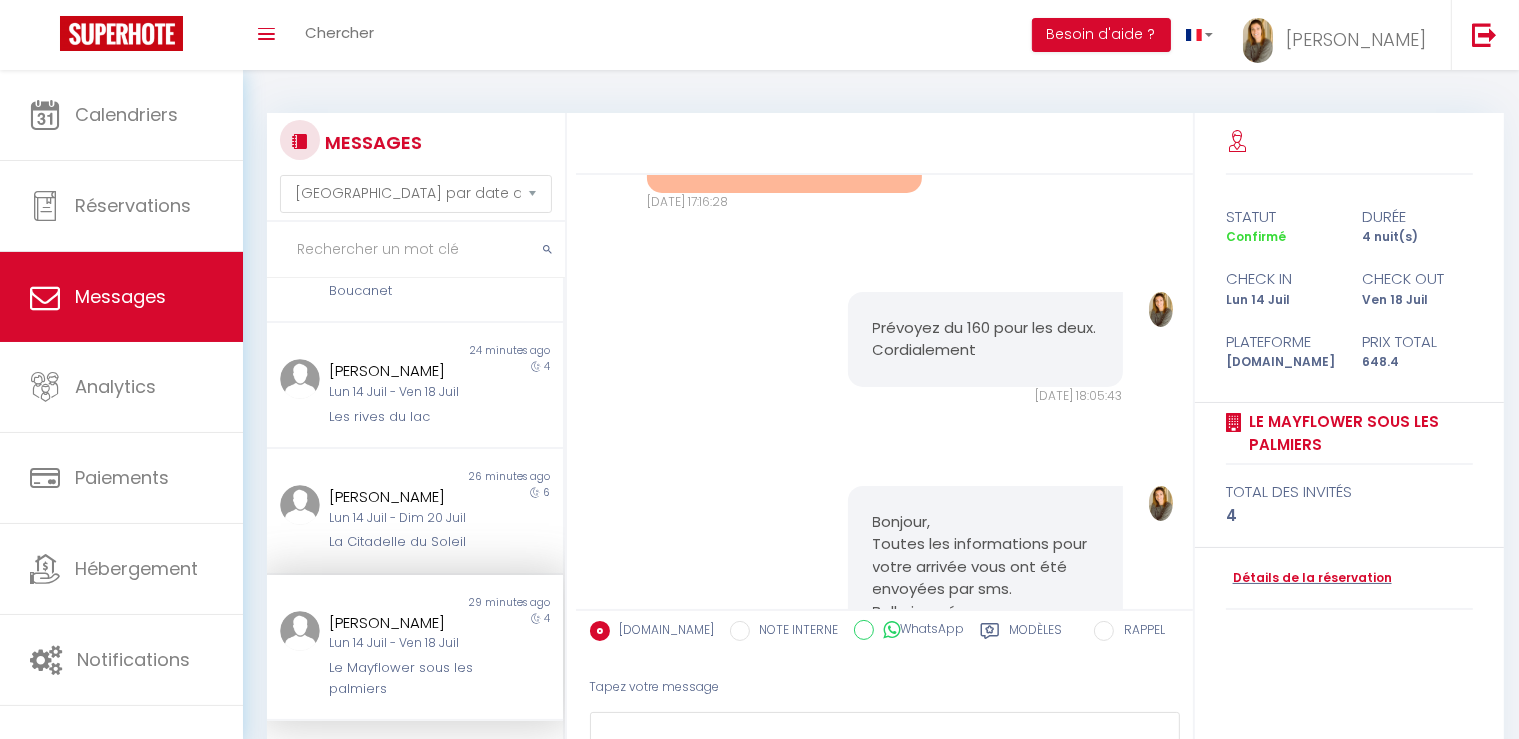 scroll, scrollTop: 1714, scrollLeft: 0, axis: vertical 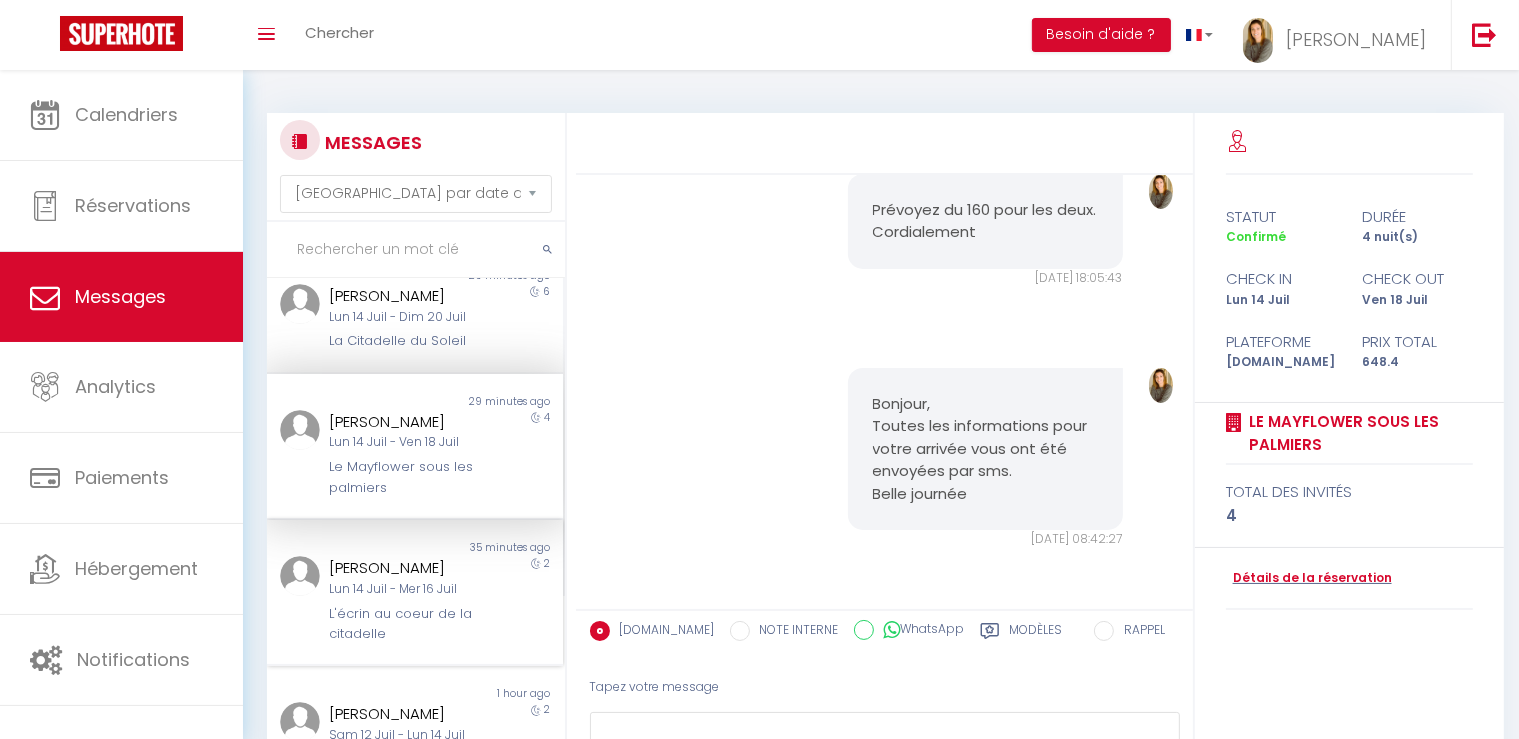 click on "Lun 14 Juil - Mer 16 Juil" at bounding box center (403, 589) 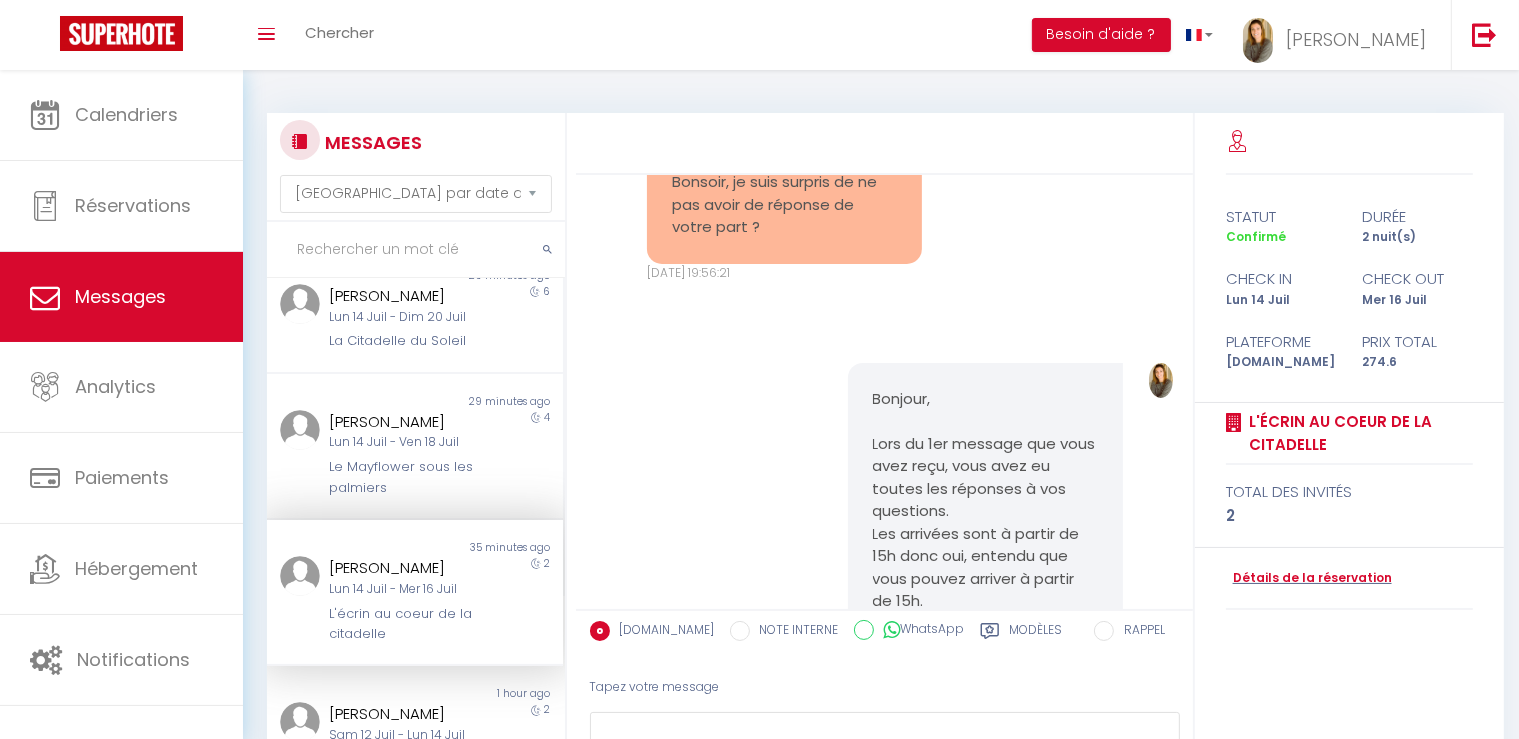 scroll, scrollTop: 1610, scrollLeft: 0, axis: vertical 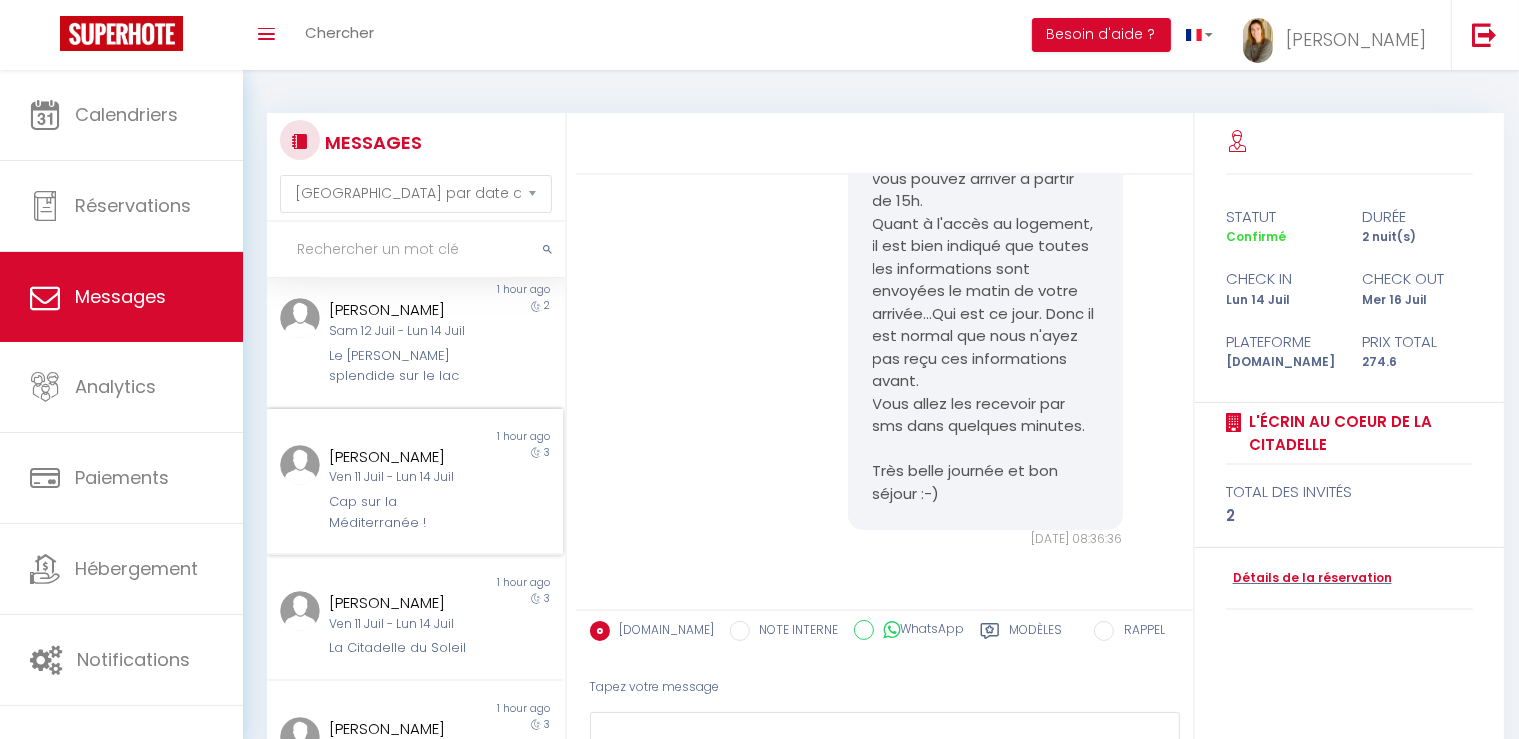 click on "Cap sur la Méditerranée !" at bounding box center (403, 512) 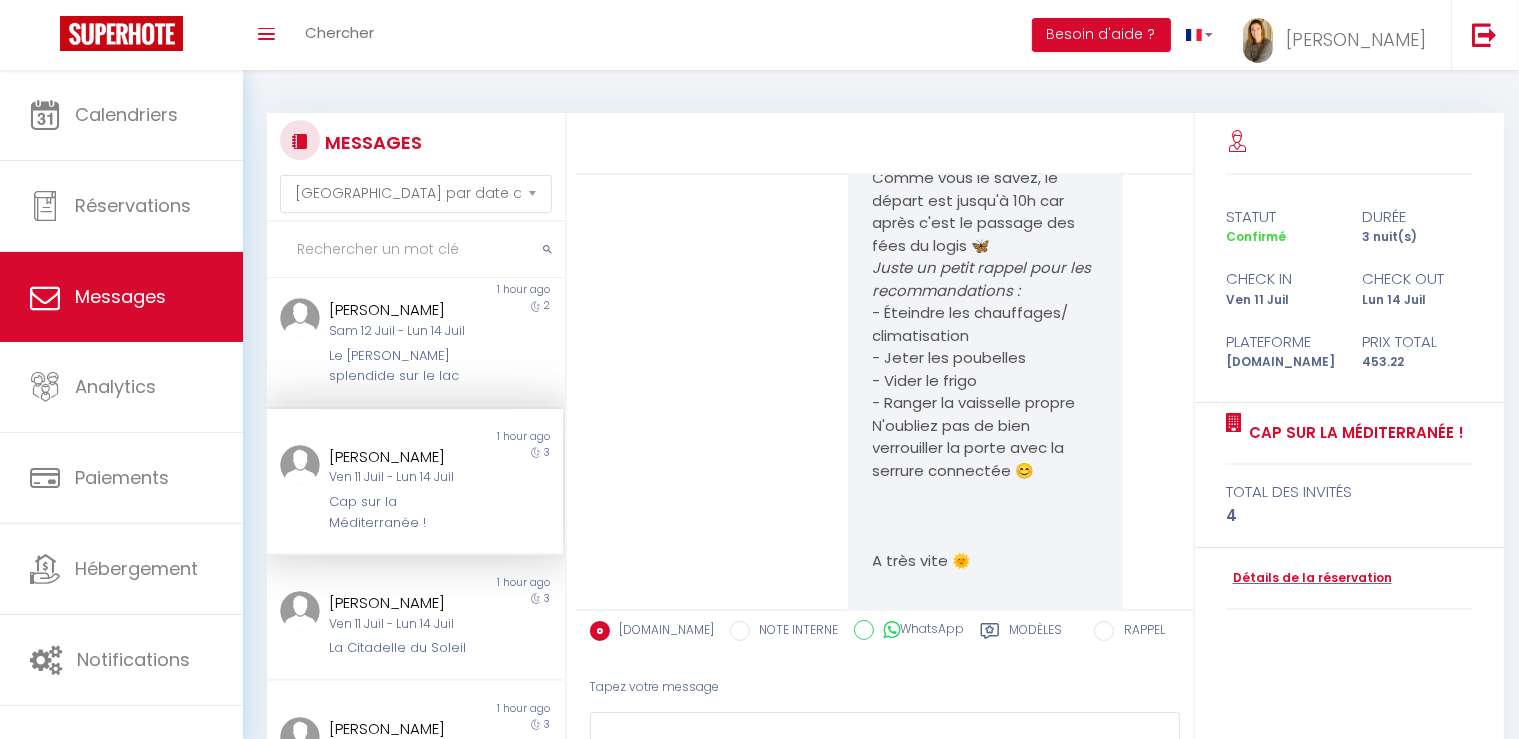 scroll, scrollTop: 2443, scrollLeft: 0, axis: vertical 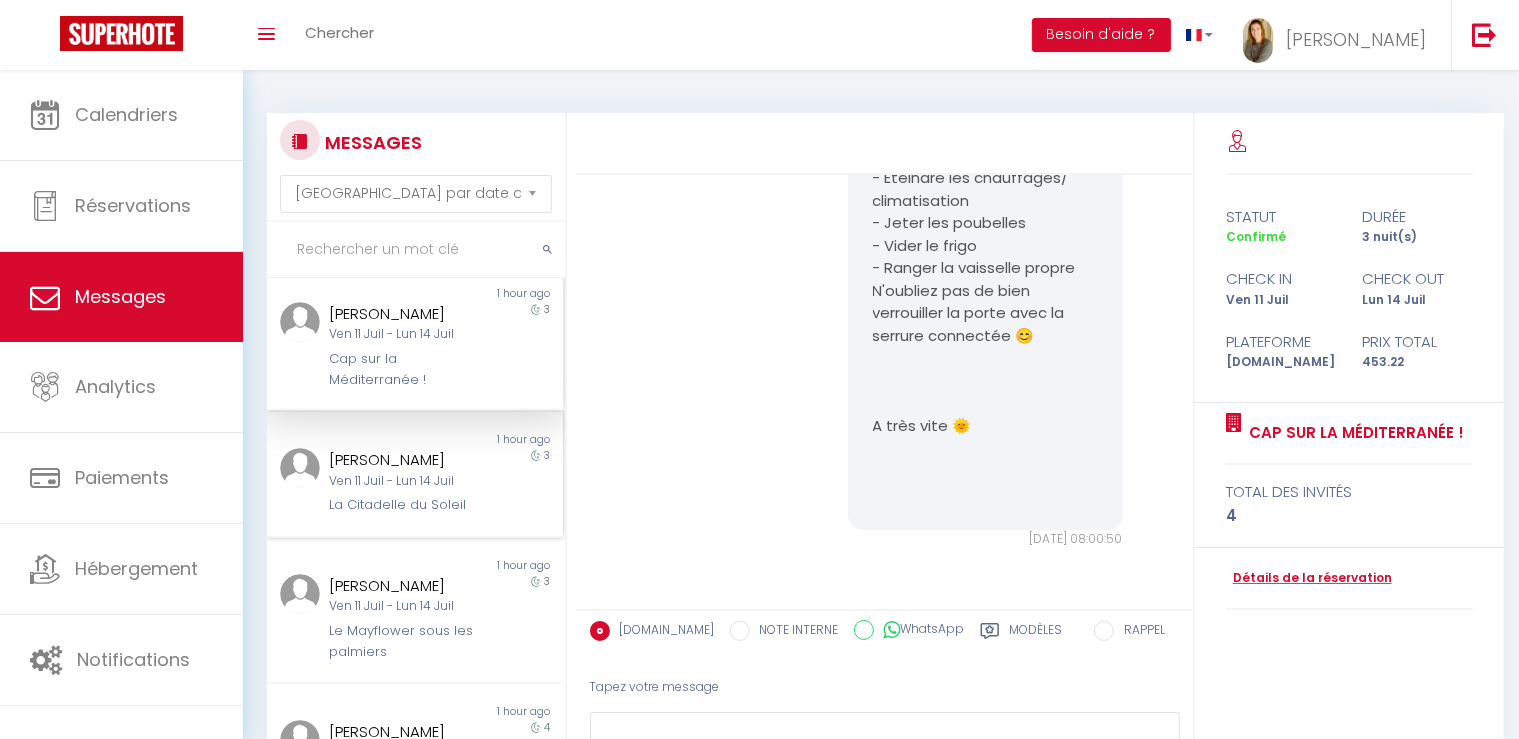 click on "La Citadelle du Soleil" at bounding box center [403, 505] 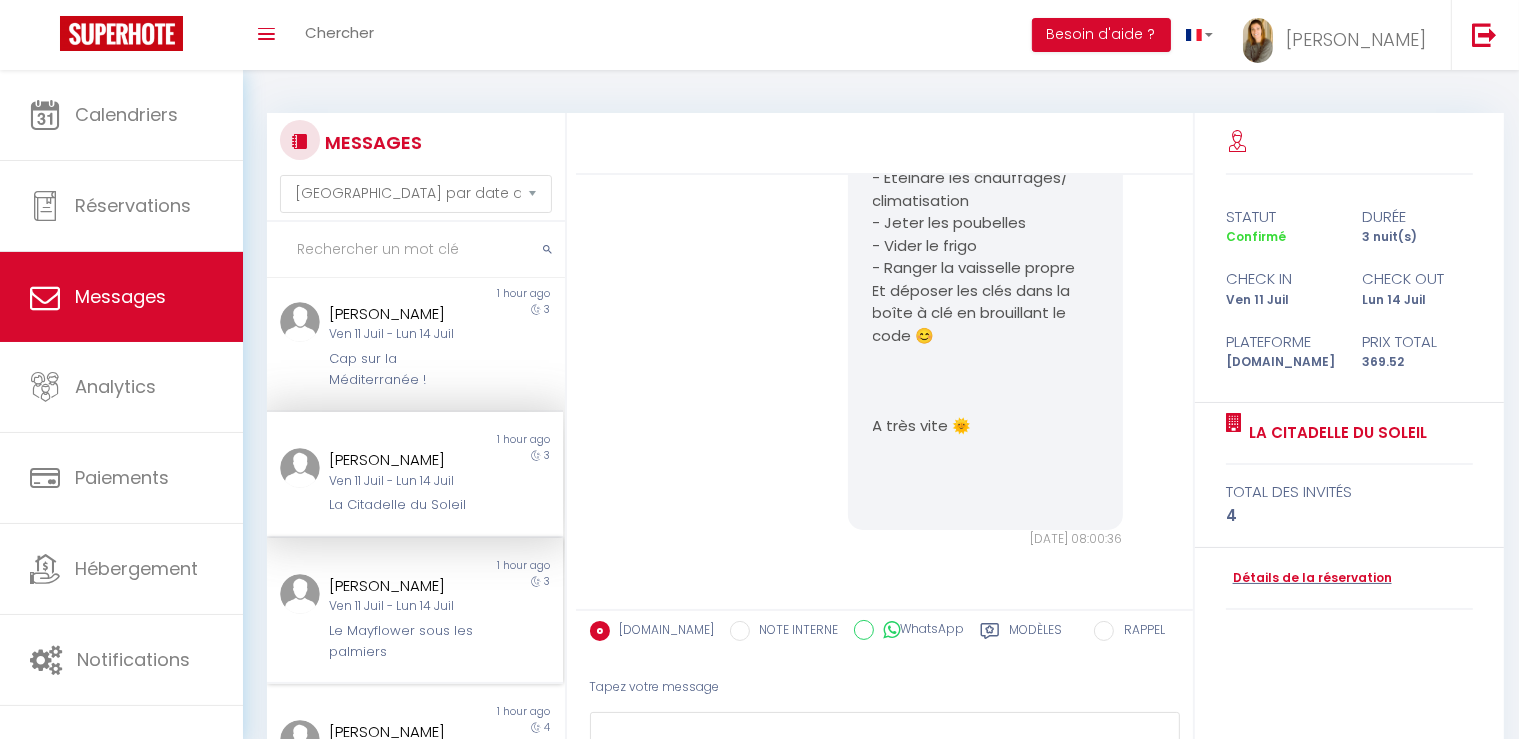 click on "[PERSON_NAME]" at bounding box center [403, 586] 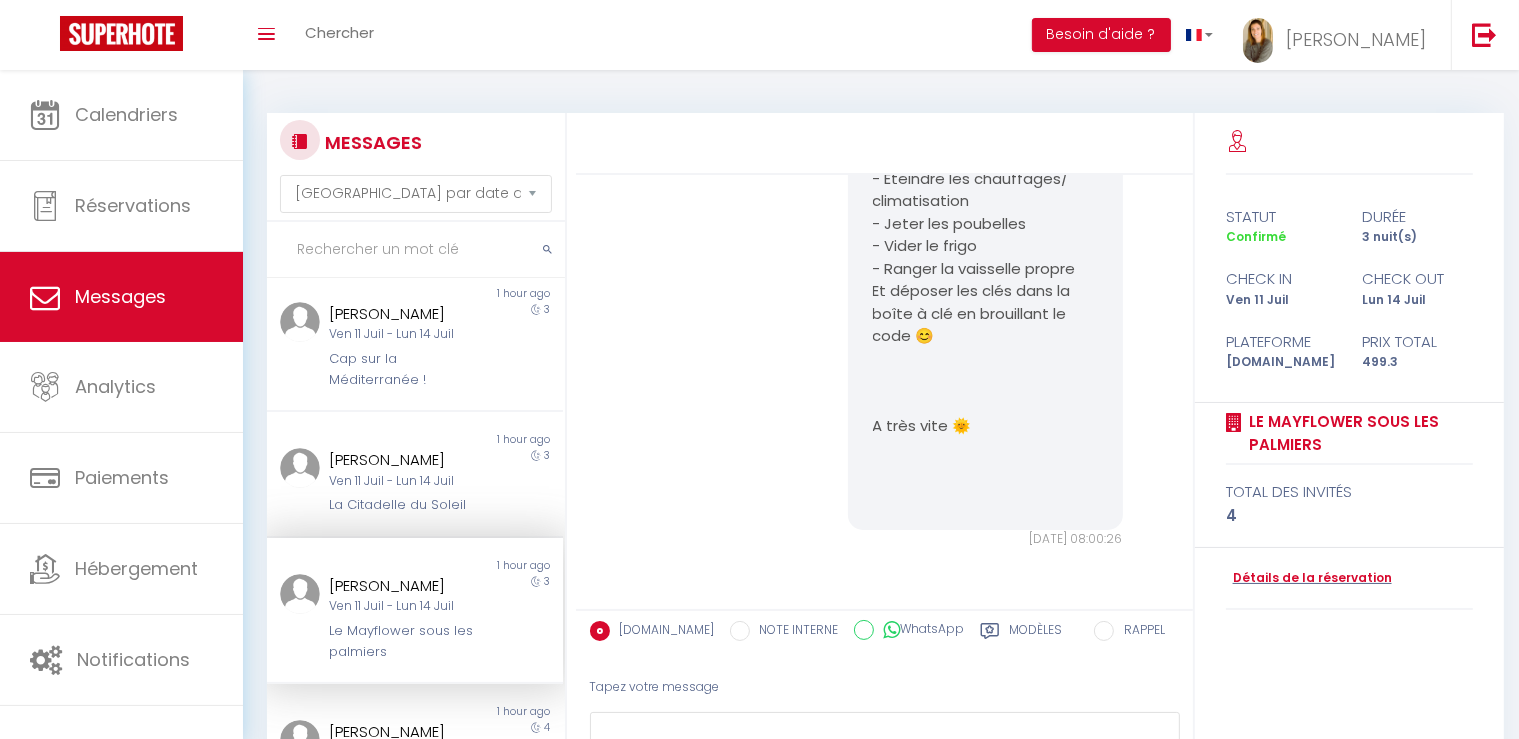 scroll, scrollTop: 1506, scrollLeft: 0, axis: vertical 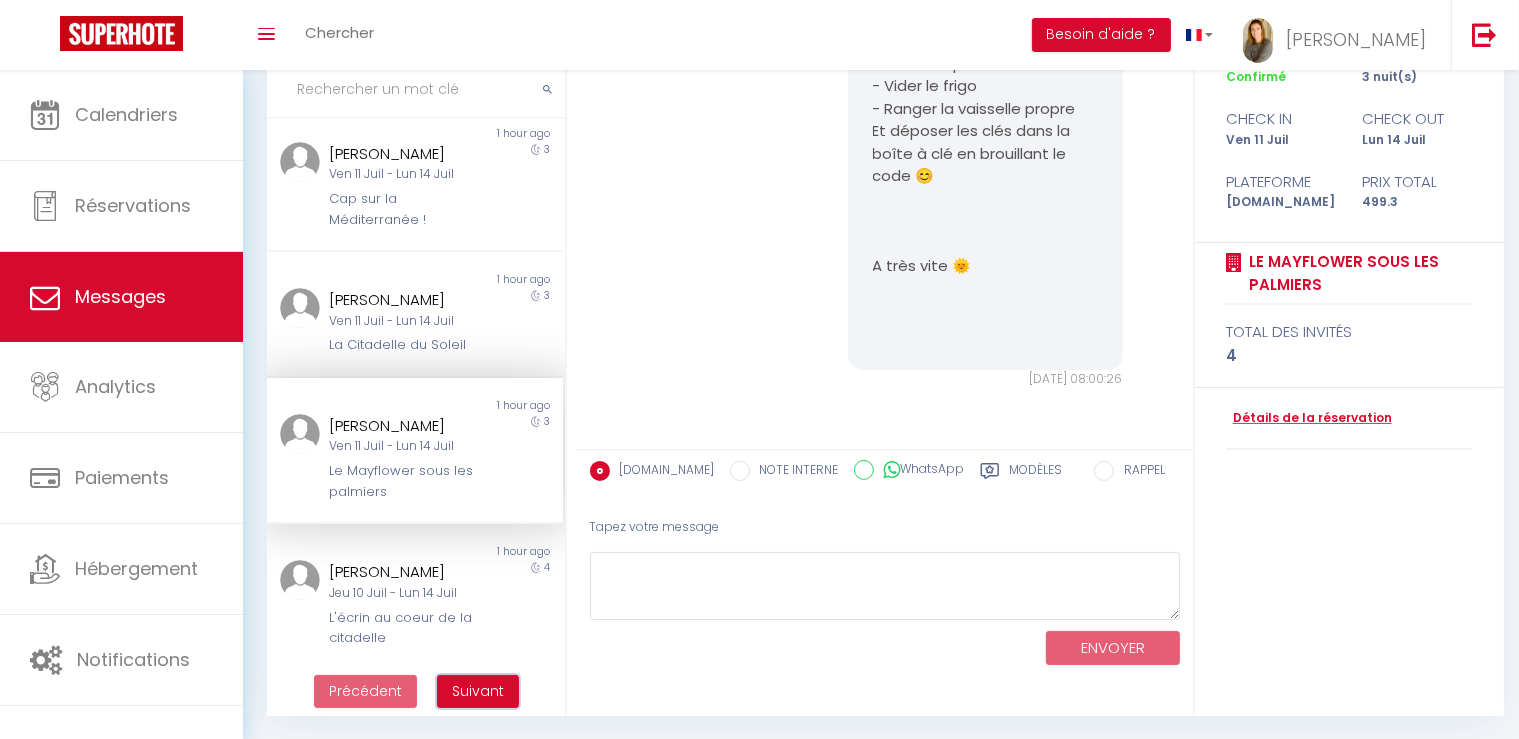 click on "Suivant" at bounding box center (478, 691) 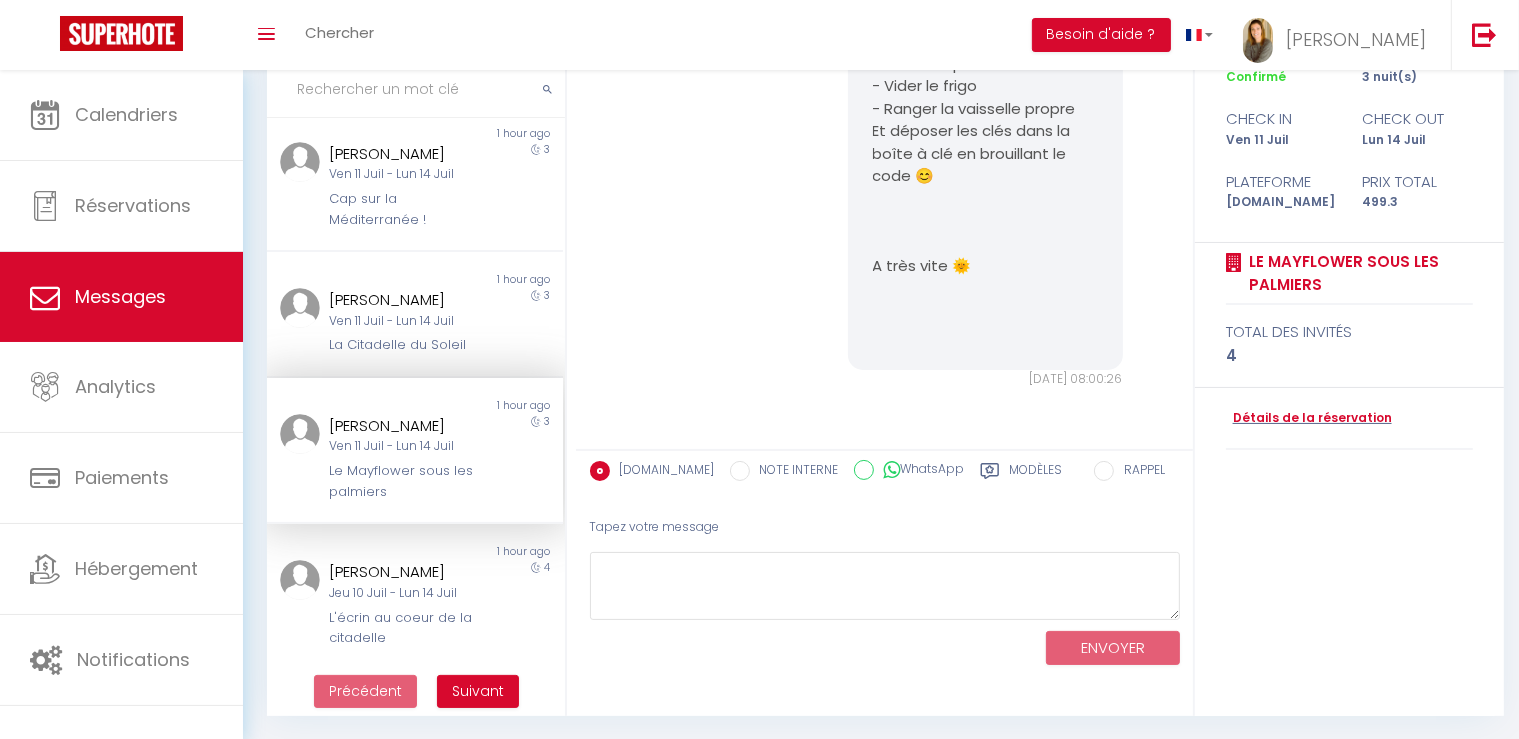 scroll, scrollTop: 70, scrollLeft: 0, axis: vertical 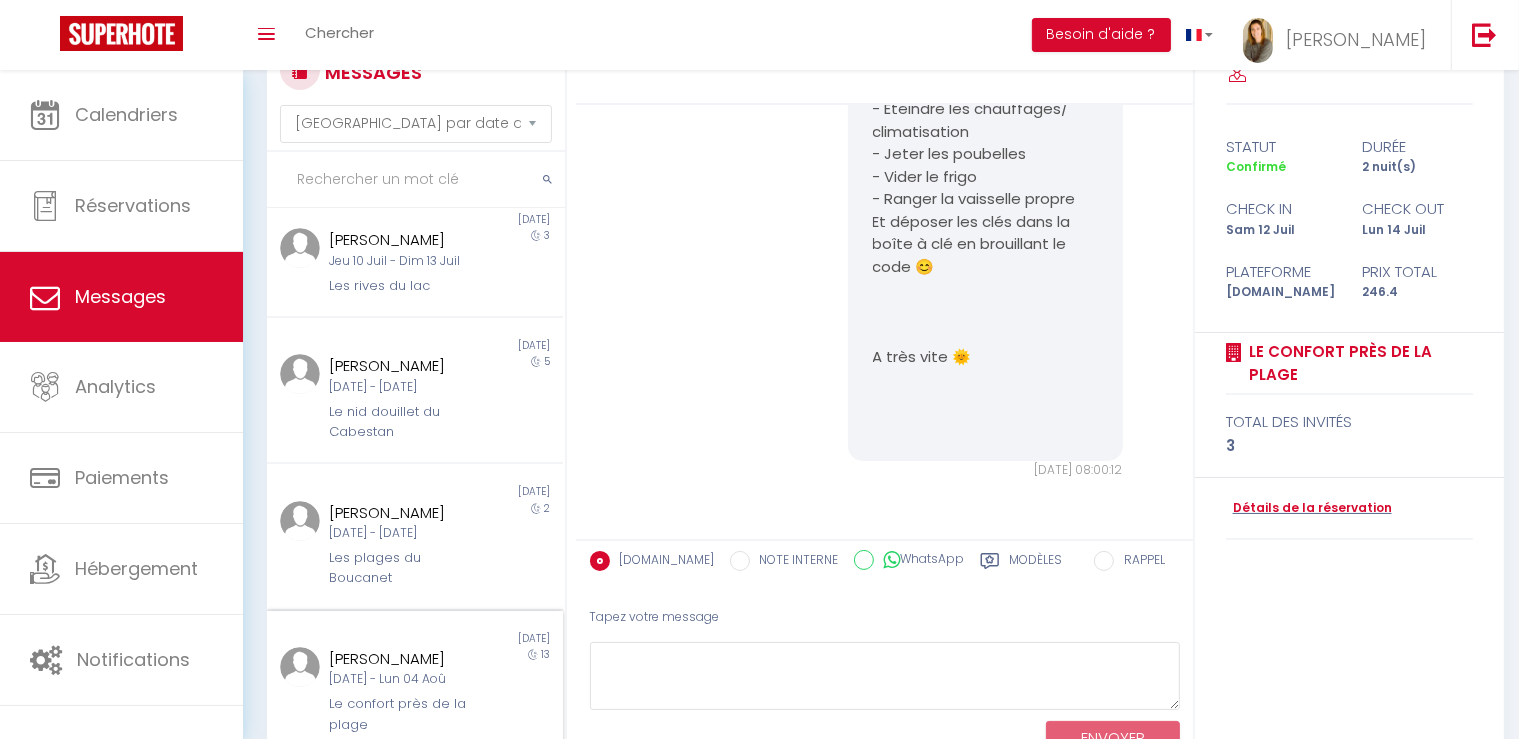 click on "[DATE] - Lun 04 Aoû" at bounding box center [403, 679] 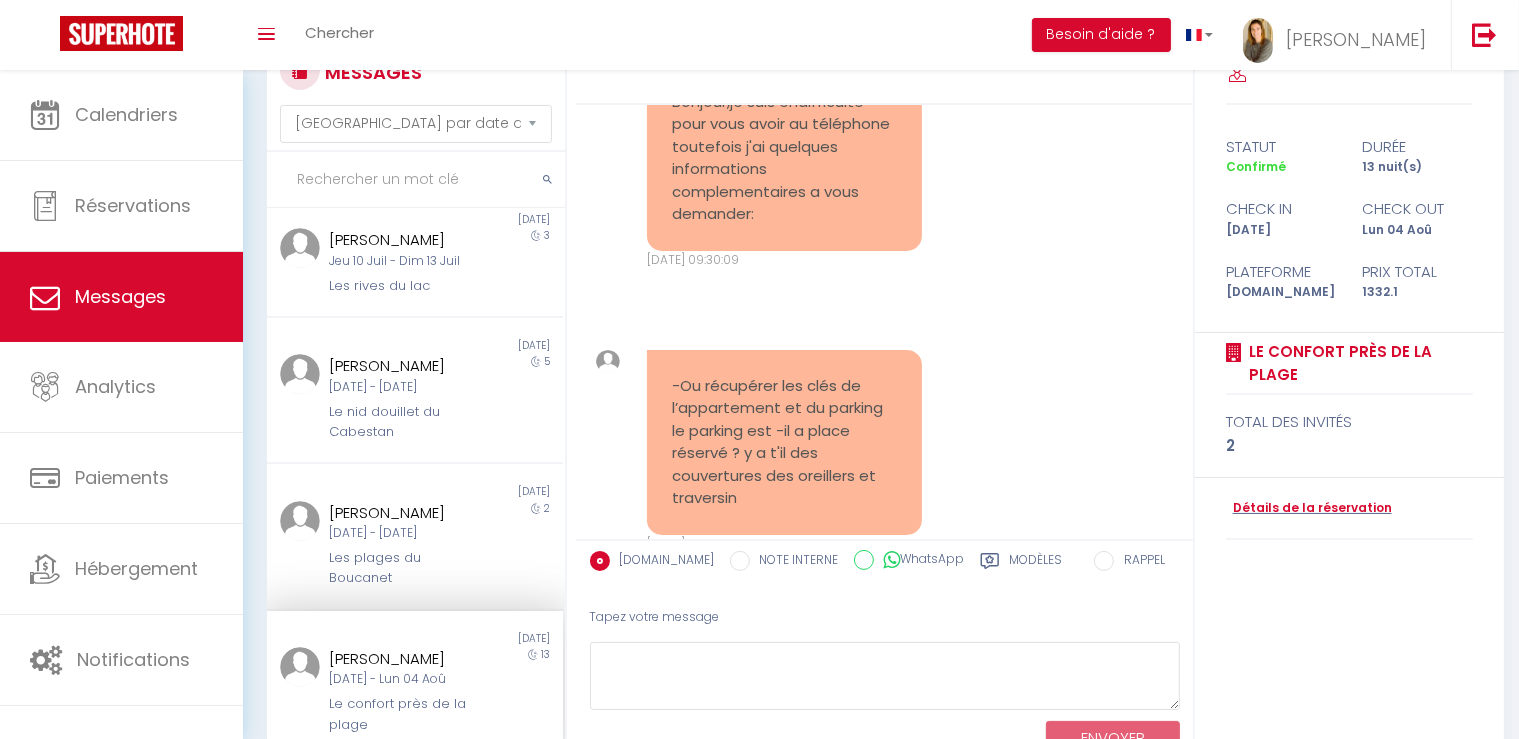 scroll, scrollTop: 728, scrollLeft: 0, axis: vertical 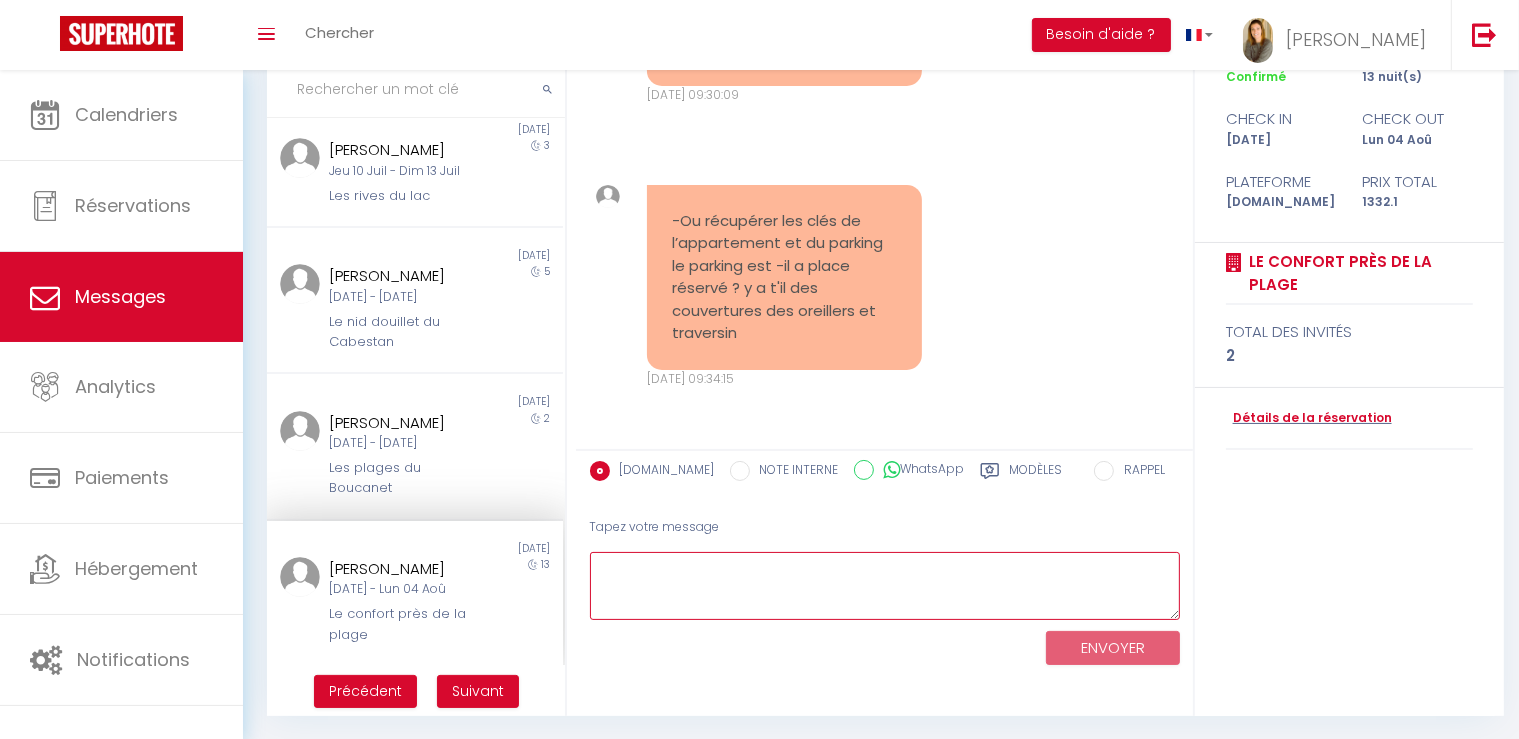 click at bounding box center [885, 586] 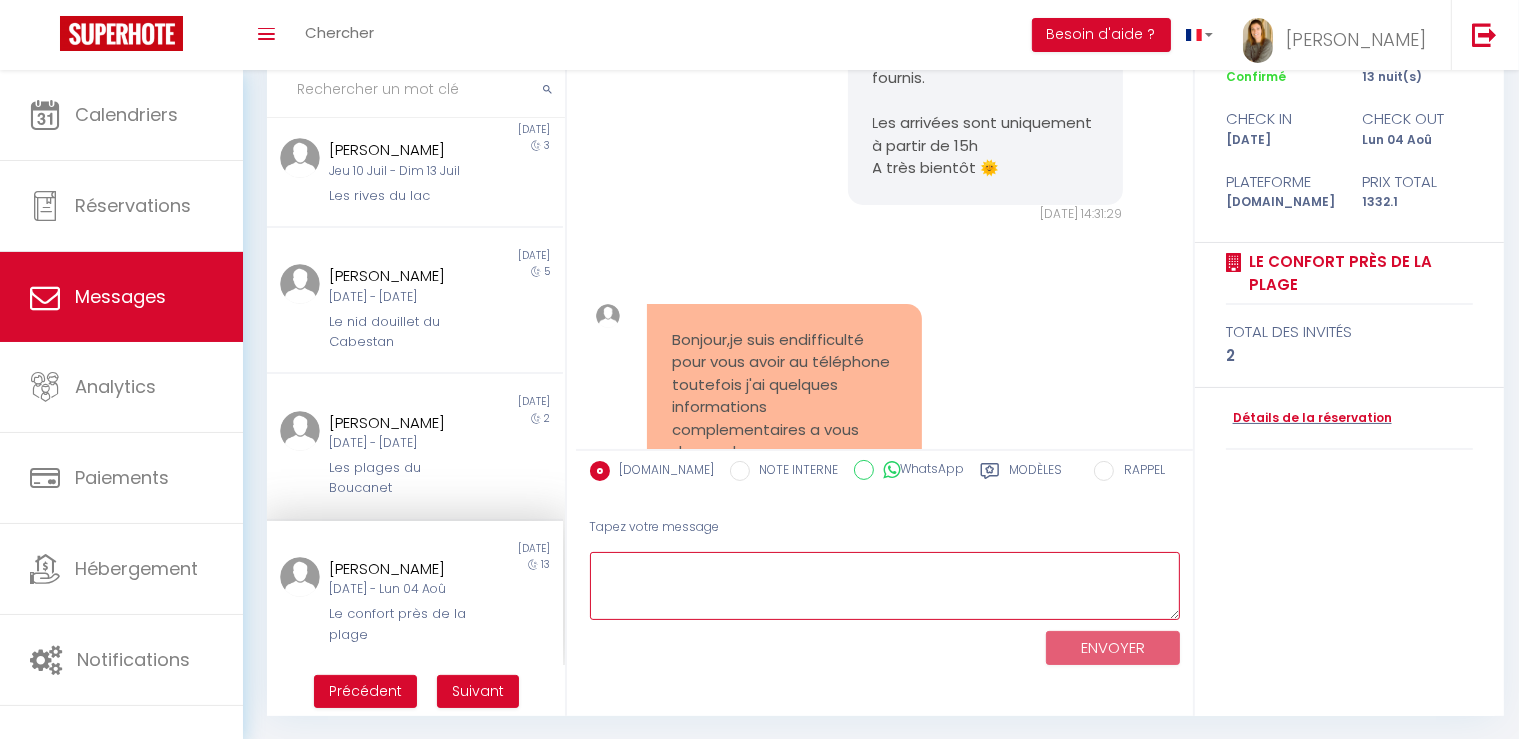 scroll, scrollTop: 728, scrollLeft: 0, axis: vertical 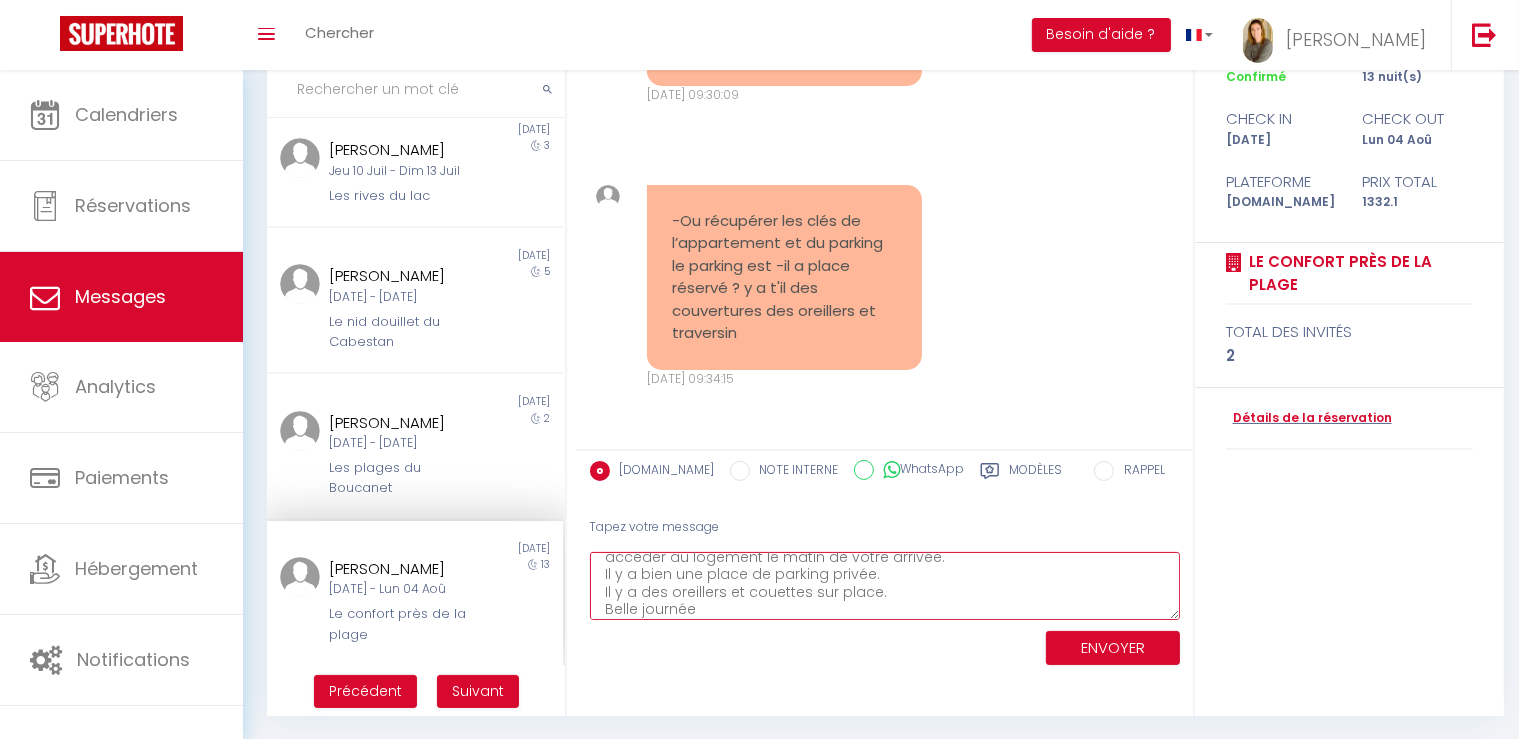 type on "Bonjour,
Comme indiqué dans le 1er message, vous recevrez les informations pour accéder au logement le matin de votre arrivée.
Il y a bien une place de parking privée.
Il y a des oreillers et couettes sur place.
Belle journée" 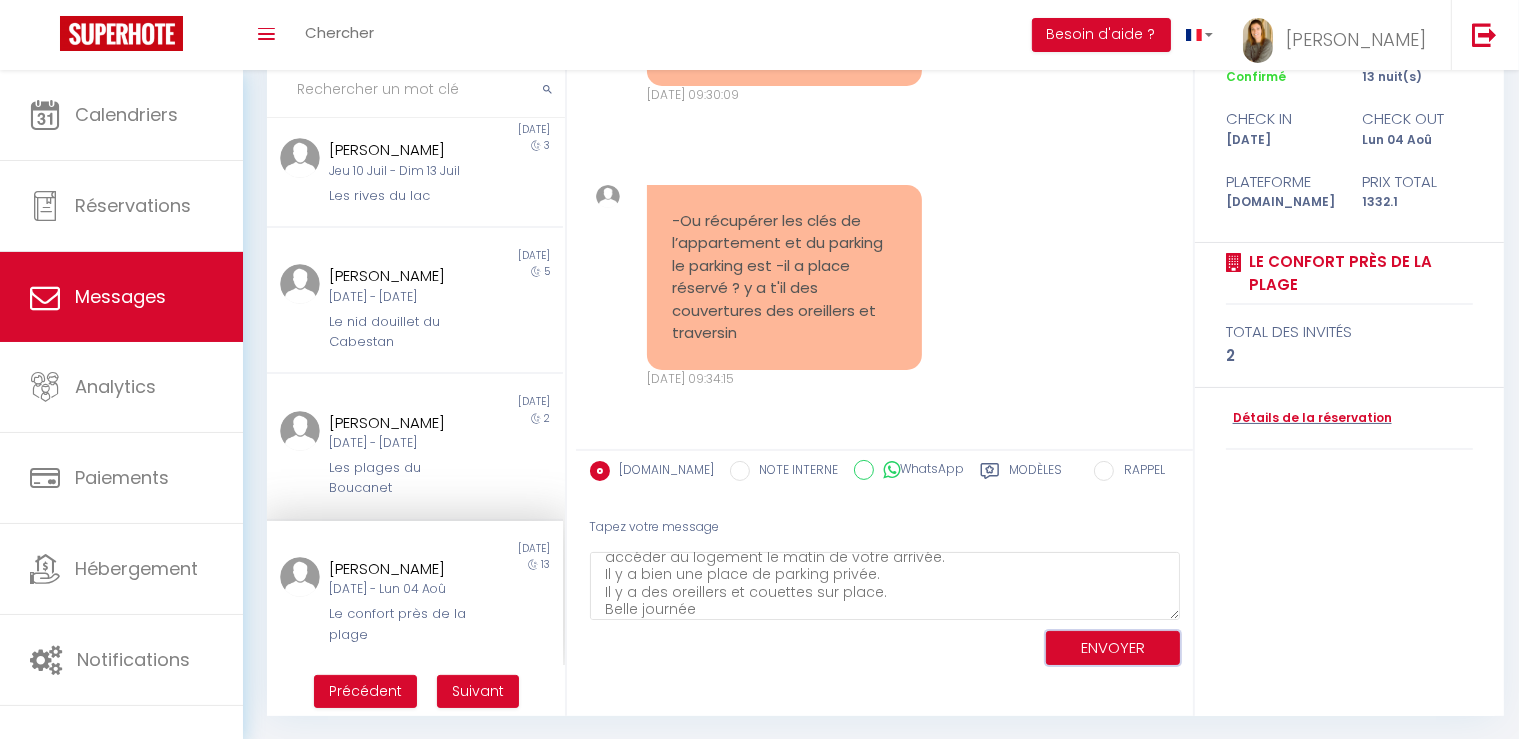 click on "ENVOYER" at bounding box center [1113, 648] 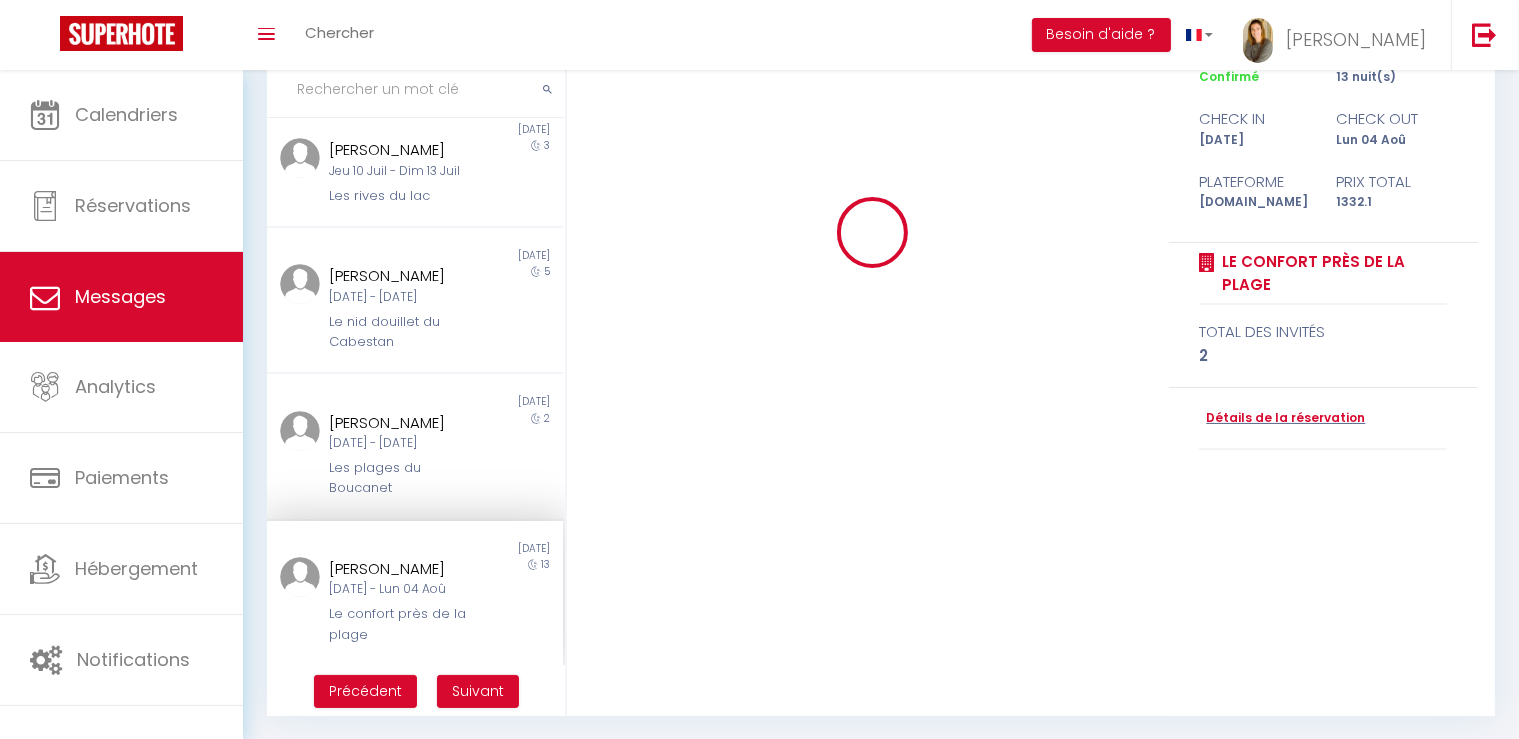 type 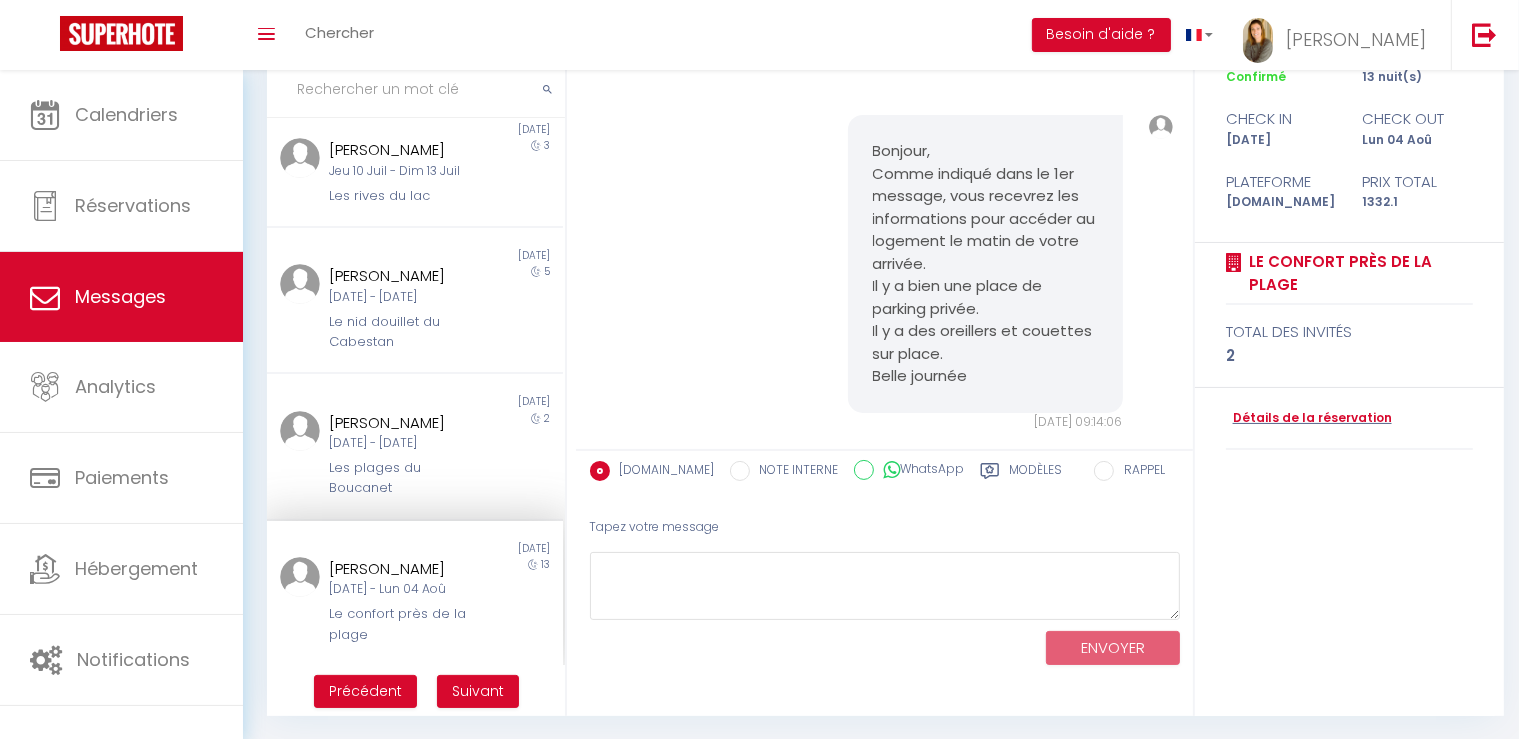 scroll, scrollTop: 1109, scrollLeft: 0, axis: vertical 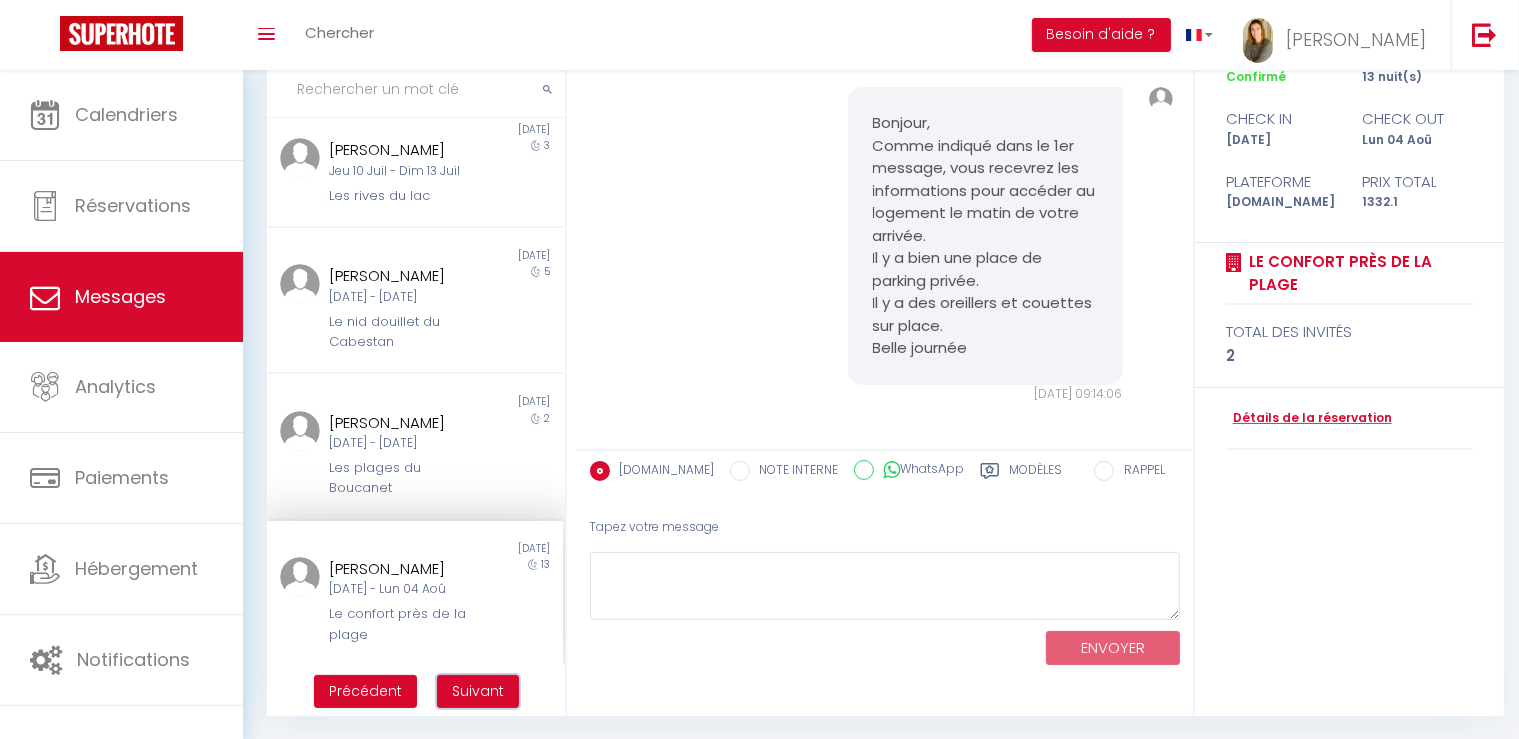 click on "Suivant" at bounding box center [478, 691] 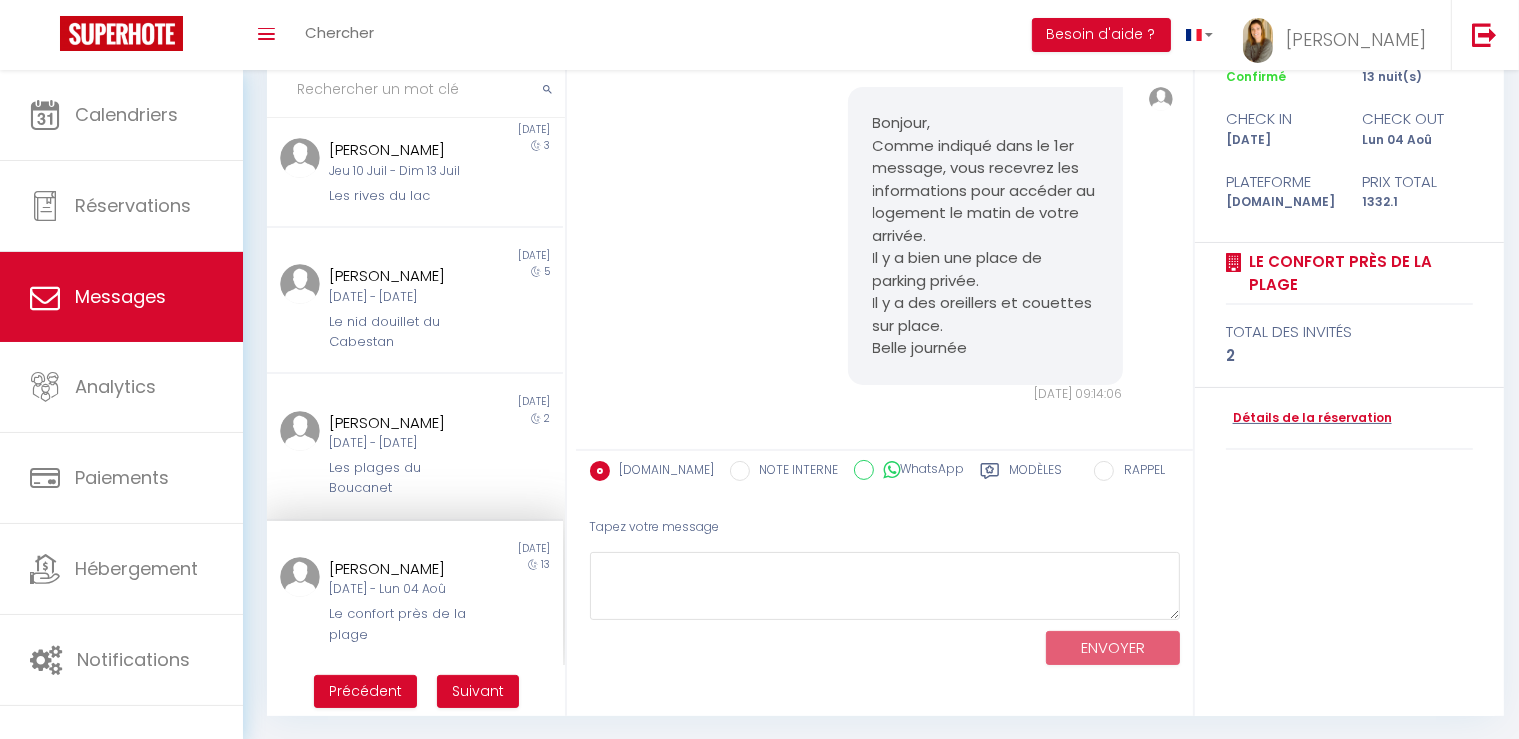 scroll, scrollTop: 70, scrollLeft: 0, axis: vertical 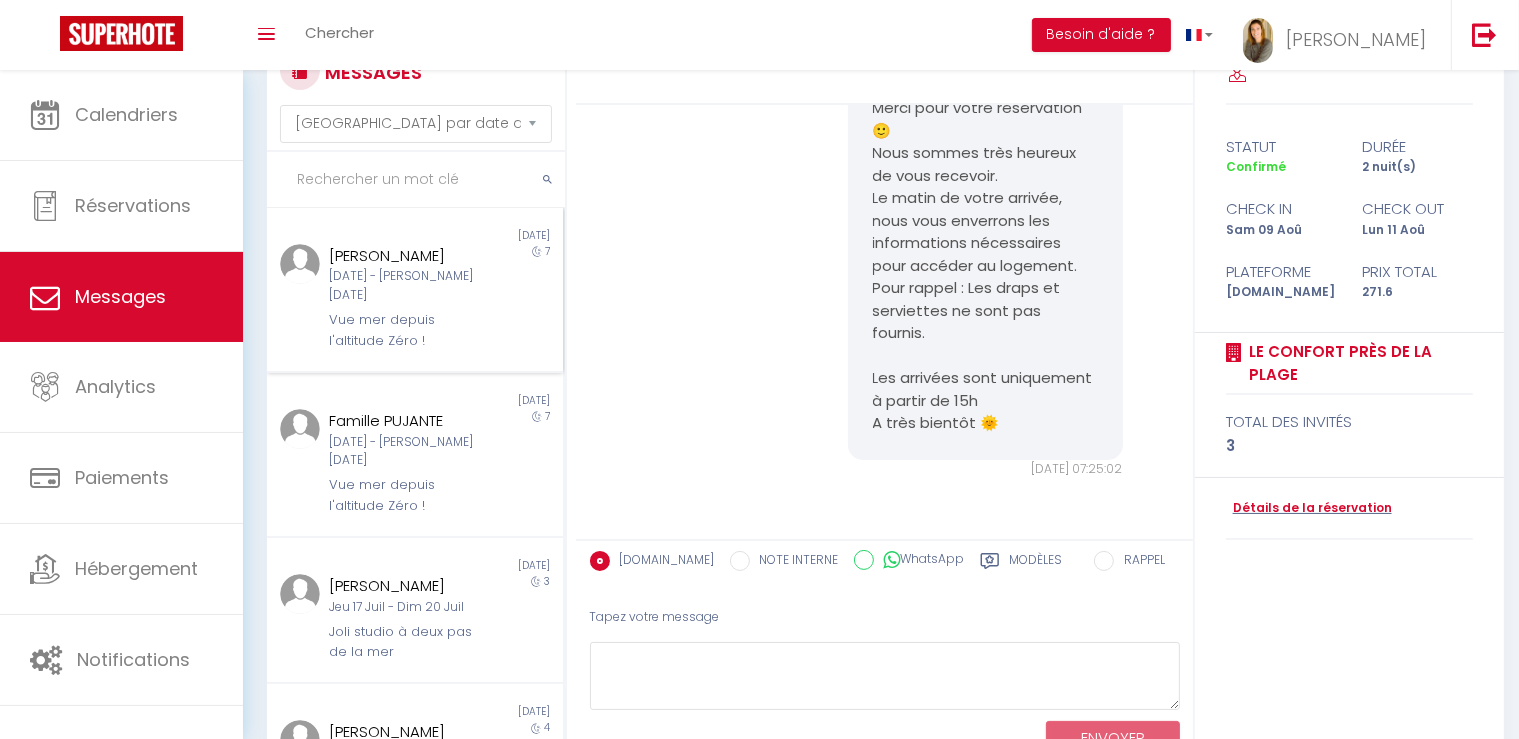 click on "Vue mer depuis l'altitude Zéro !" at bounding box center (403, 330) 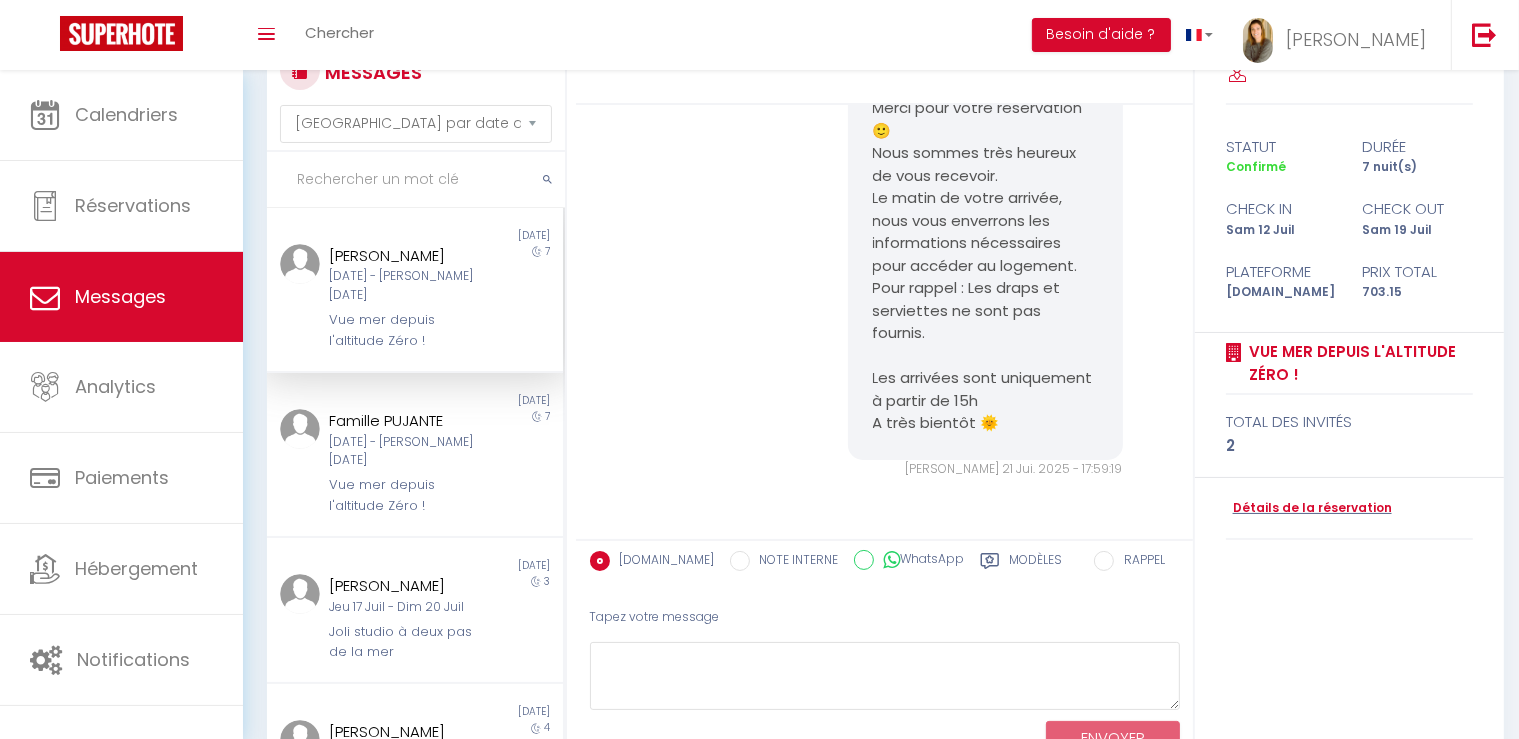 scroll, scrollTop: 660, scrollLeft: 0, axis: vertical 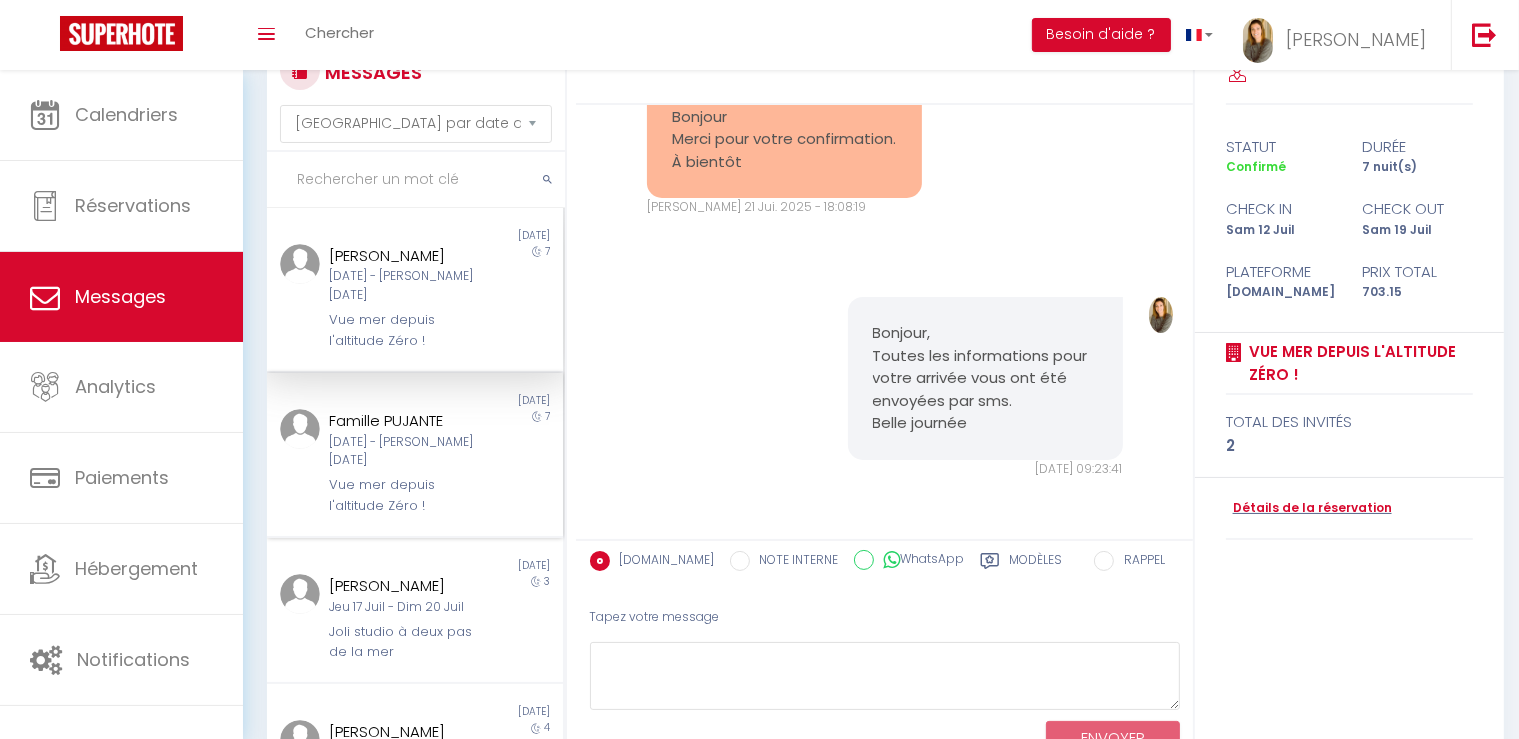 click on "[DATE] - [PERSON_NAME][DATE]" at bounding box center (403, 452) 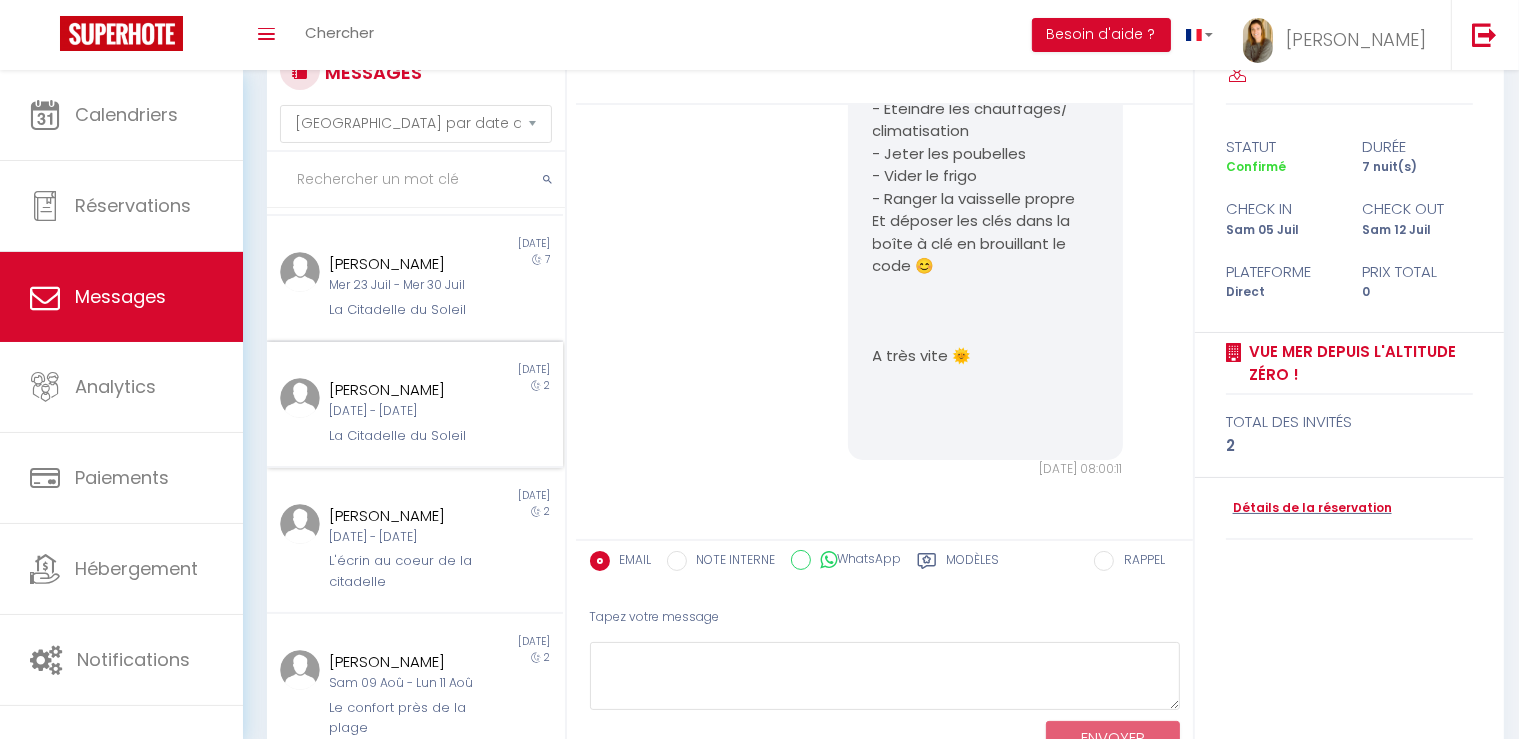 scroll, scrollTop: 926, scrollLeft: 0, axis: vertical 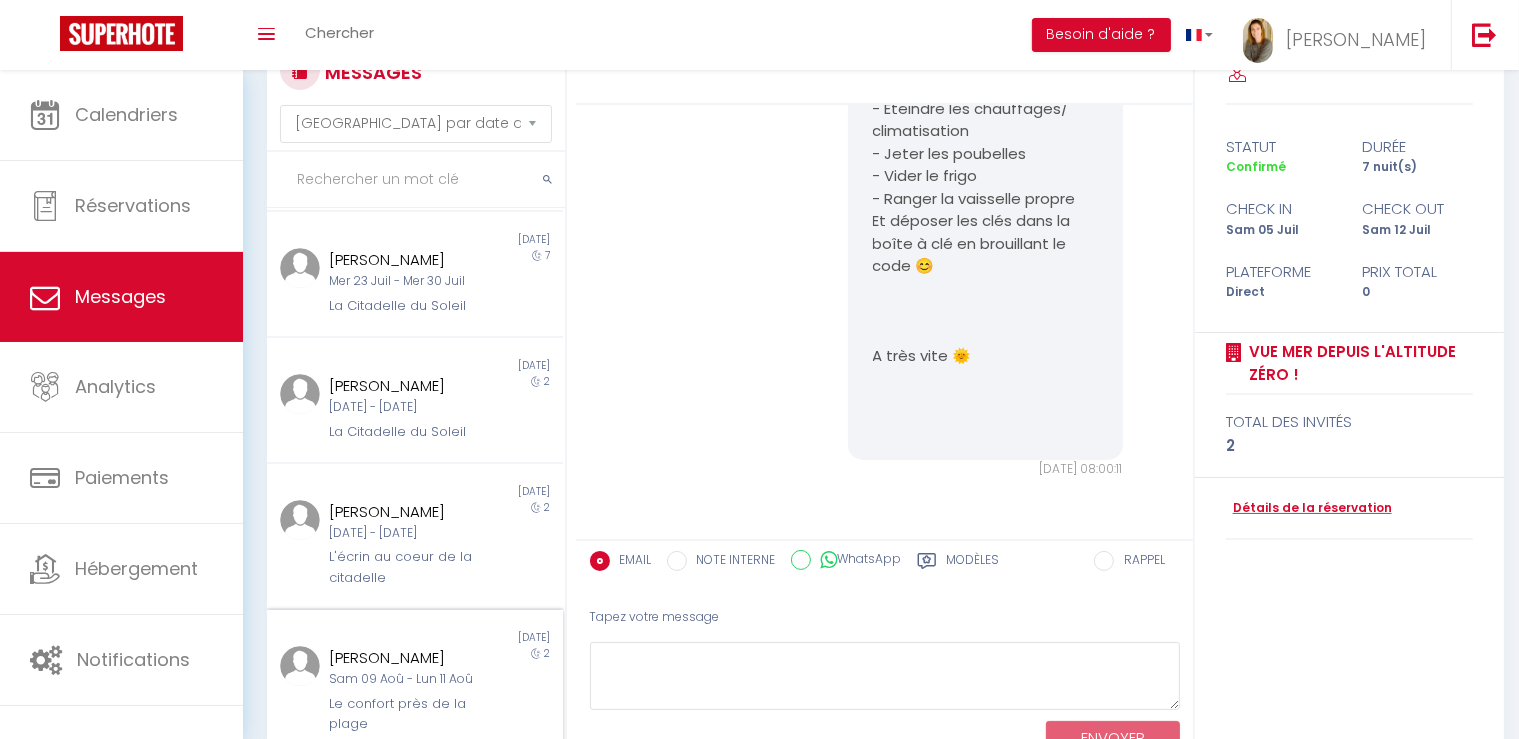 click on "Sam 09 Aoû - Lun 11 Aoû" at bounding box center [403, 679] 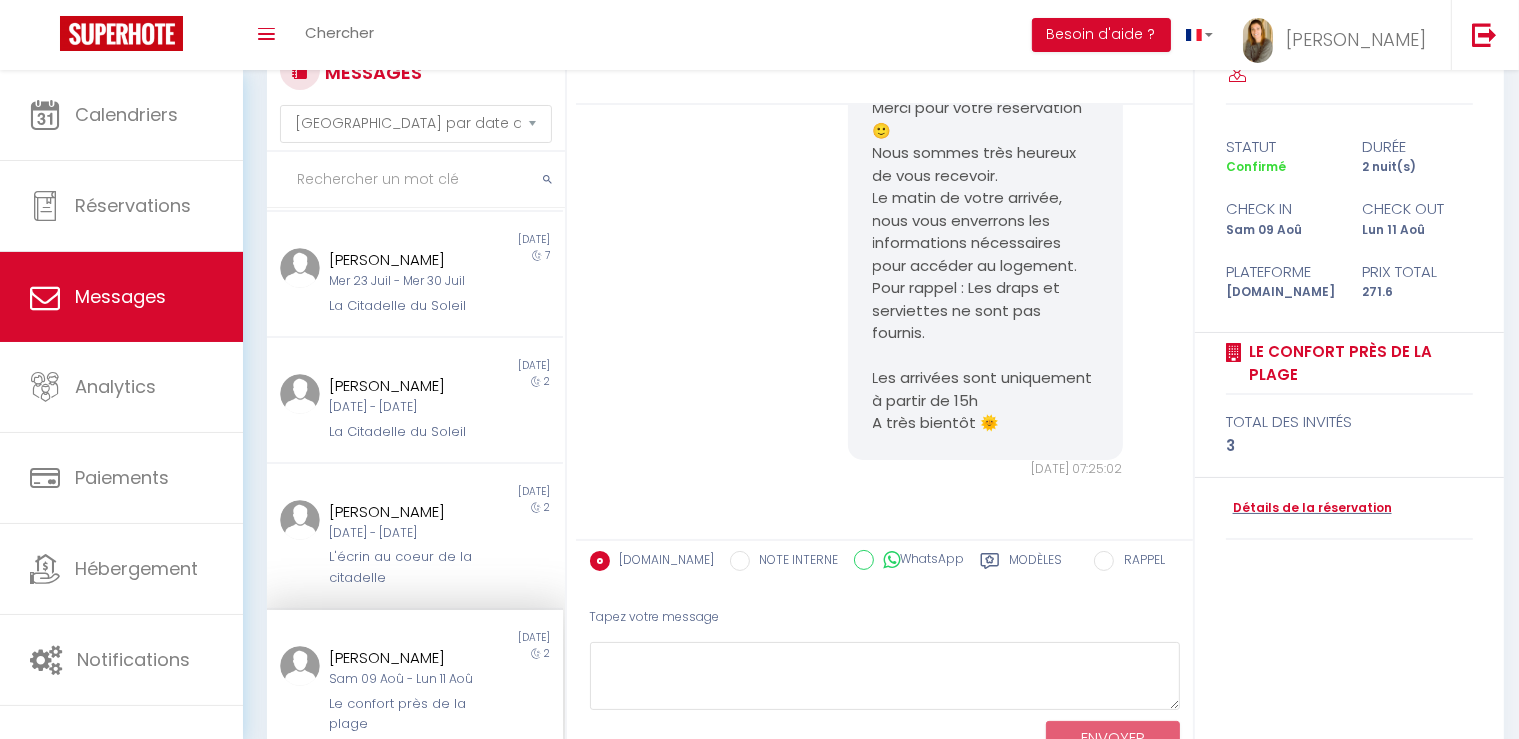 scroll, scrollTop: 160, scrollLeft: 0, axis: vertical 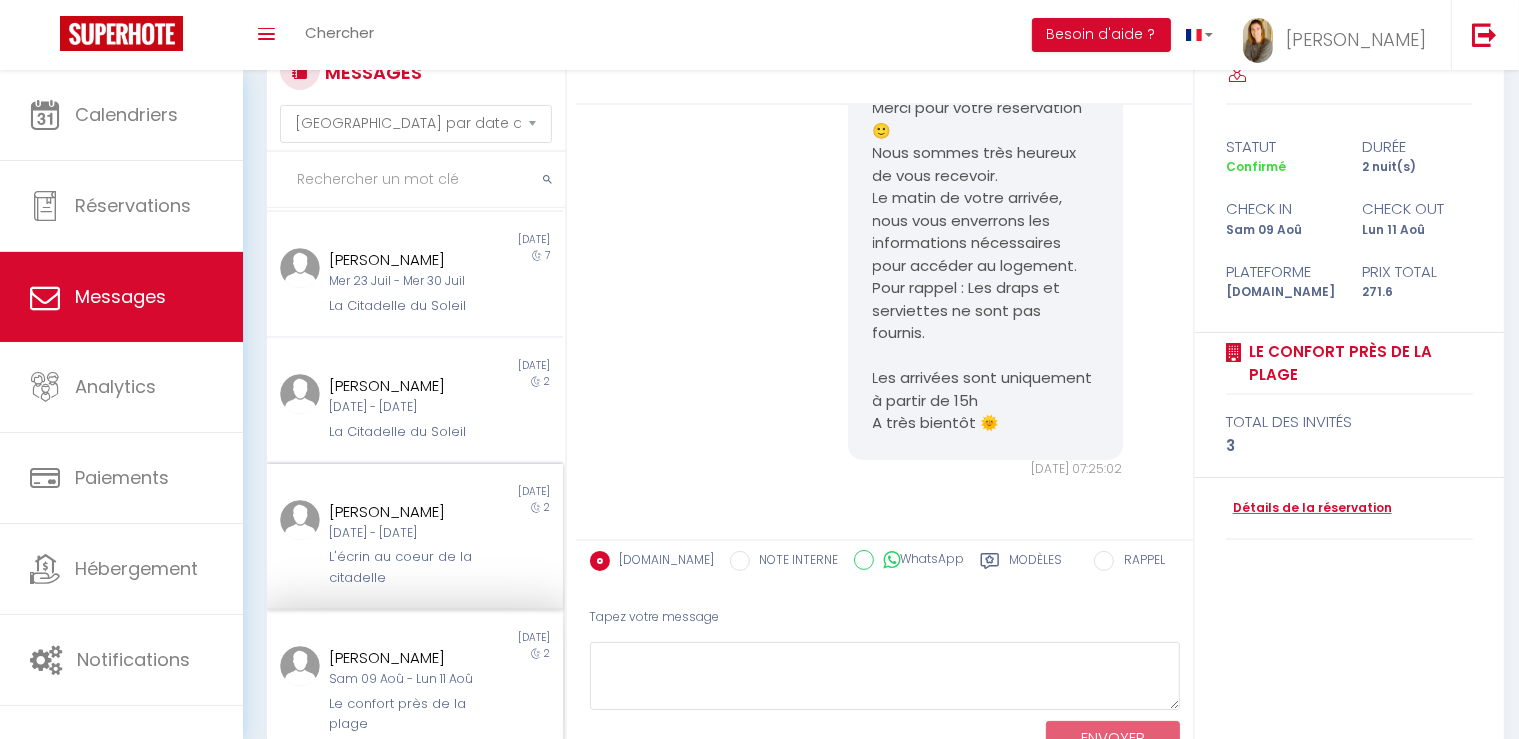 click on "L'écrin au coeur de la citadelle" at bounding box center (403, 567) 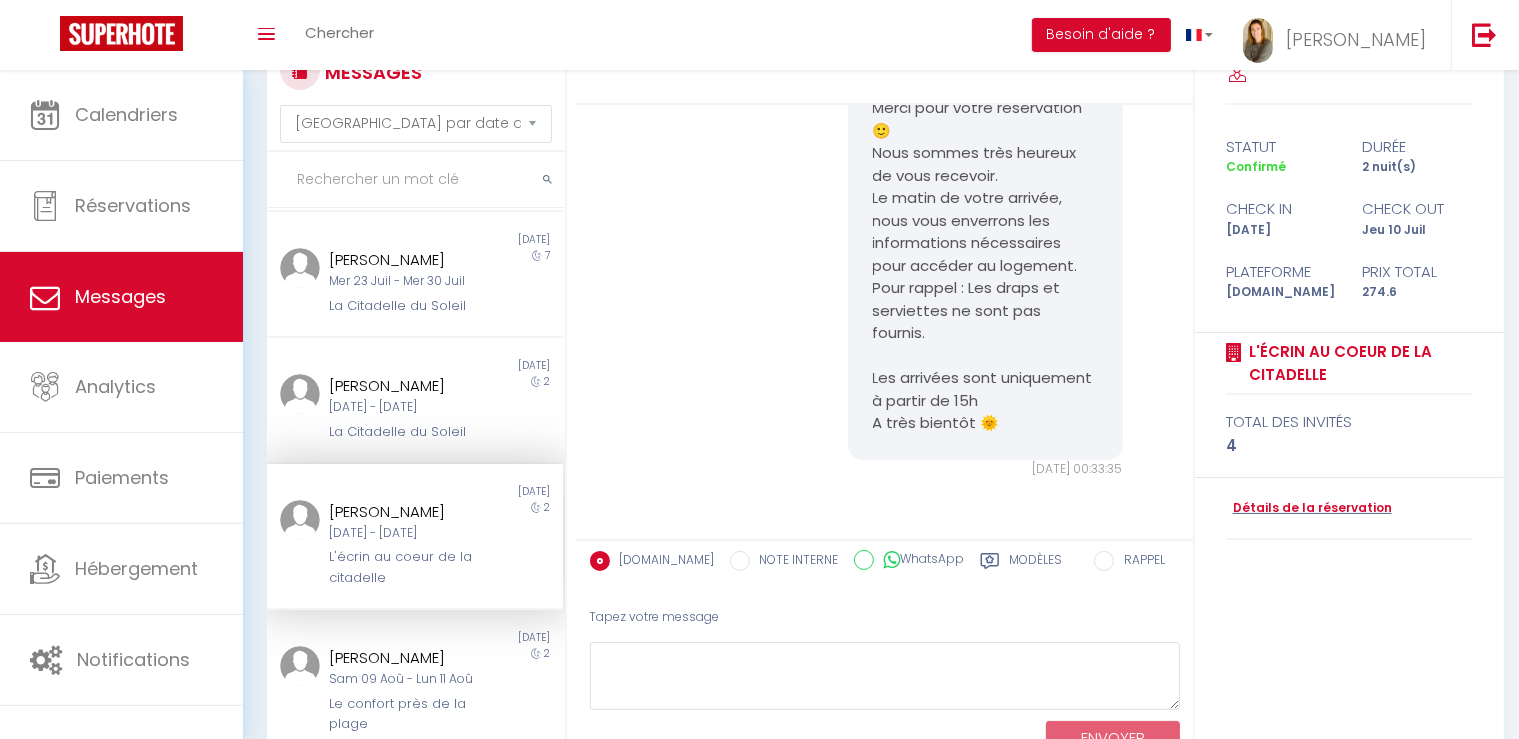 scroll, scrollTop: 3033, scrollLeft: 0, axis: vertical 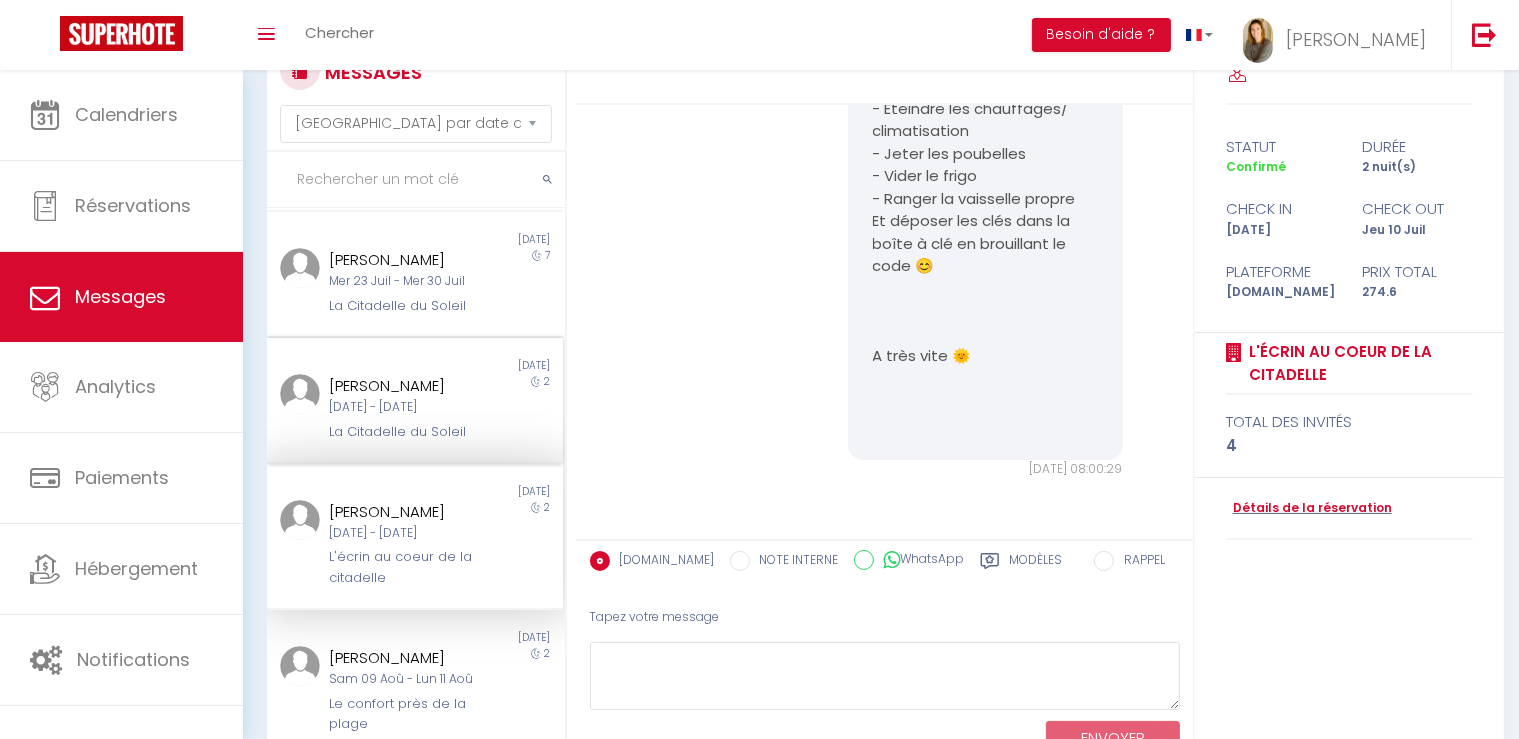 click on "La Citadelle du Soleil" at bounding box center (403, 432) 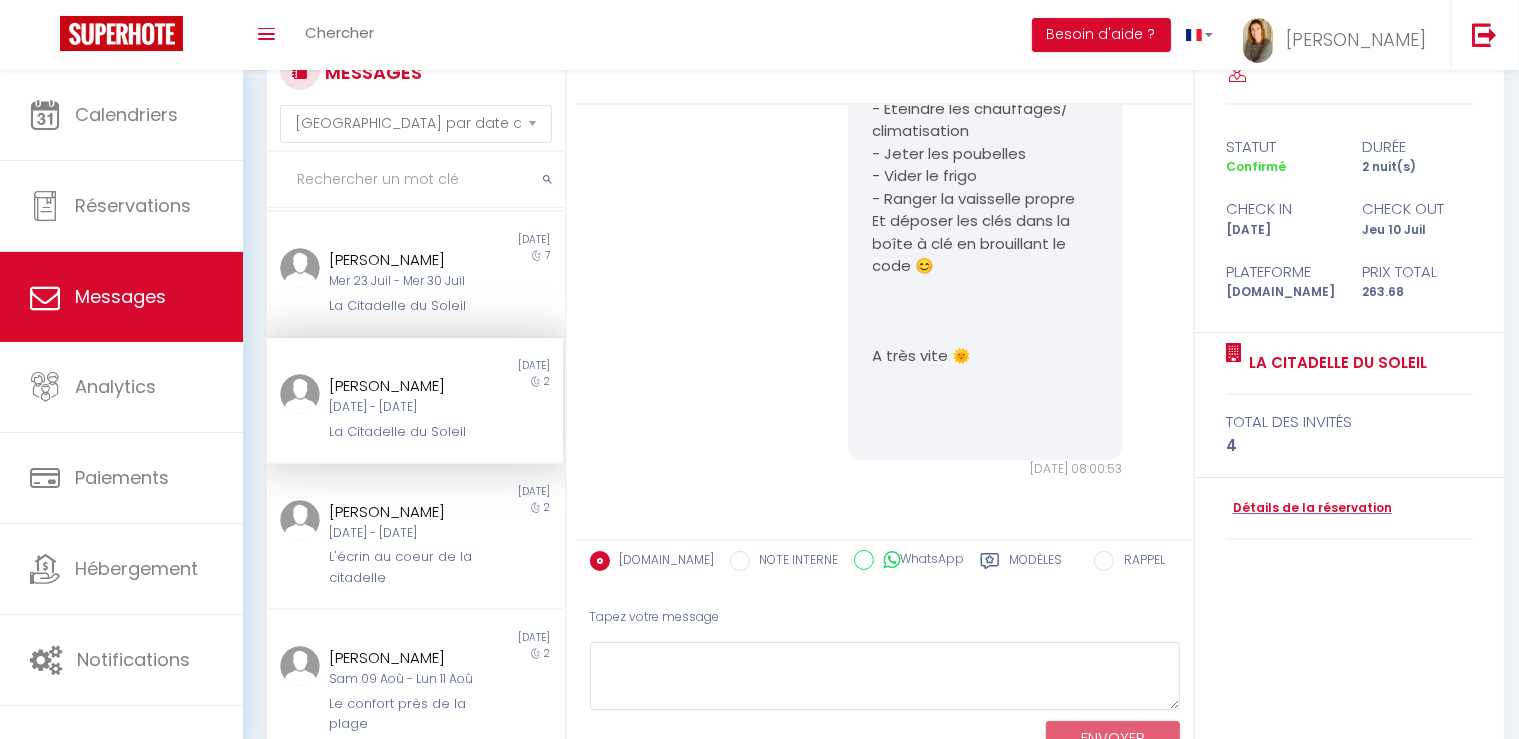 scroll, scrollTop: 2029, scrollLeft: 0, axis: vertical 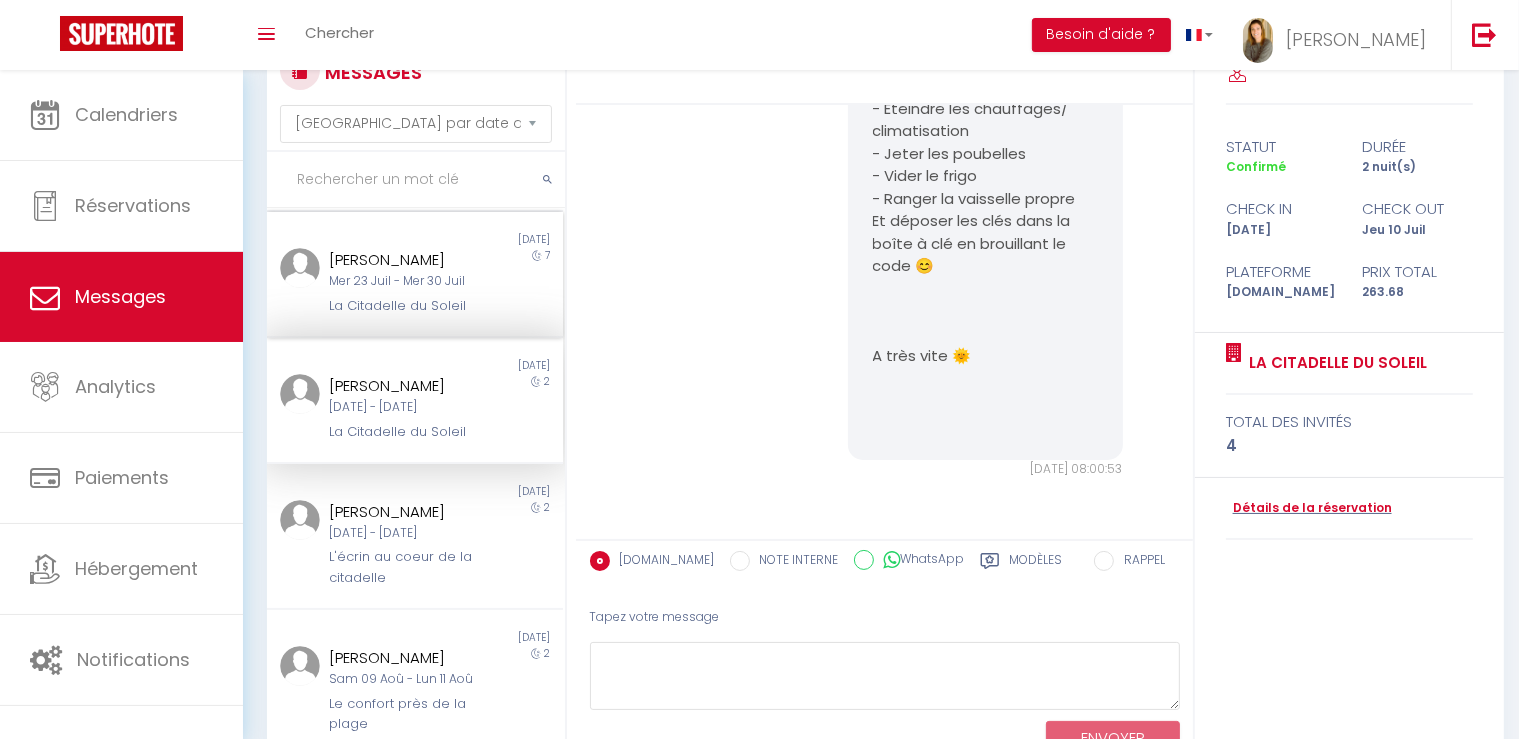 click on "La Citadelle du Soleil" at bounding box center [403, 306] 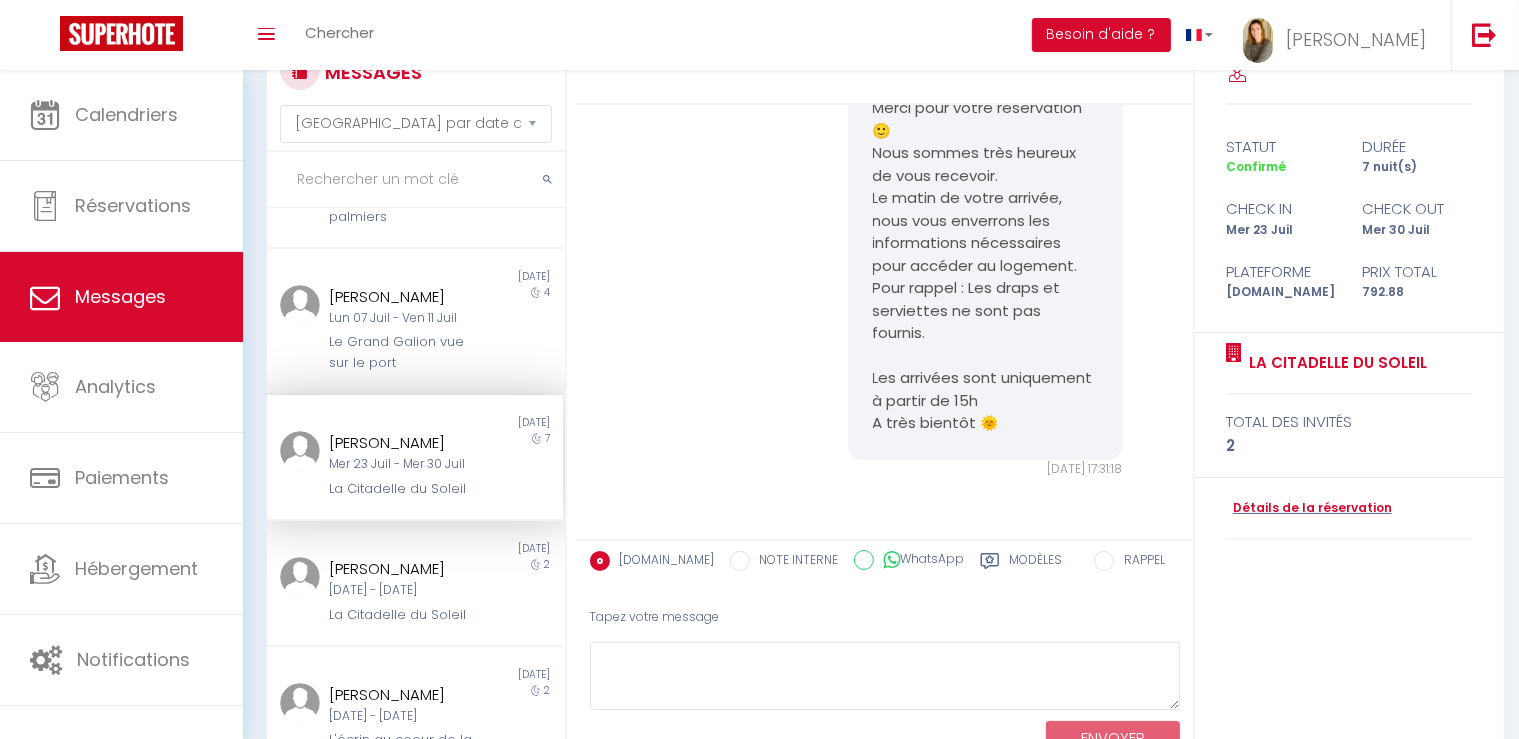 scroll, scrollTop: 522, scrollLeft: 0, axis: vertical 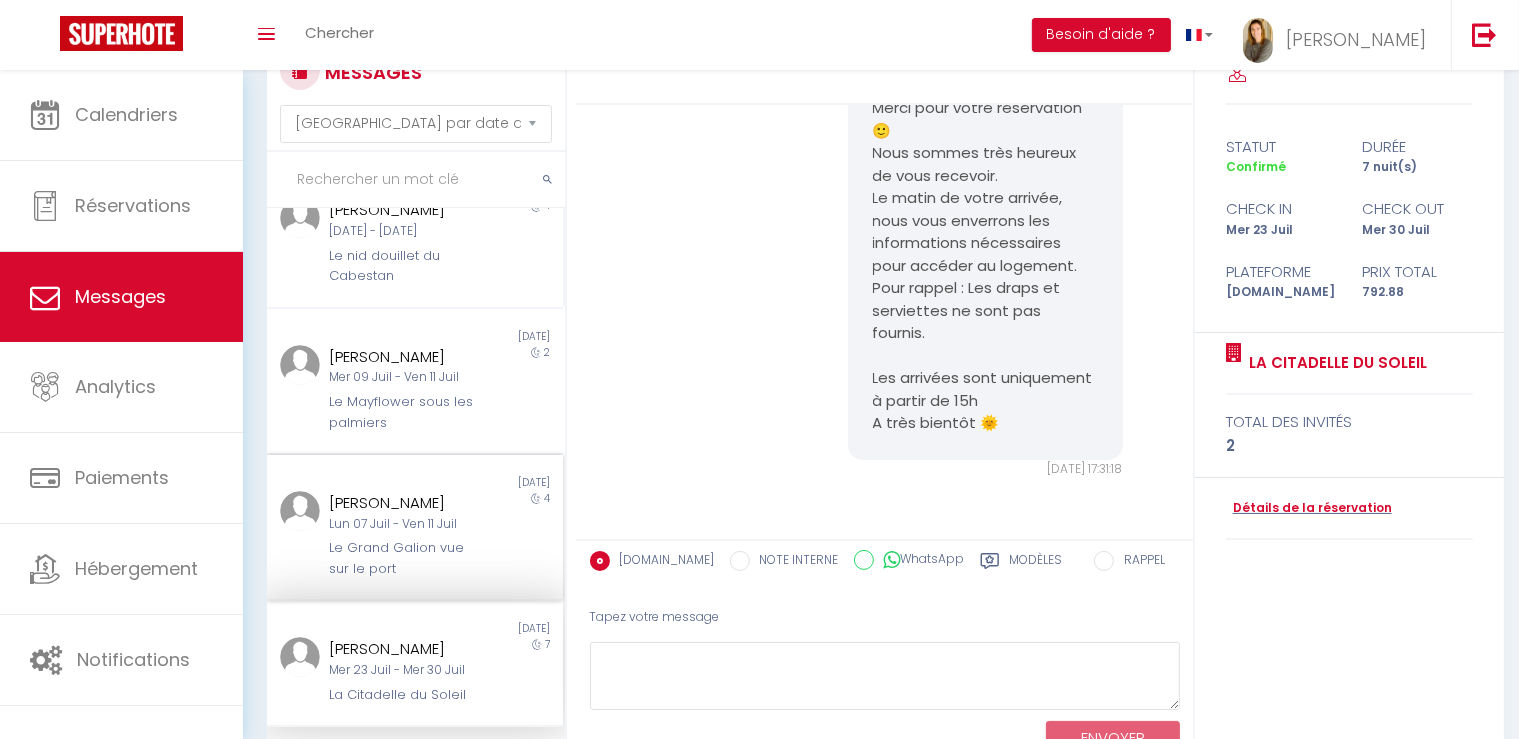 click on "Lun 07 Juil - Ven 11 Juil" at bounding box center [403, 524] 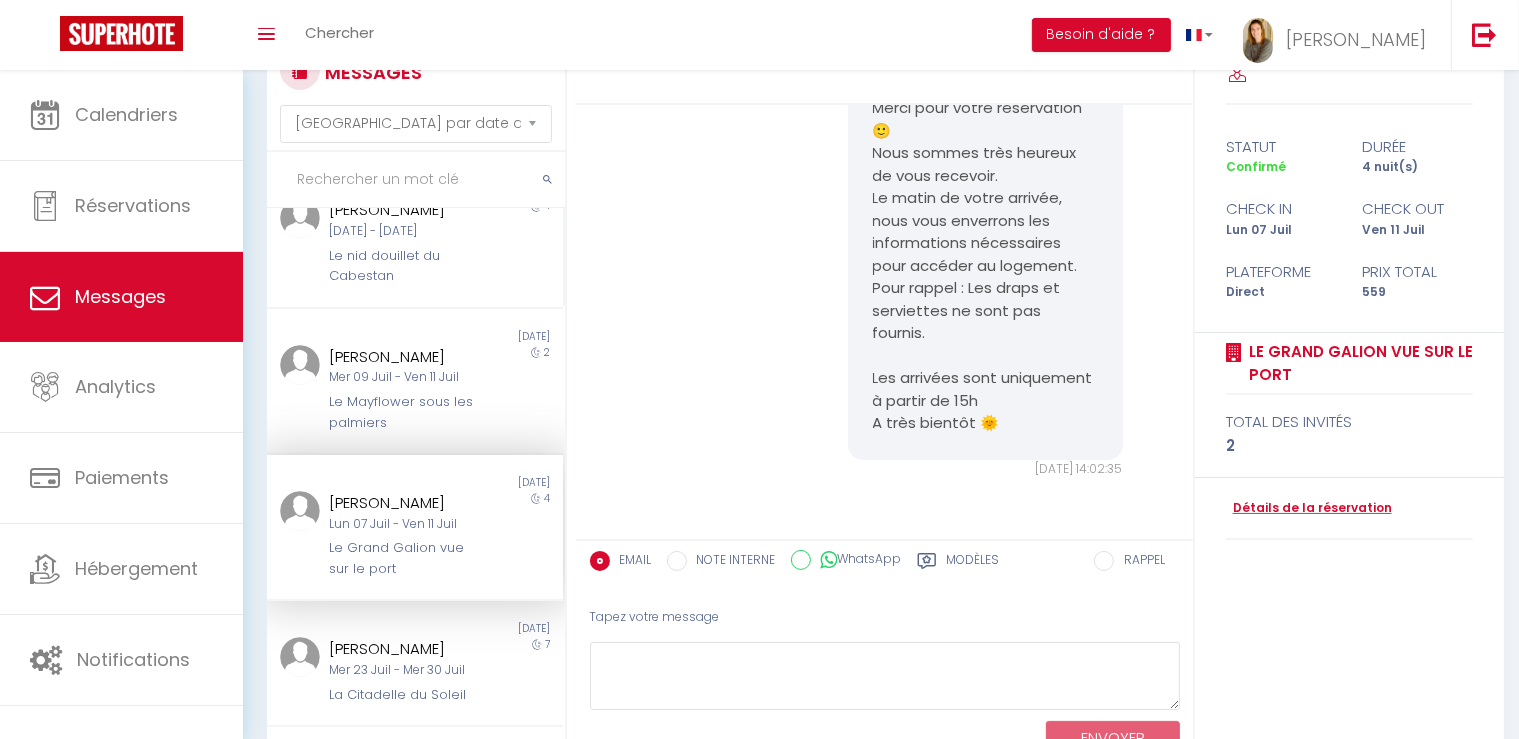 scroll, scrollTop: 962, scrollLeft: 0, axis: vertical 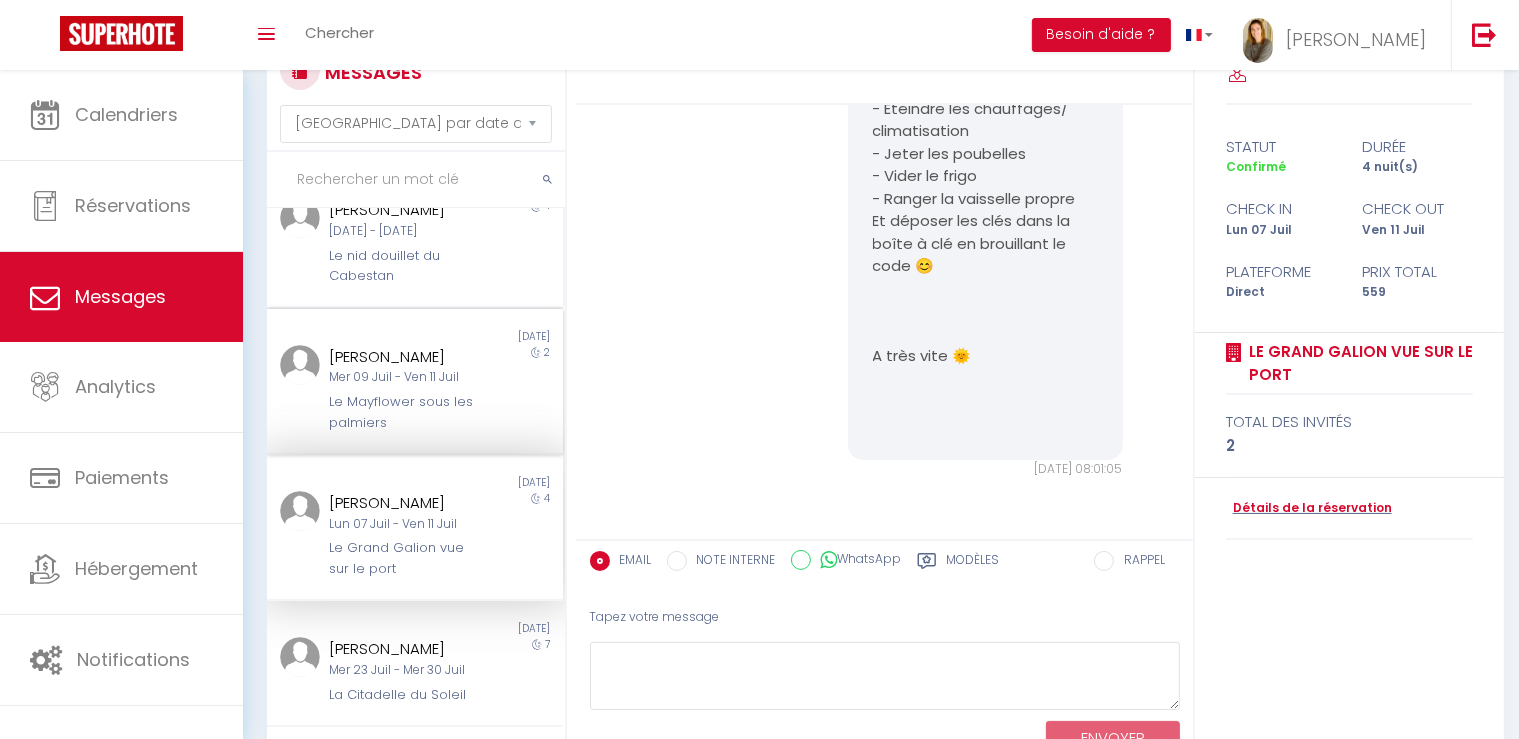 click on "Non lu
[DATE]
[PERSON_NAME]   [DATE] - [DATE]   Le Mayflower sous les palmiers     2" at bounding box center (415, 382) 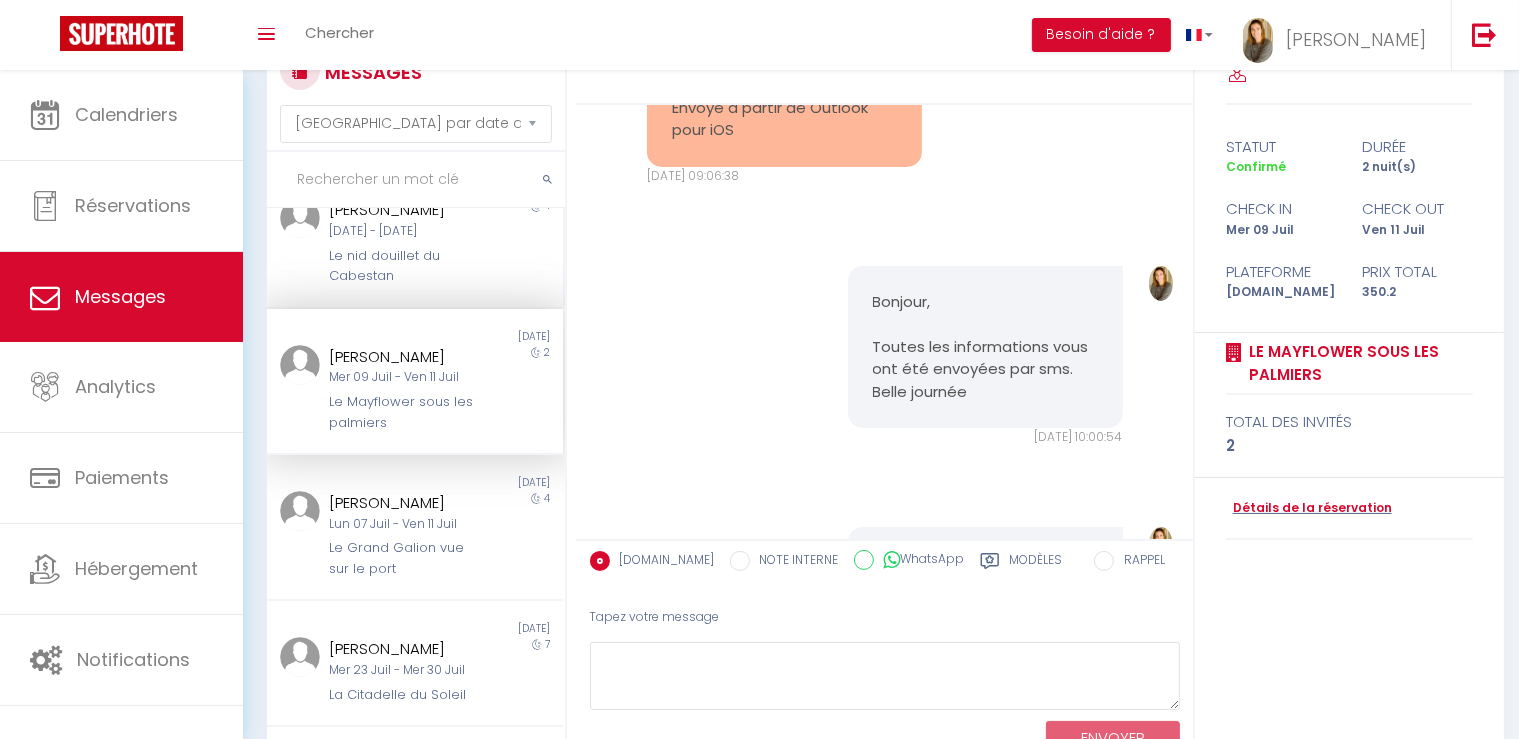 scroll, scrollTop: 1754, scrollLeft: 0, axis: vertical 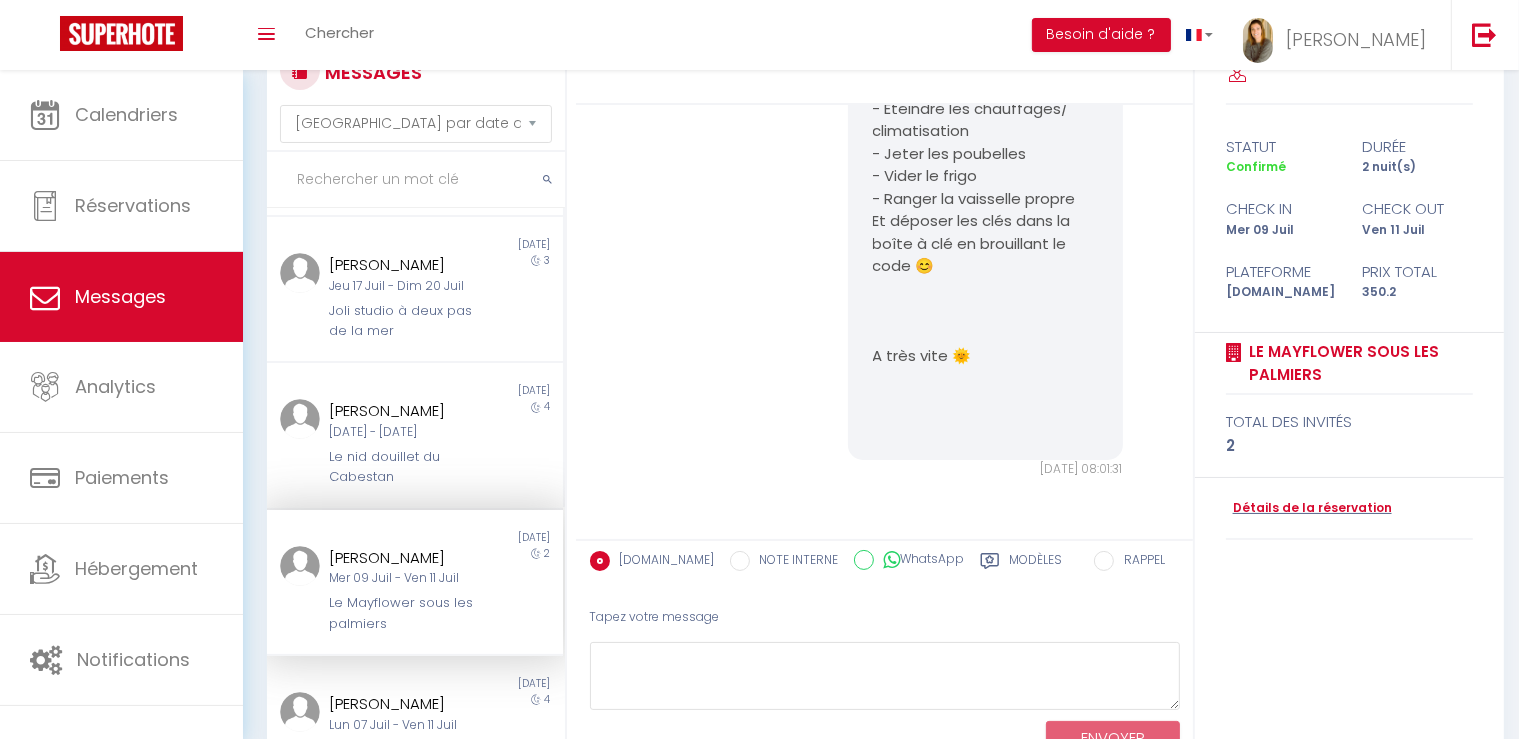 click on "[DATE] - [DATE]" at bounding box center [403, 432] 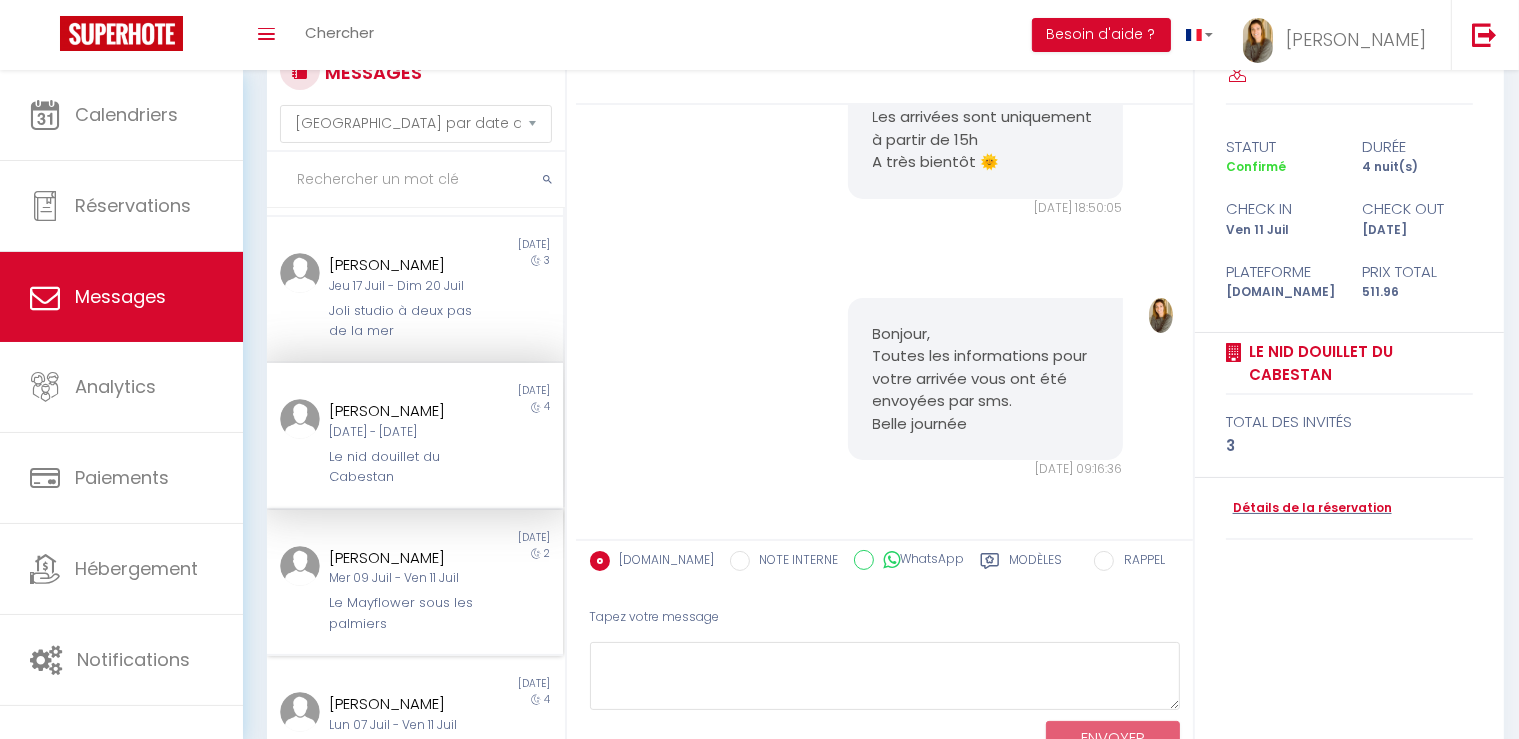 scroll, scrollTop: 220, scrollLeft: 0, axis: vertical 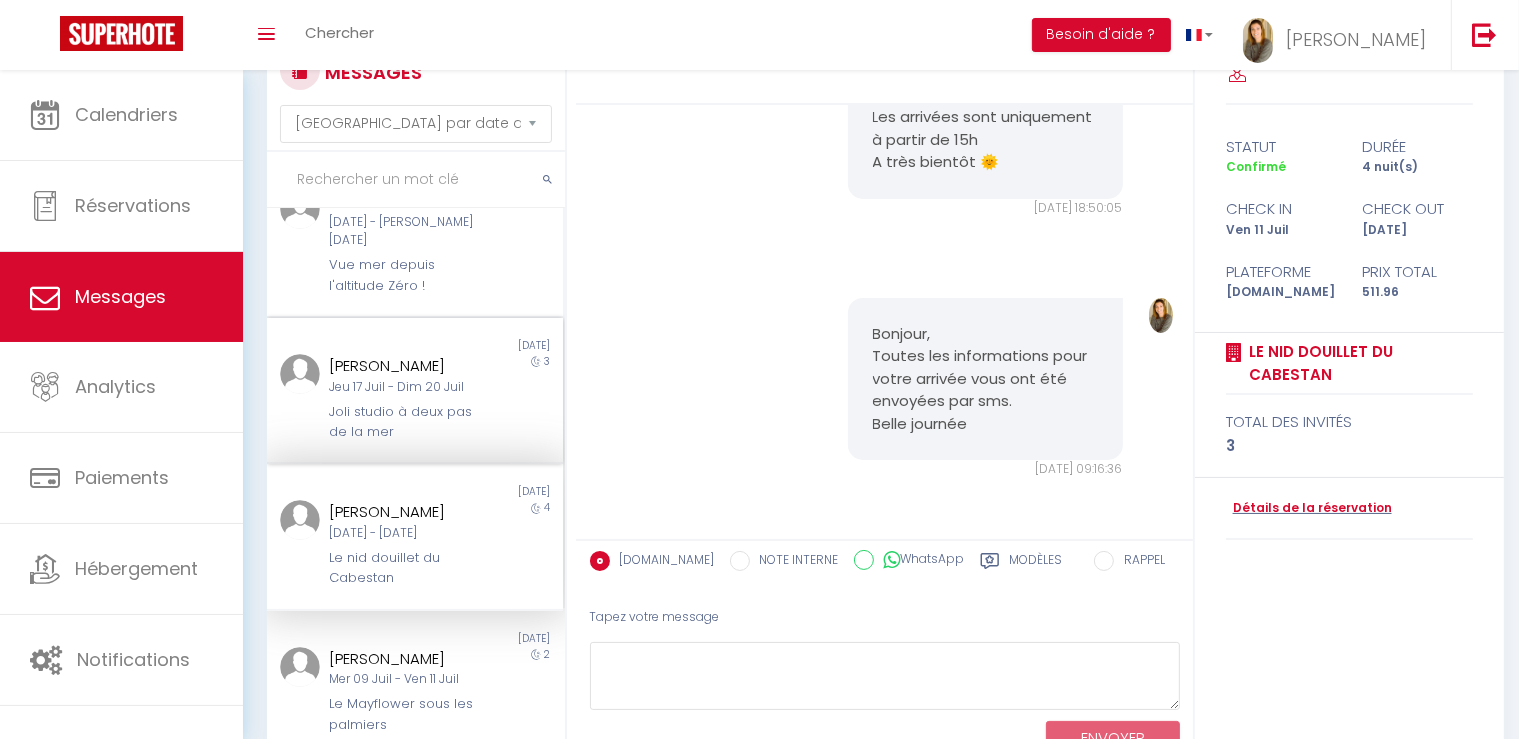 click on "Joli studio à deux pas de la mer" at bounding box center (403, 422) 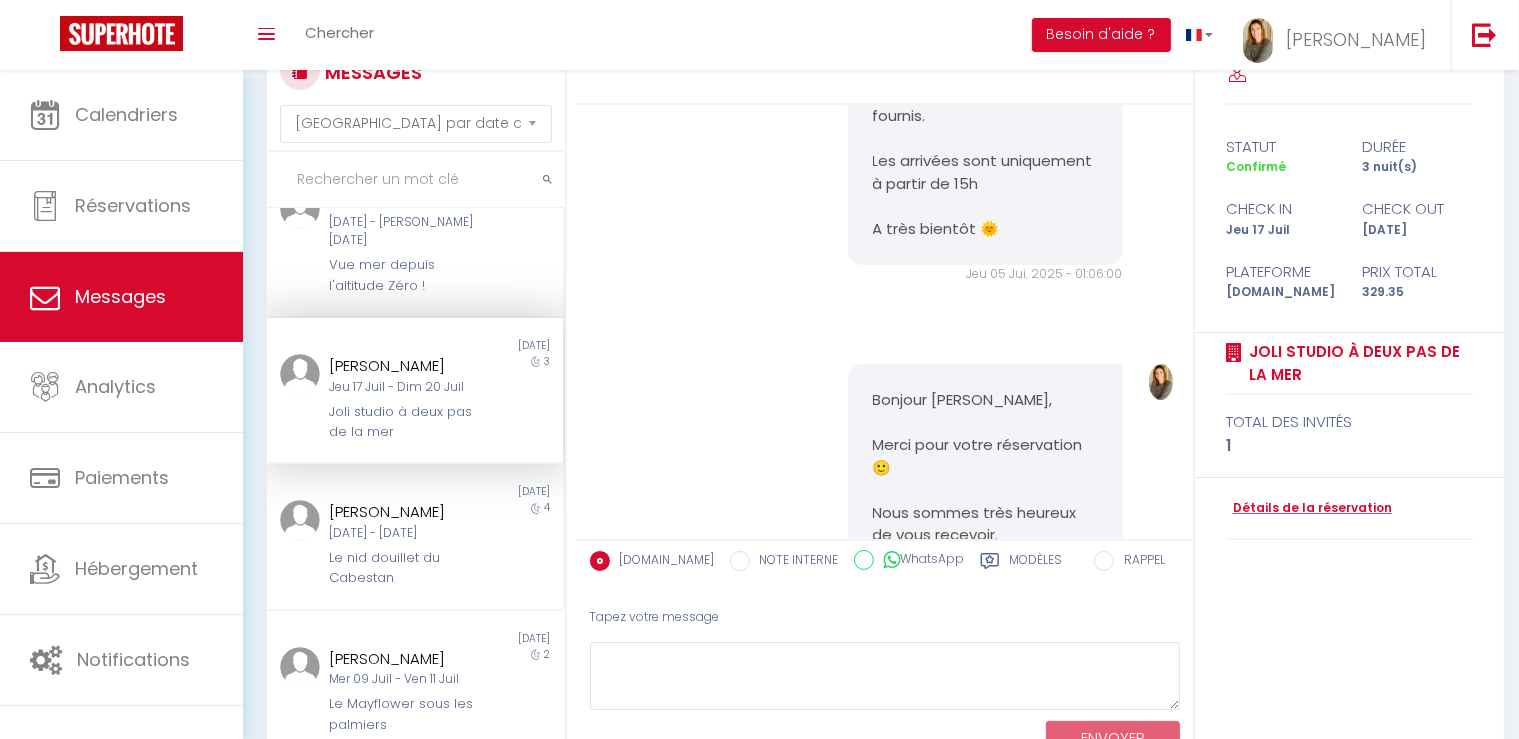 scroll, scrollTop: 2749, scrollLeft: 0, axis: vertical 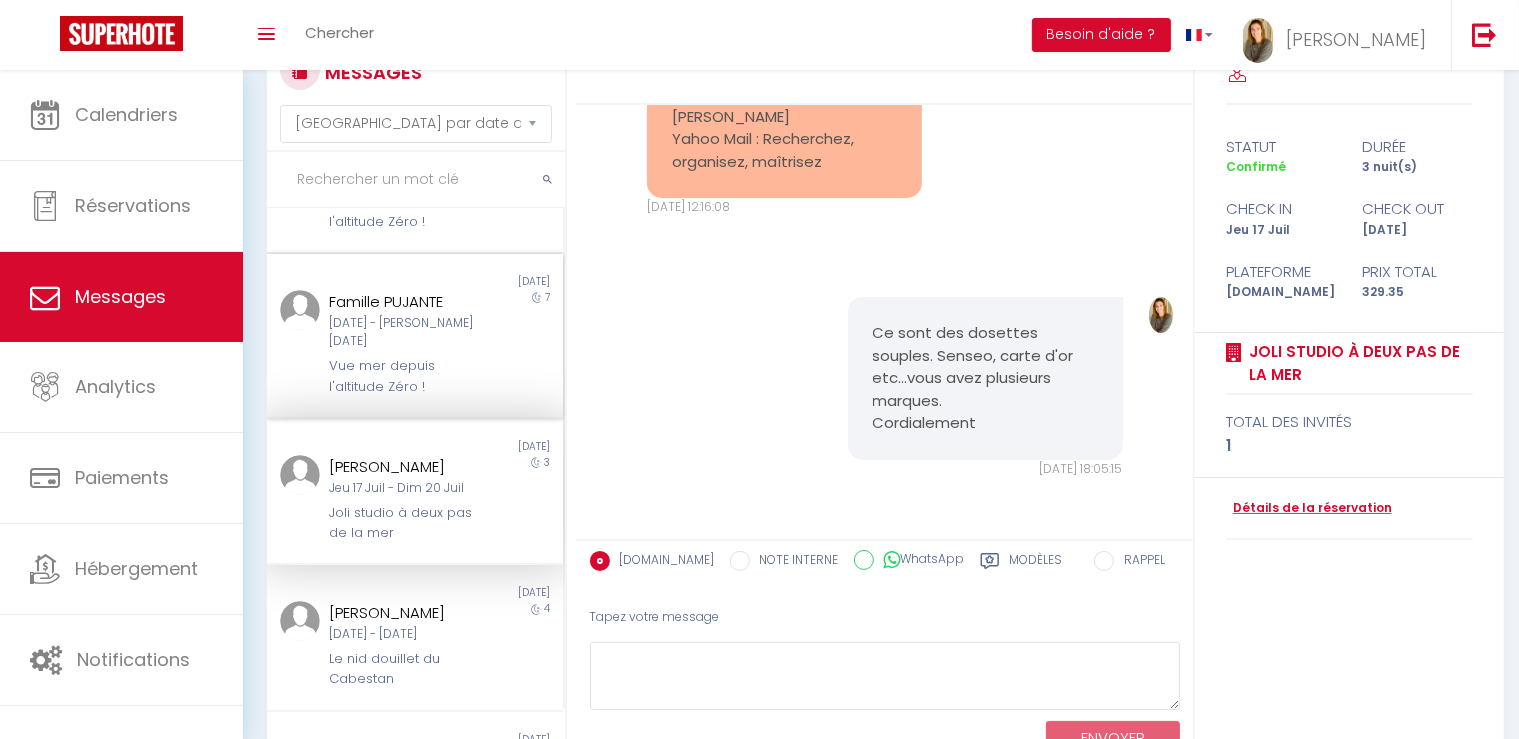click on "Non lu
[DATE]
Famille [PERSON_NAME][DATE] - [DATE]   Vue mer depuis l'altitude Zéro !     7" at bounding box center (415, 336) 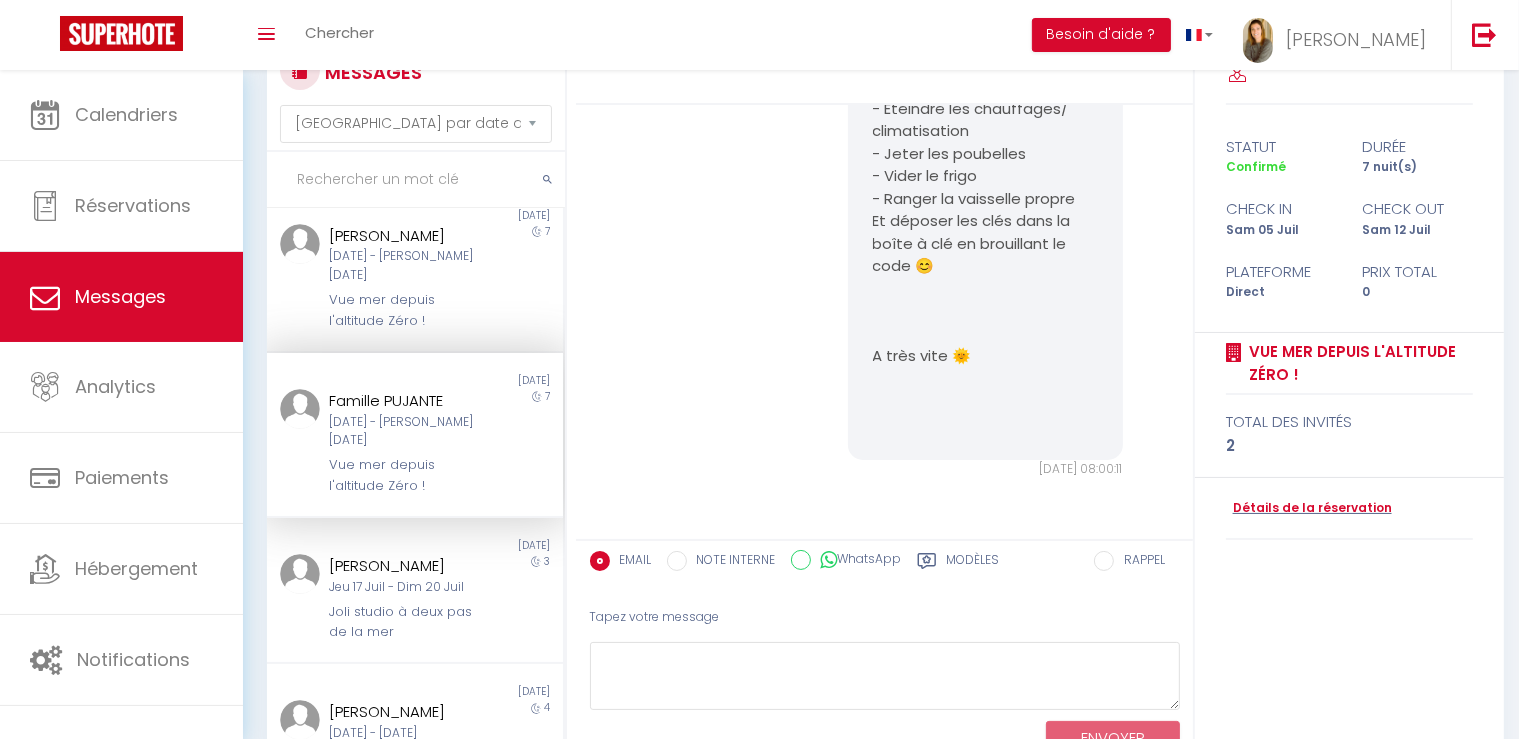 scroll, scrollTop: 0, scrollLeft: 0, axis: both 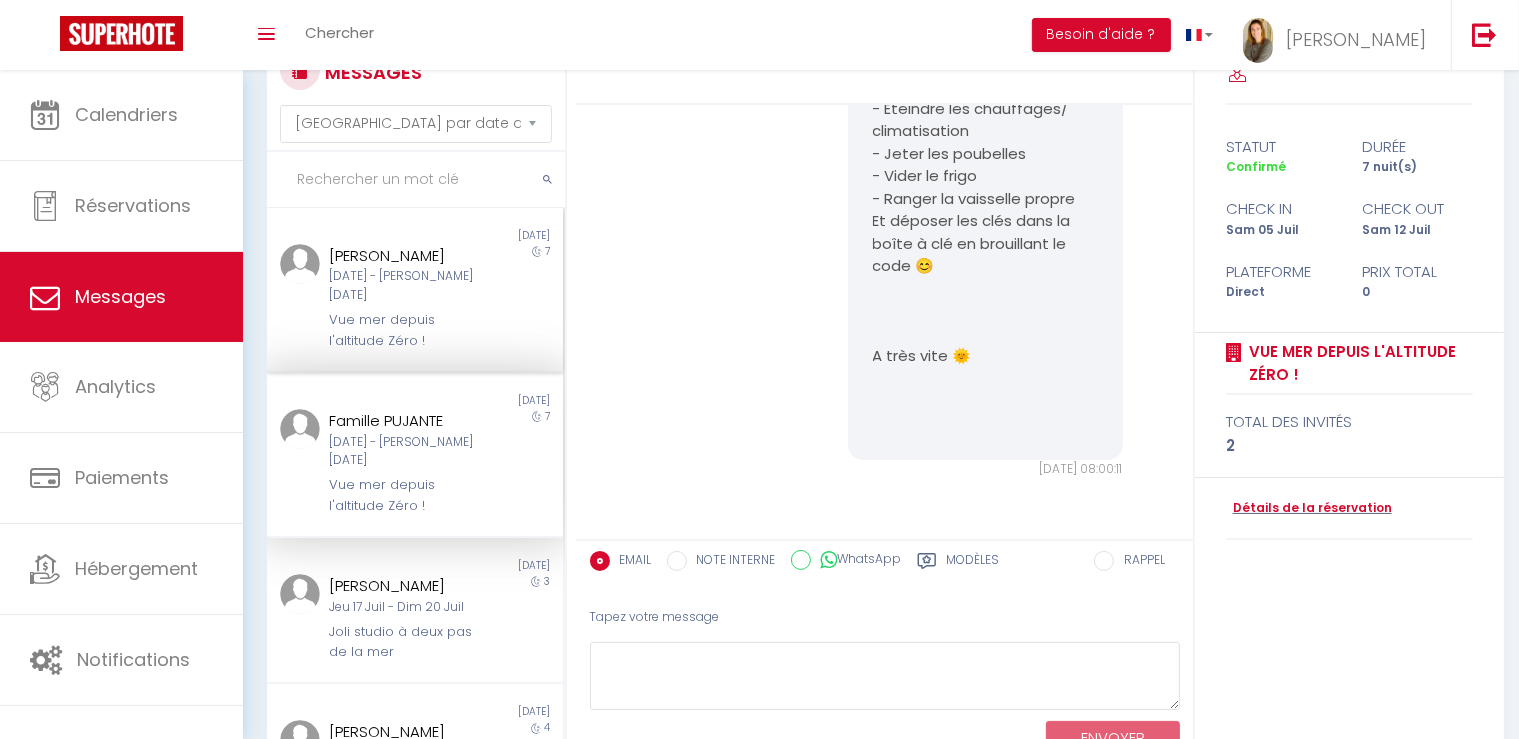 click on "Non lu
[DATE]
[PERSON_NAME]   [DATE] - [DATE]   Vue mer depuis l'altitude Zéro !     7" at bounding box center [415, 290] 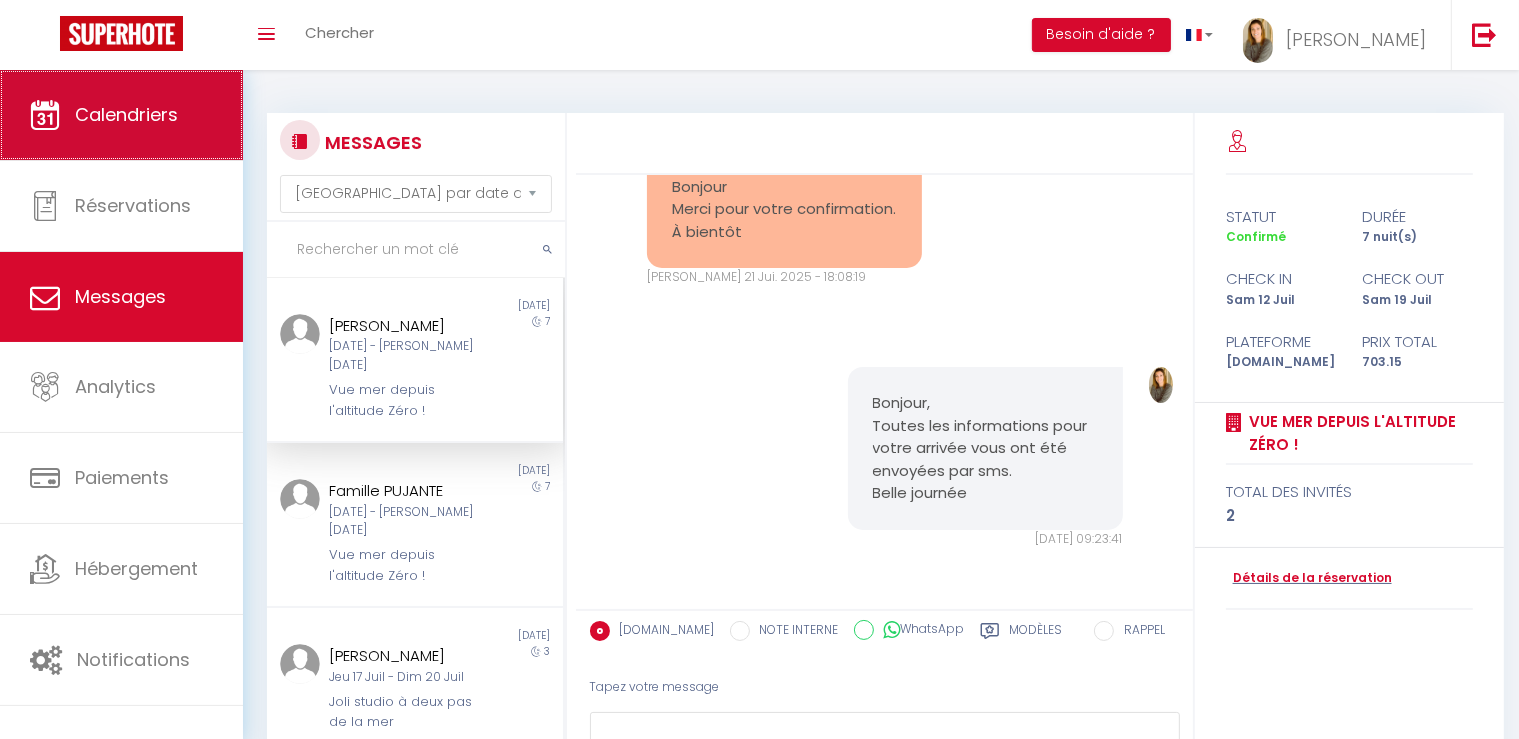 click on "Calendriers" at bounding box center (121, 115) 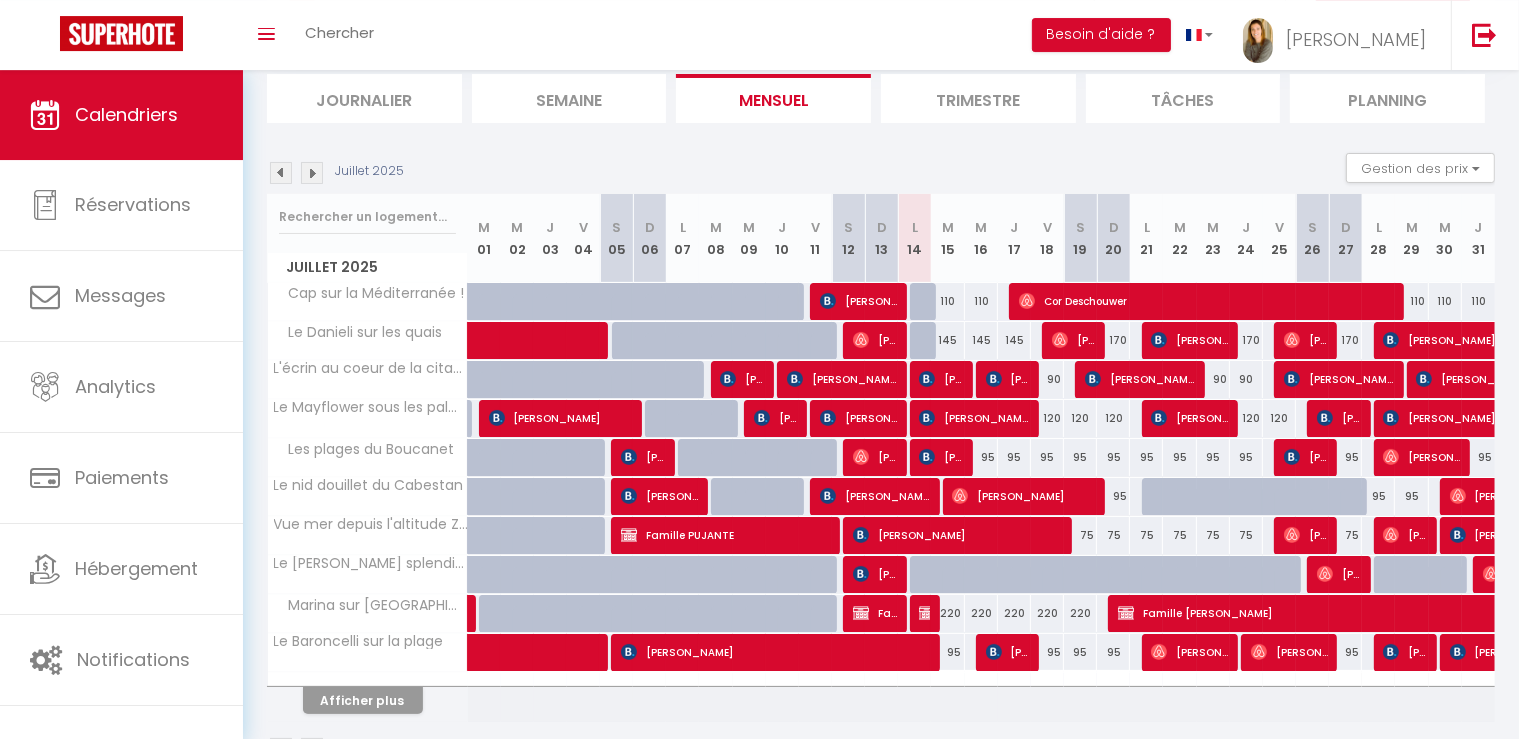 scroll, scrollTop: 195, scrollLeft: 0, axis: vertical 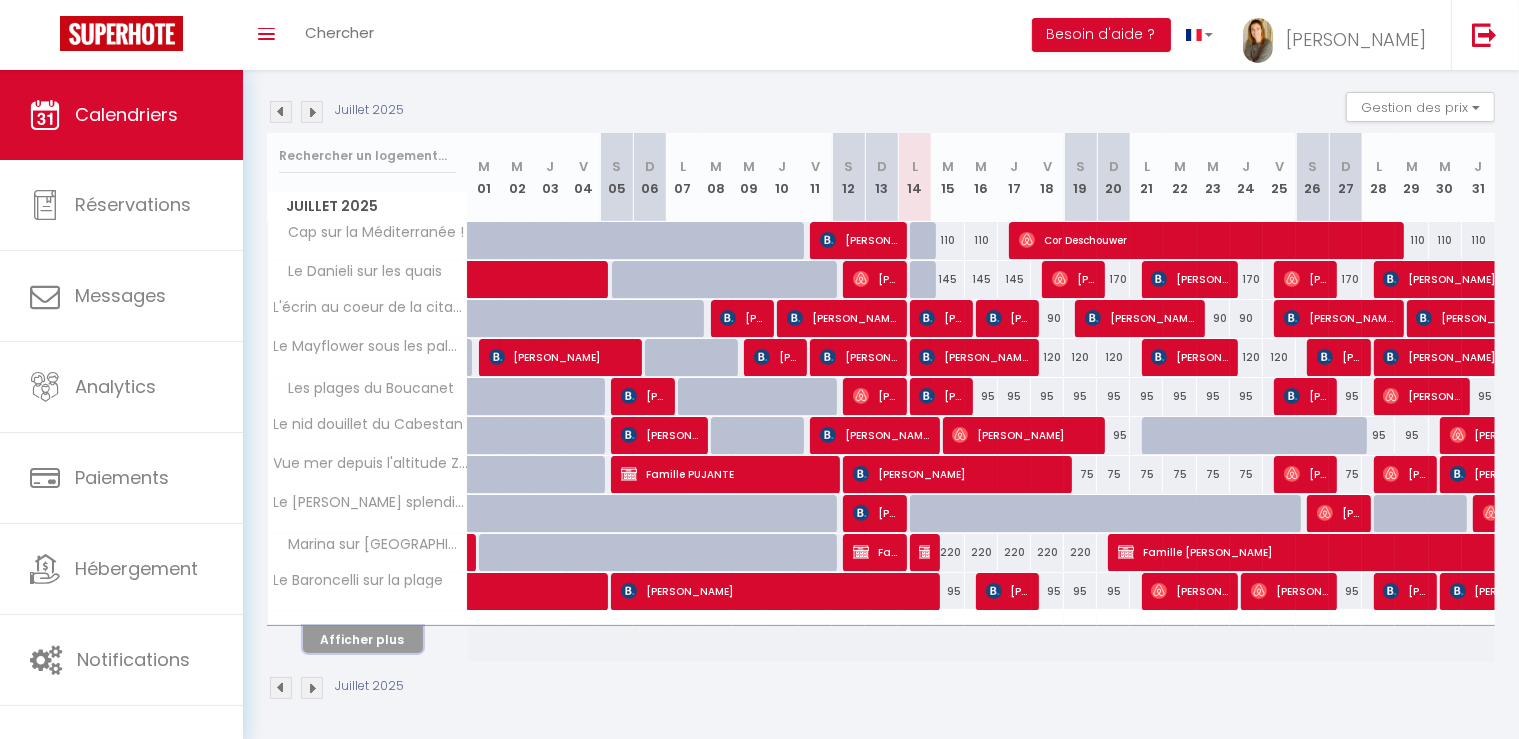 click on "Afficher plus" at bounding box center [363, 639] 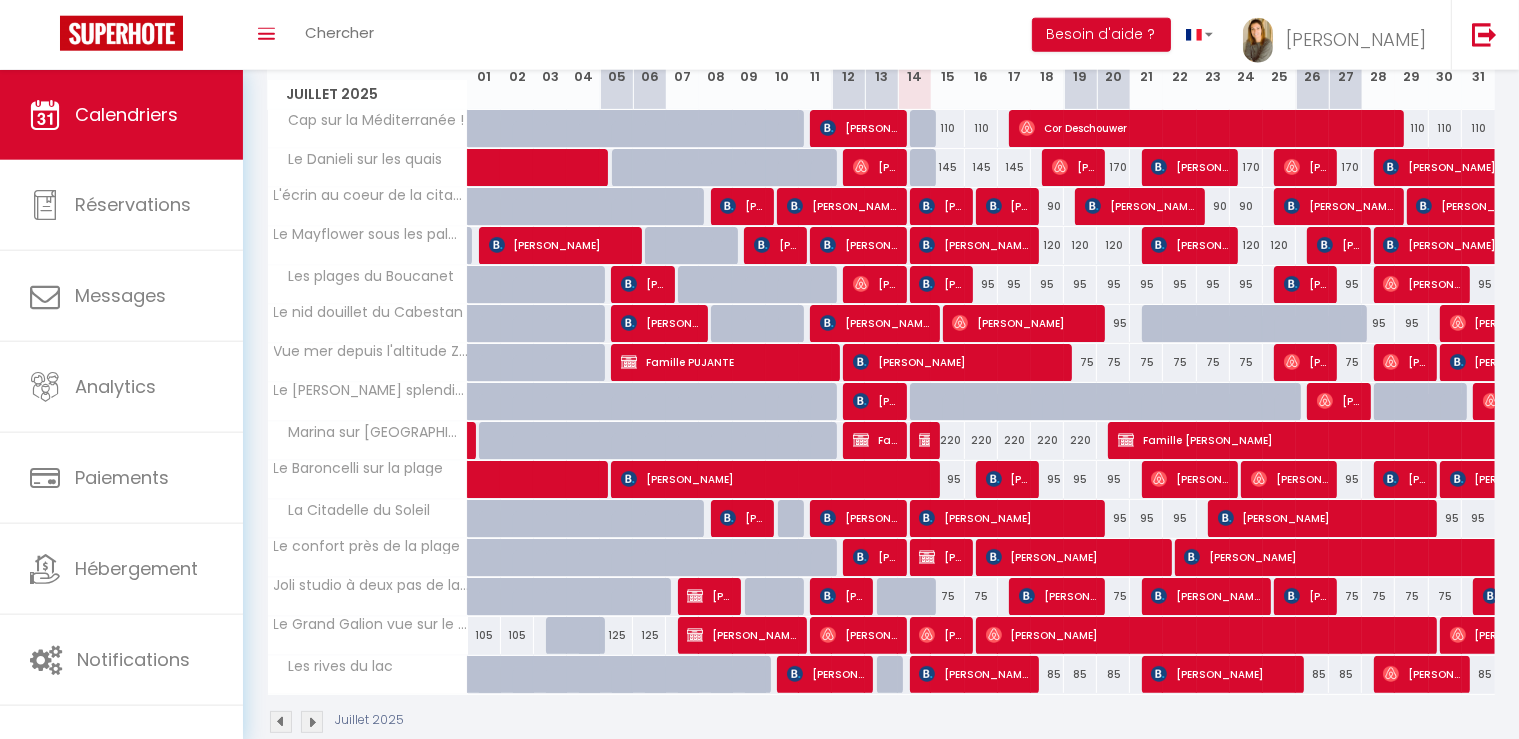 scroll, scrollTop: 340, scrollLeft: 0, axis: vertical 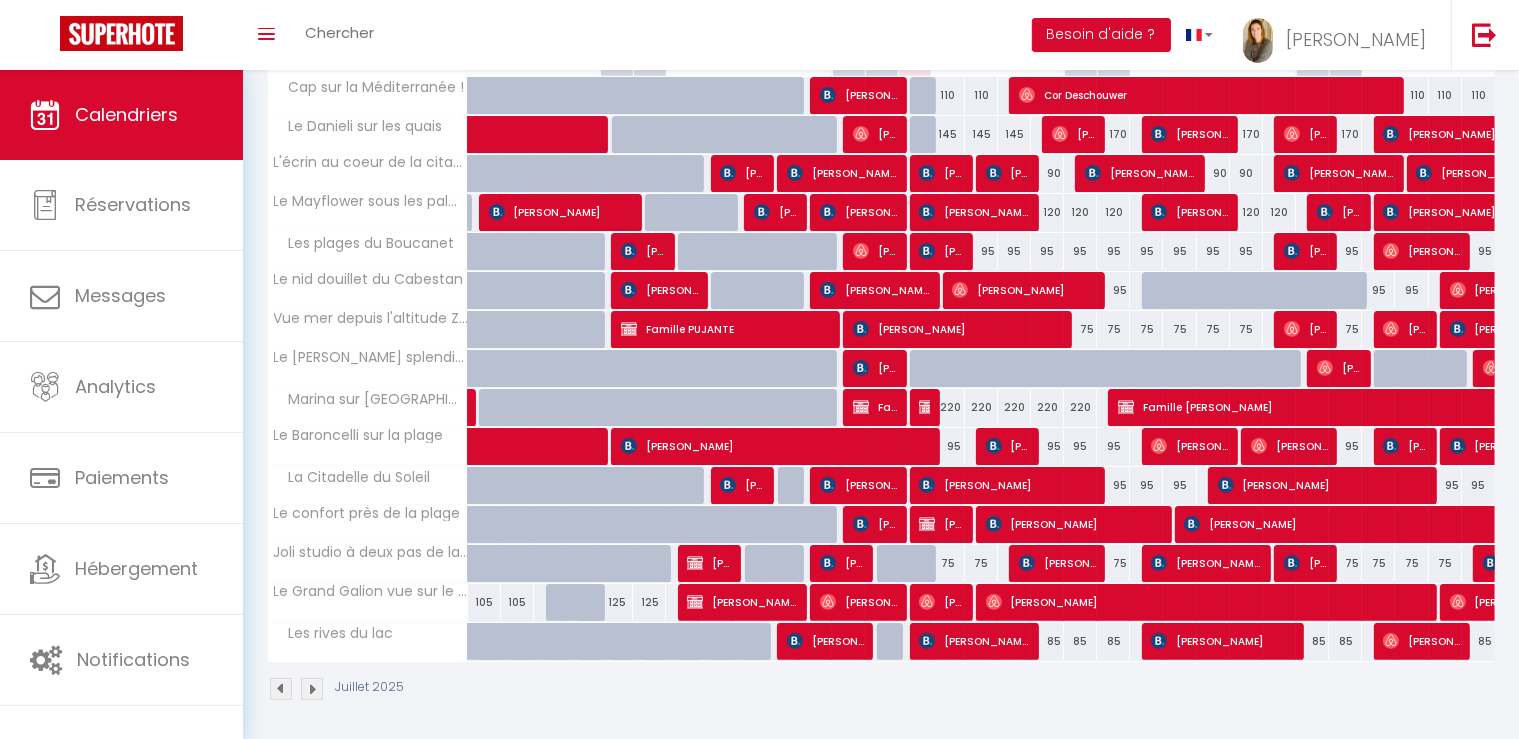 click at bounding box center [312, 689] 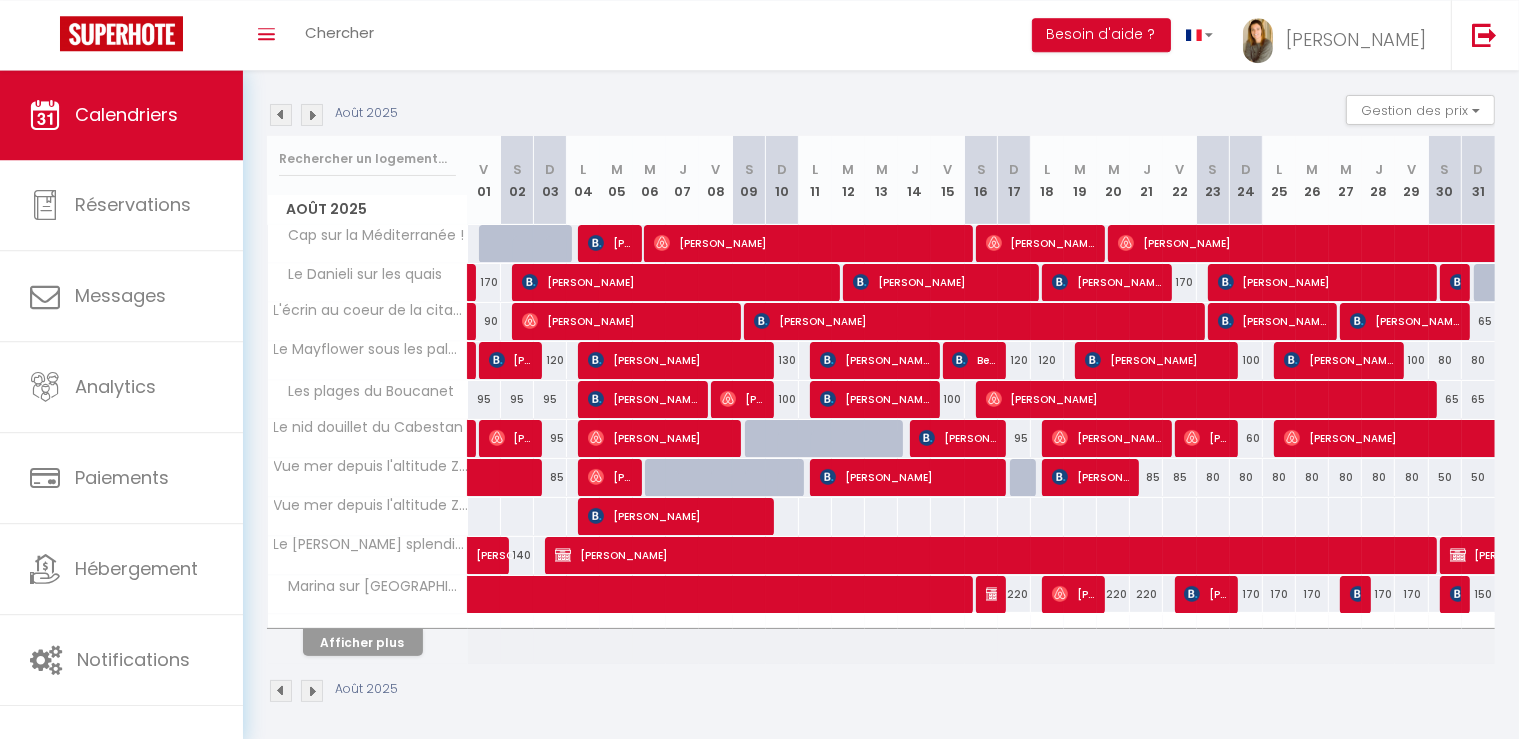 scroll, scrollTop: 195, scrollLeft: 0, axis: vertical 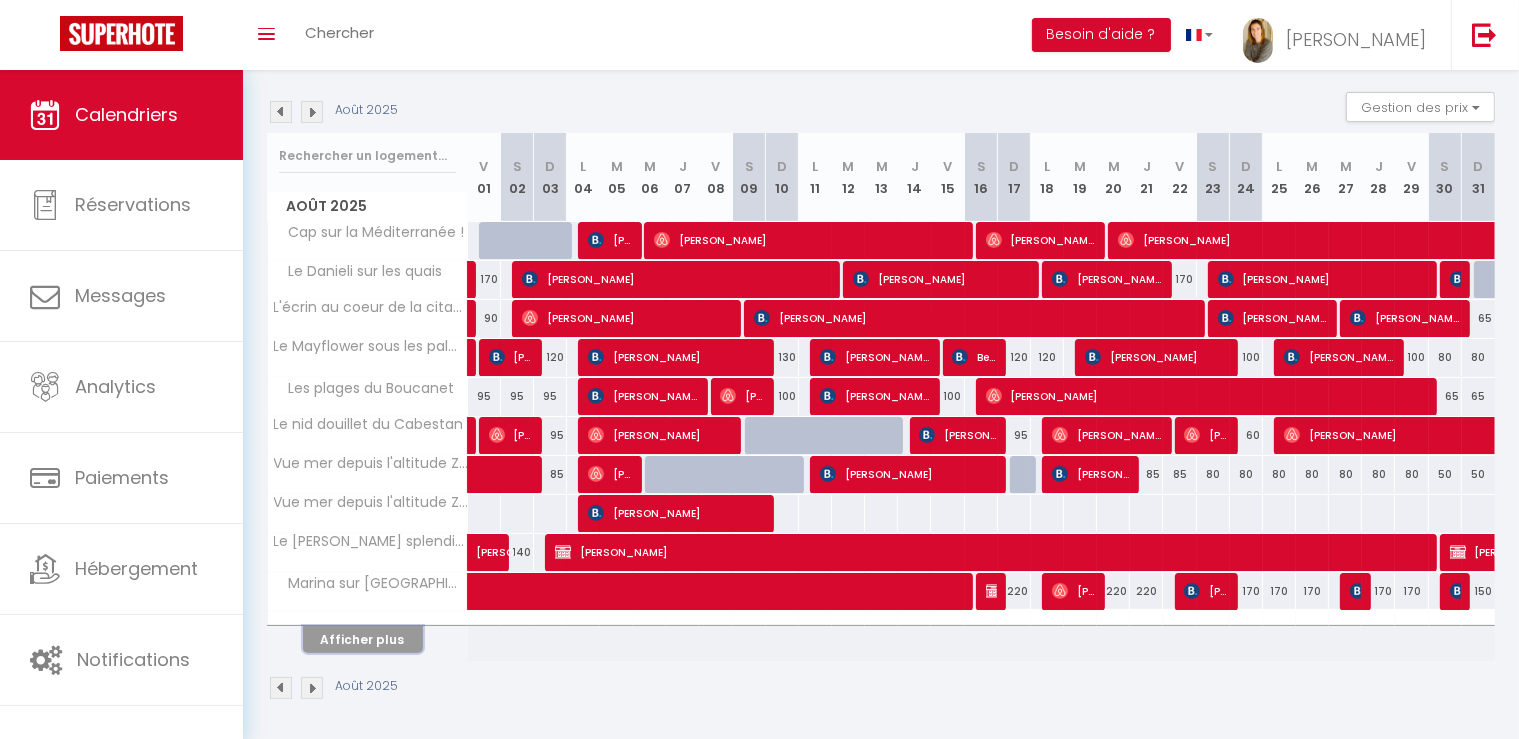 click on "Afficher plus" at bounding box center (363, 639) 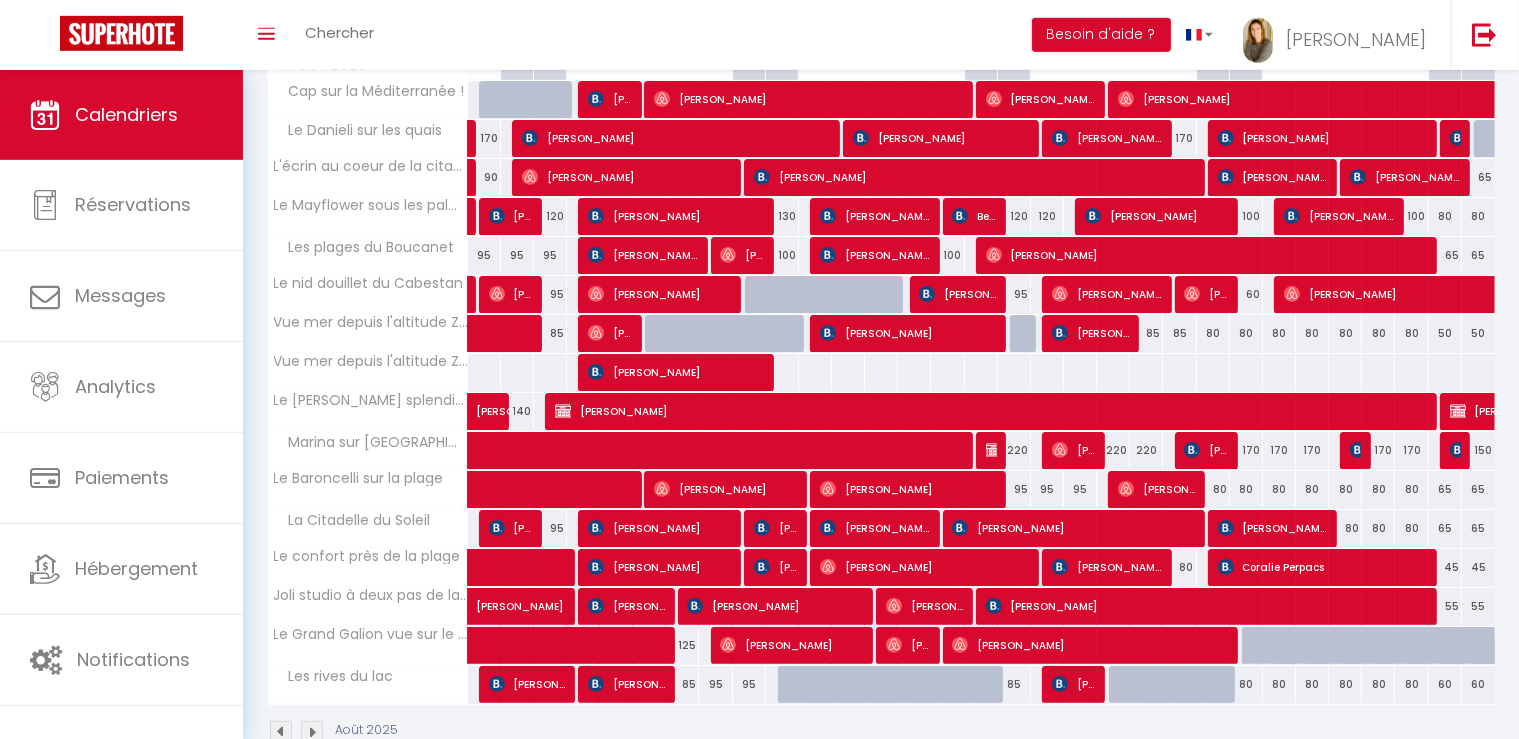 scroll, scrollTop: 380, scrollLeft: 0, axis: vertical 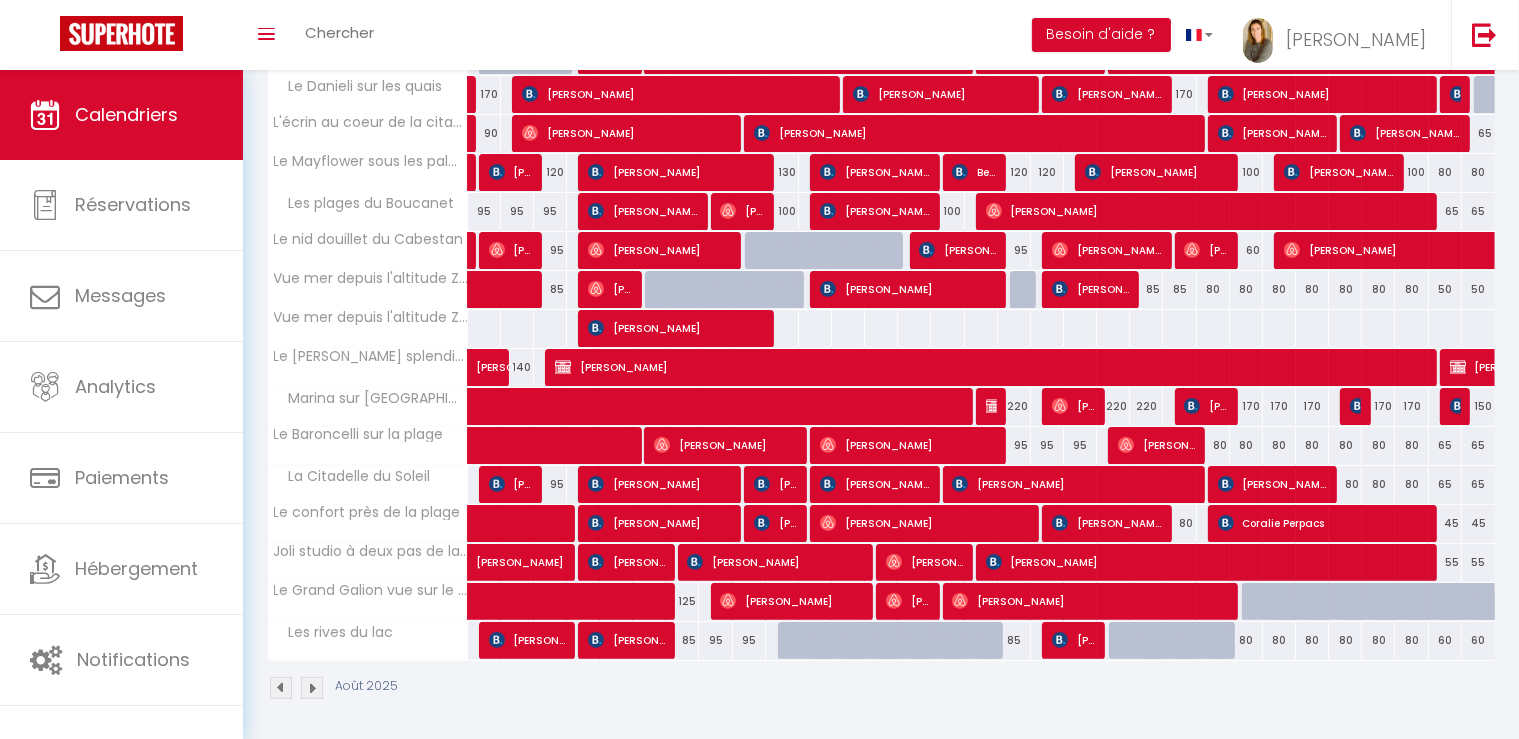 click on "80" at bounding box center (1246, 640) 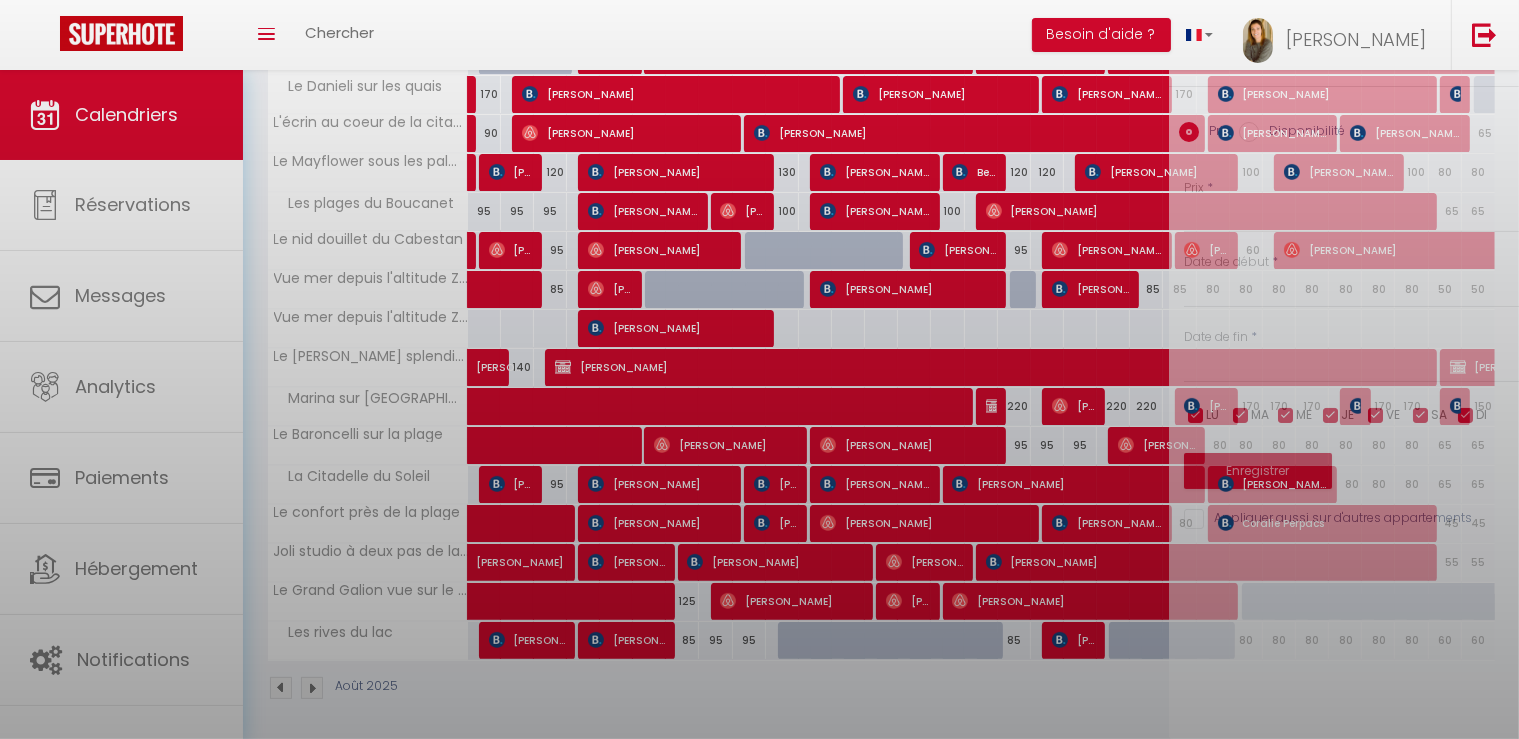 type on "80" 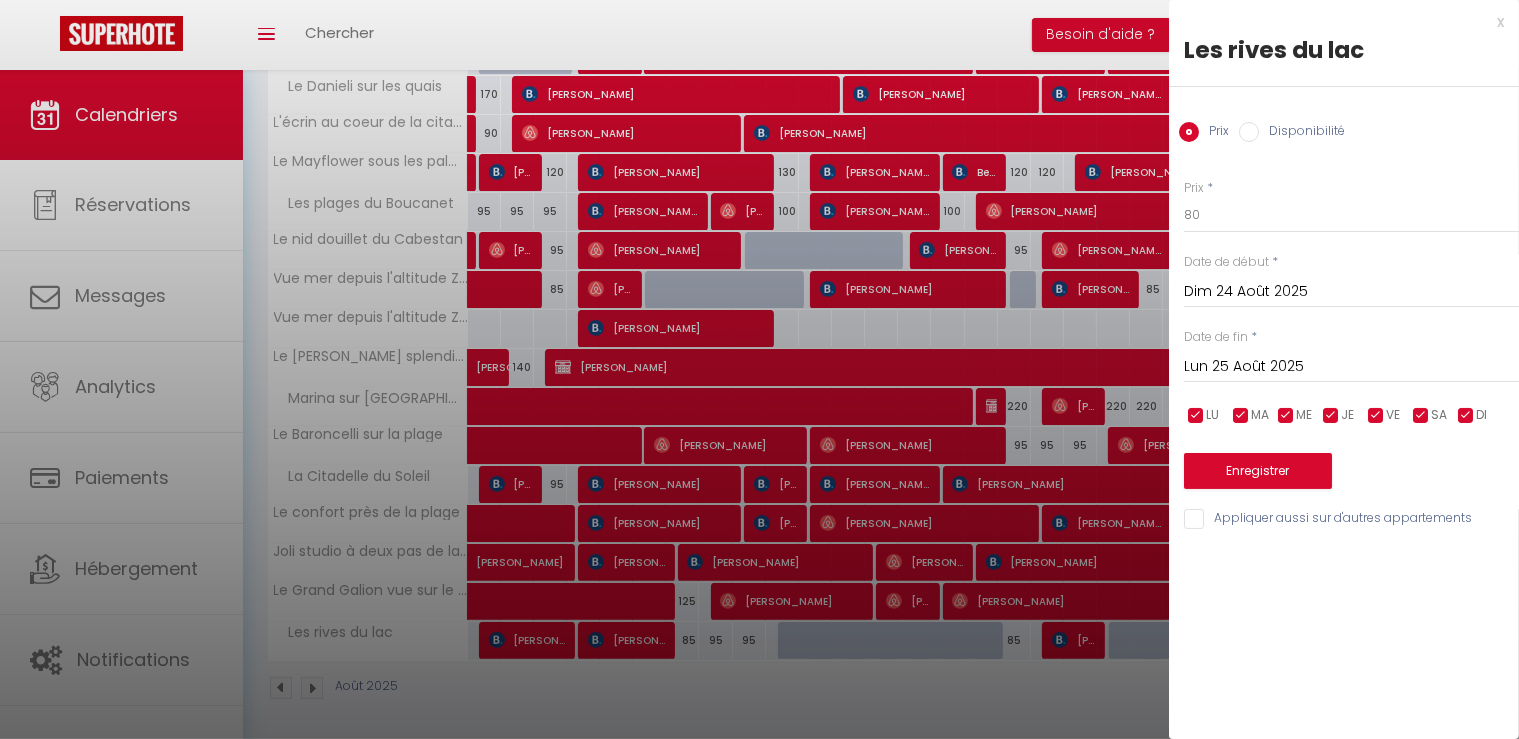 click on "x" at bounding box center (1336, 22) 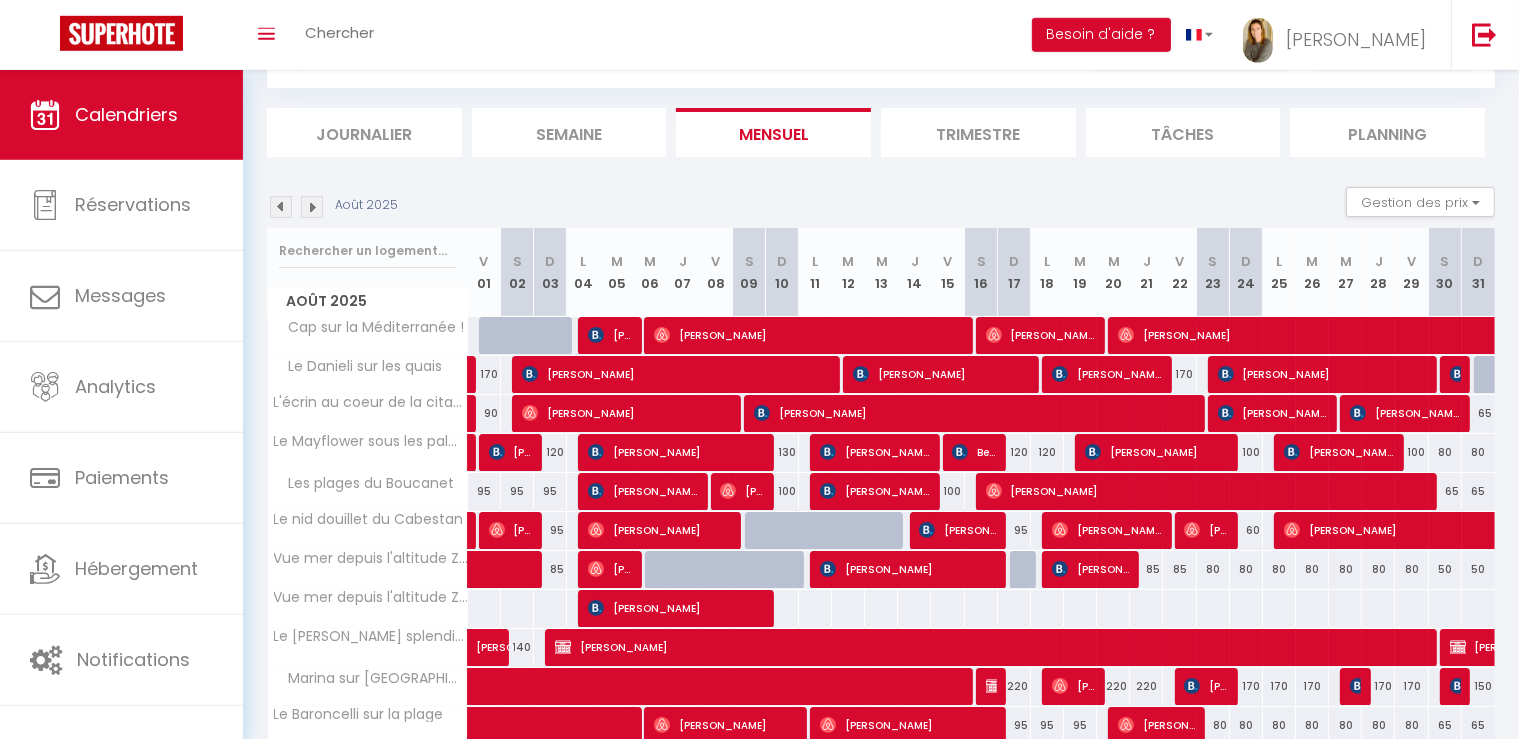 scroll, scrollTop: 63, scrollLeft: 0, axis: vertical 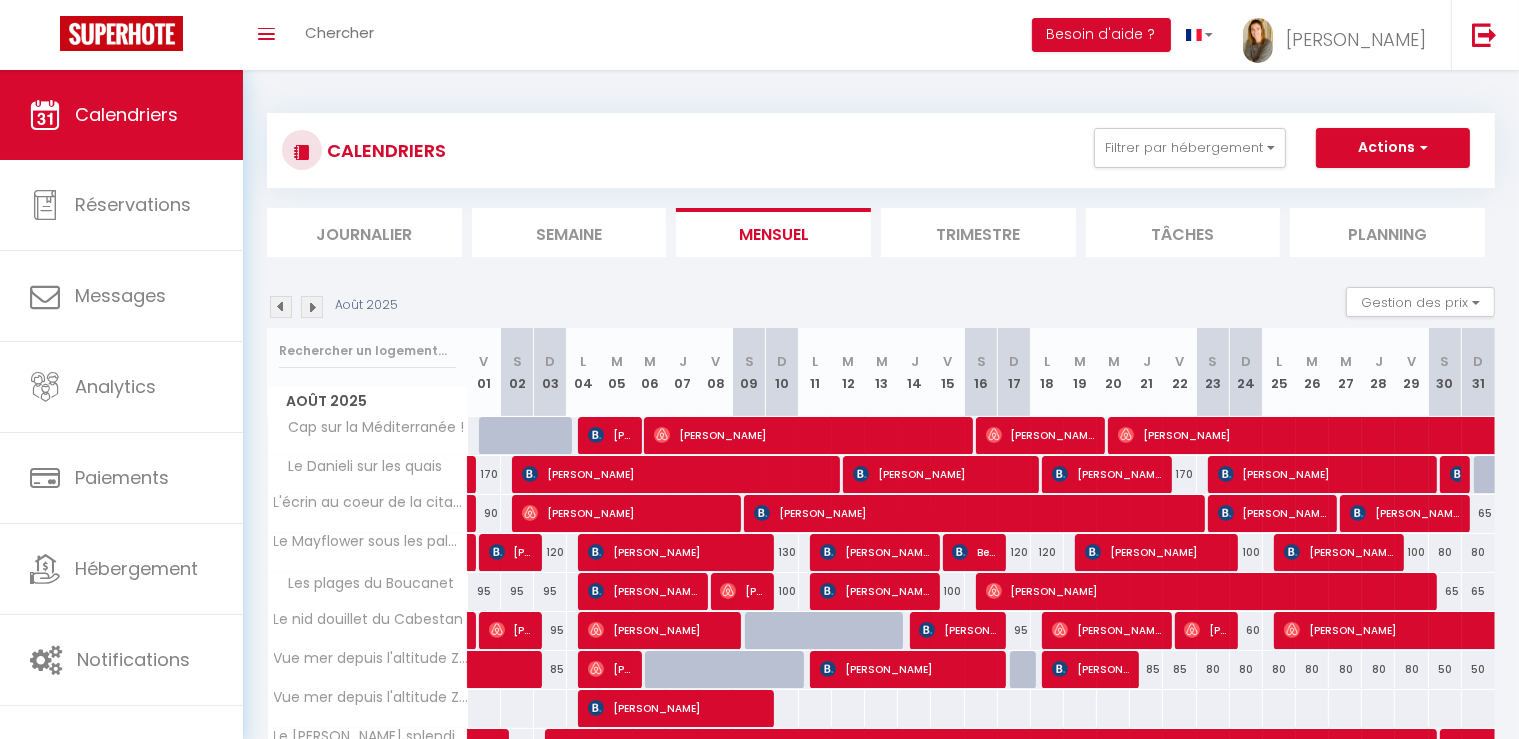 click at bounding box center (281, 307) 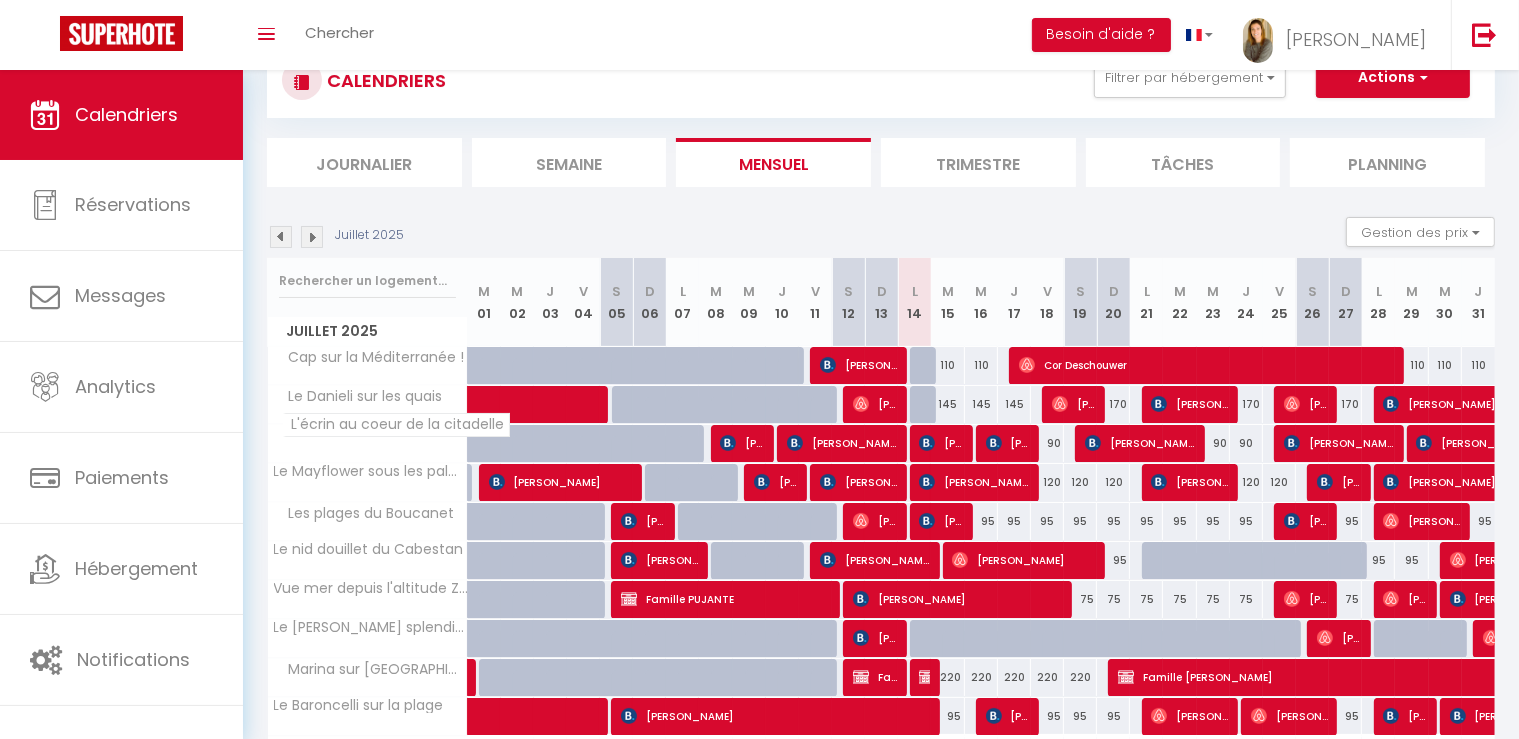 scroll, scrollTop: 195, scrollLeft: 0, axis: vertical 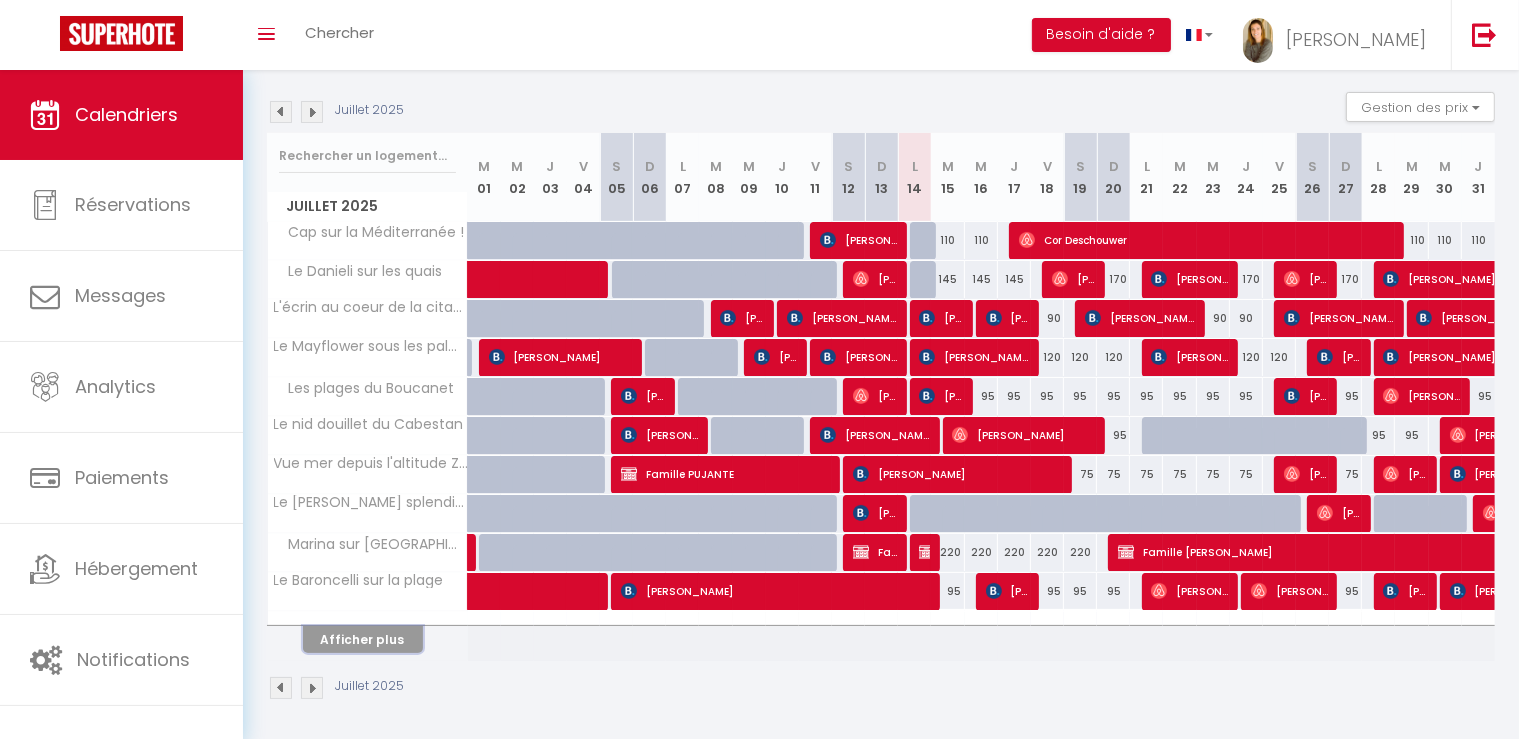click on "Afficher plus" at bounding box center [363, 639] 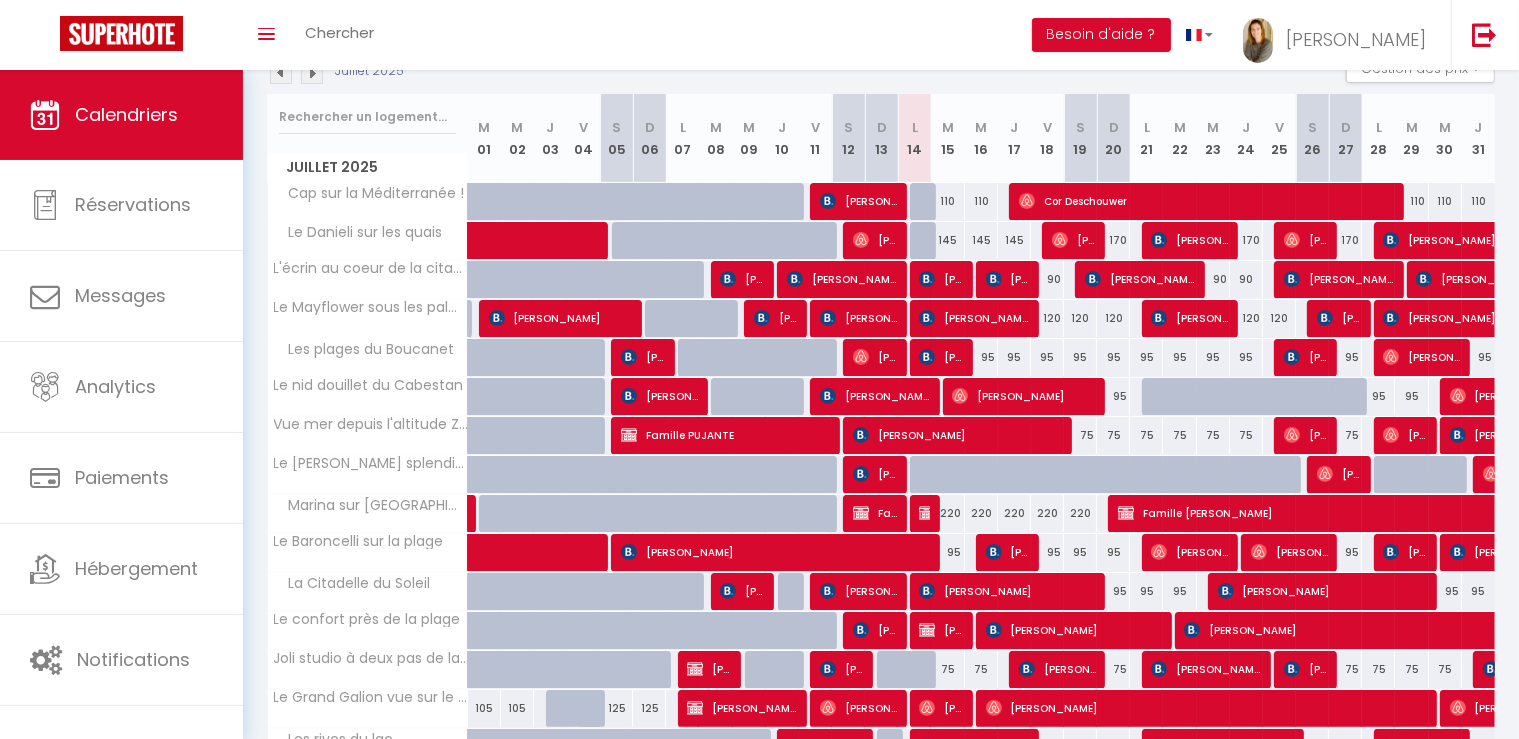 scroll, scrollTop: 340, scrollLeft: 0, axis: vertical 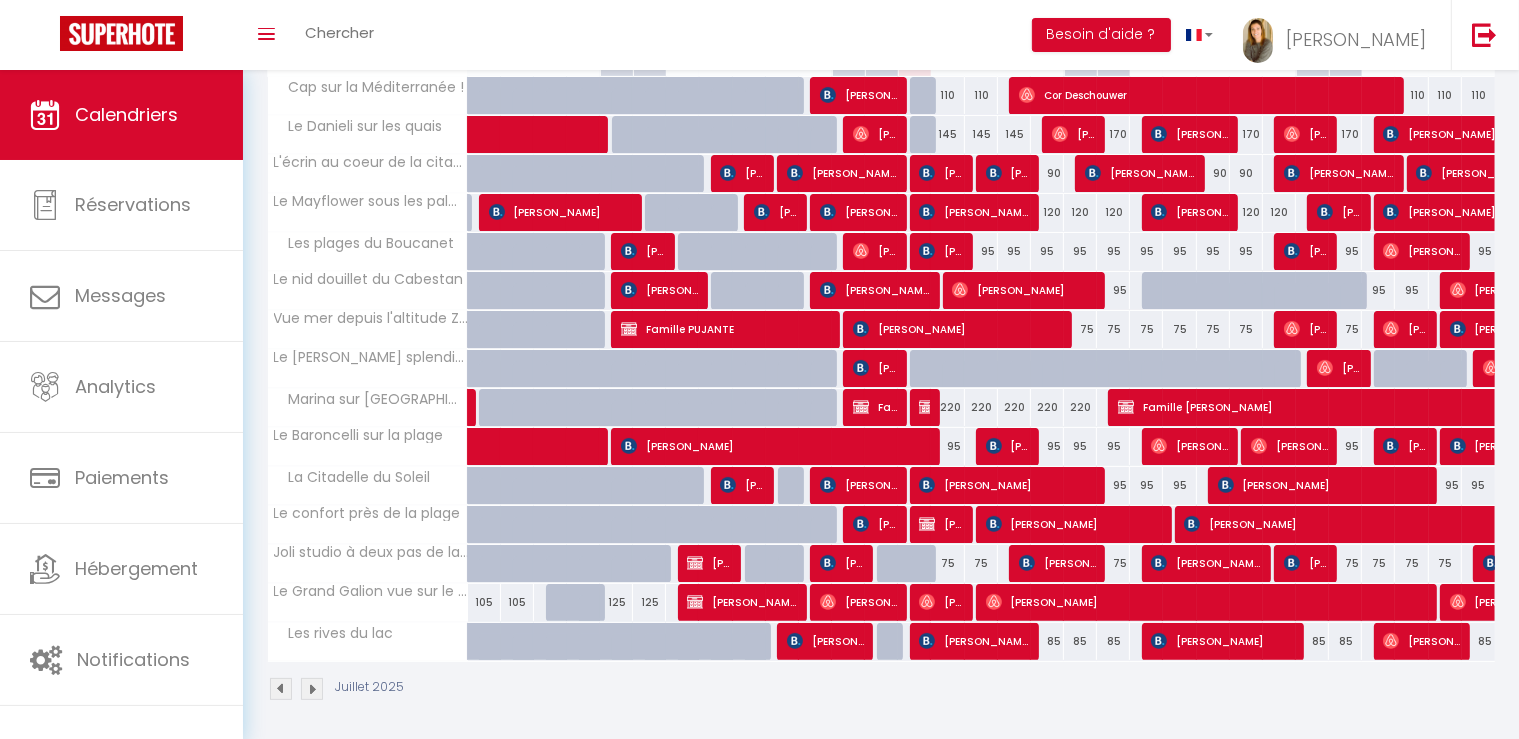 click on "[PERSON_NAME]" at bounding box center (842, 563) 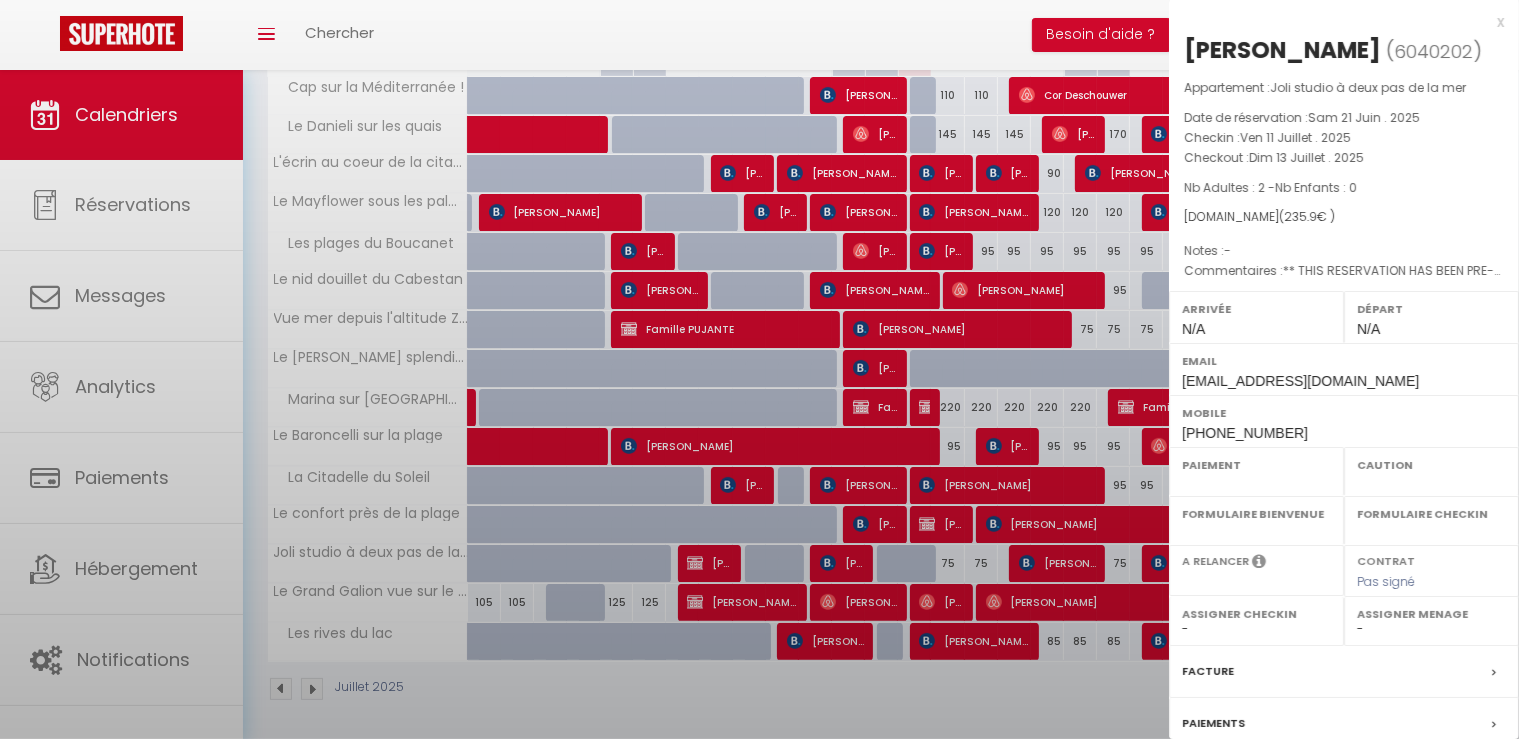 select on "OK" 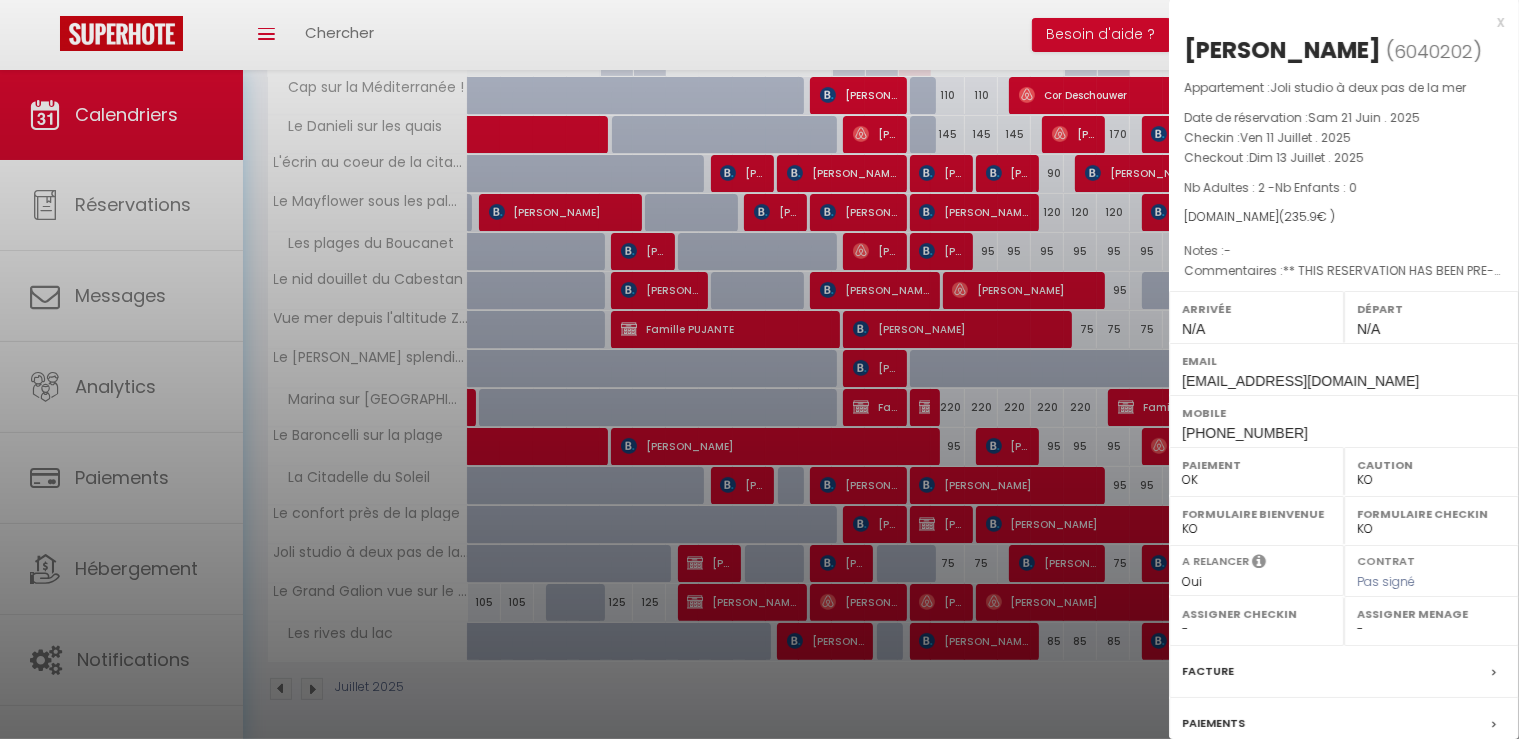 click on "x" at bounding box center (1336, 22) 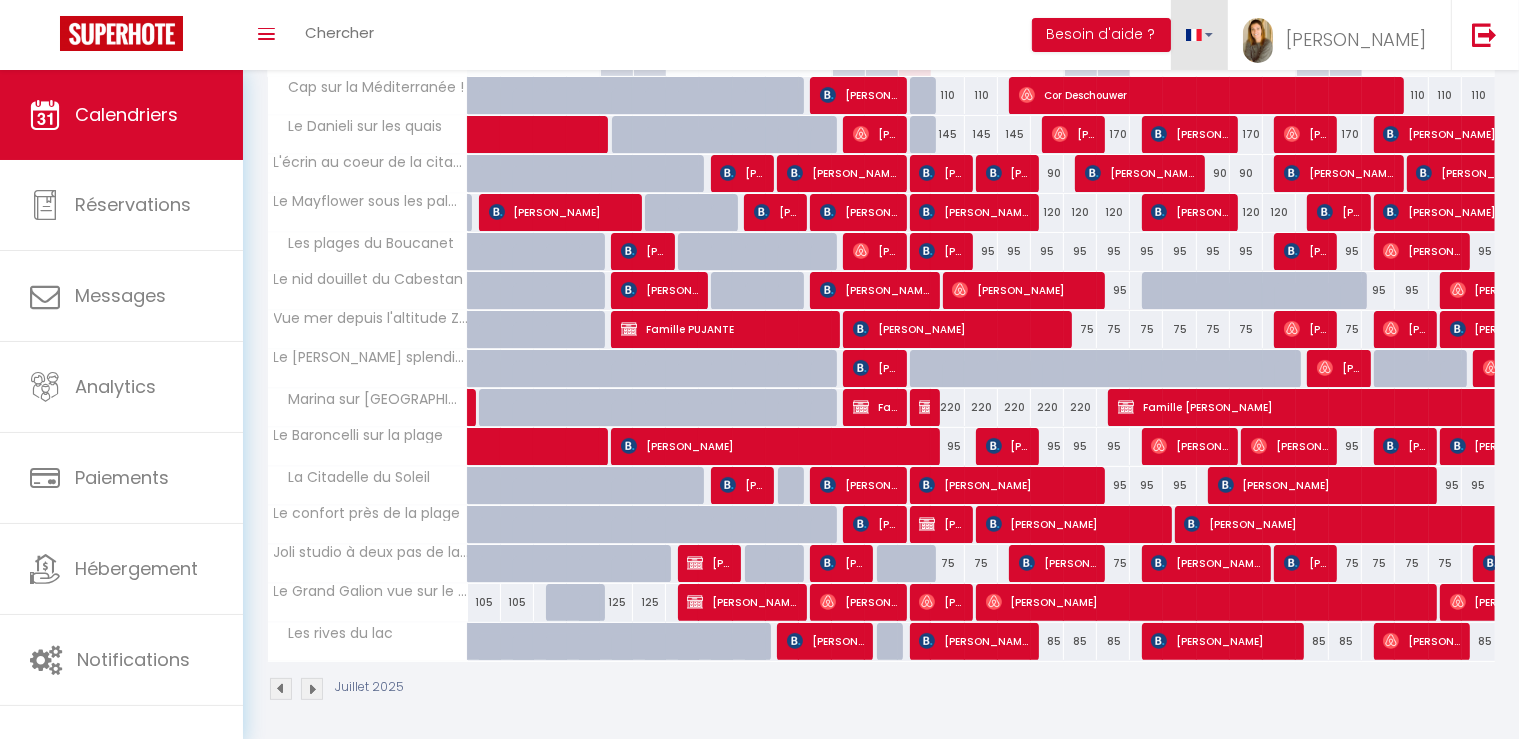 scroll, scrollTop: 0, scrollLeft: 0, axis: both 